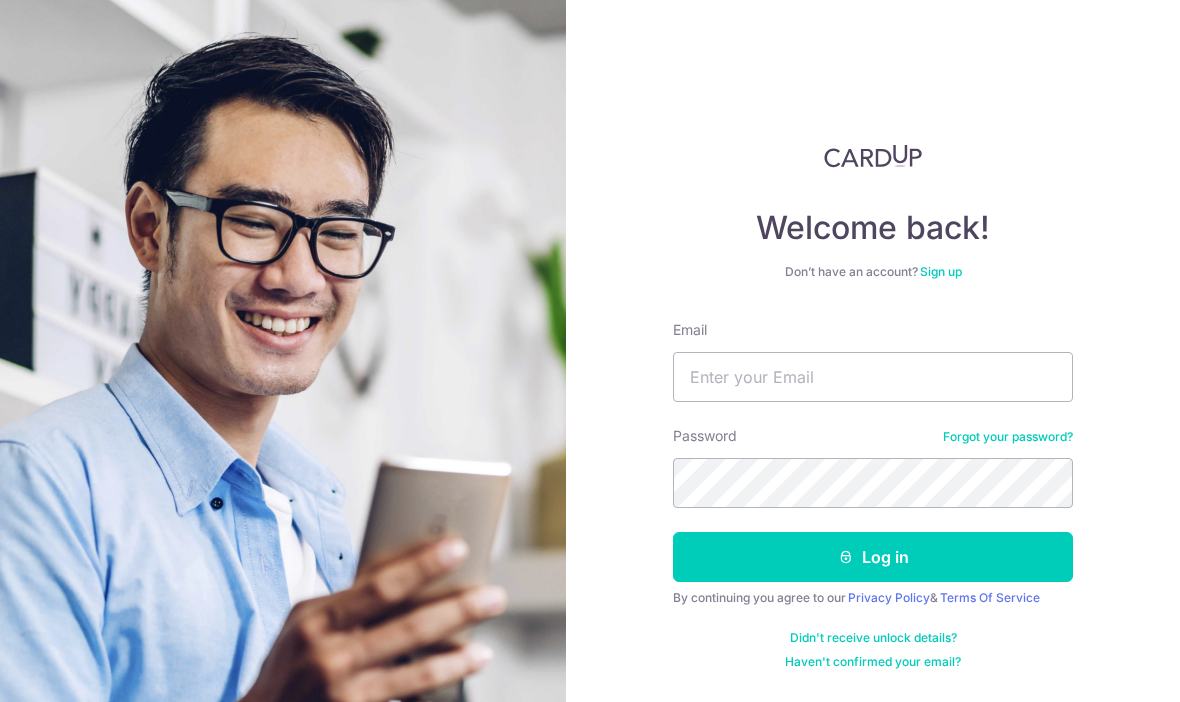 scroll, scrollTop: 0, scrollLeft: 0, axis: both 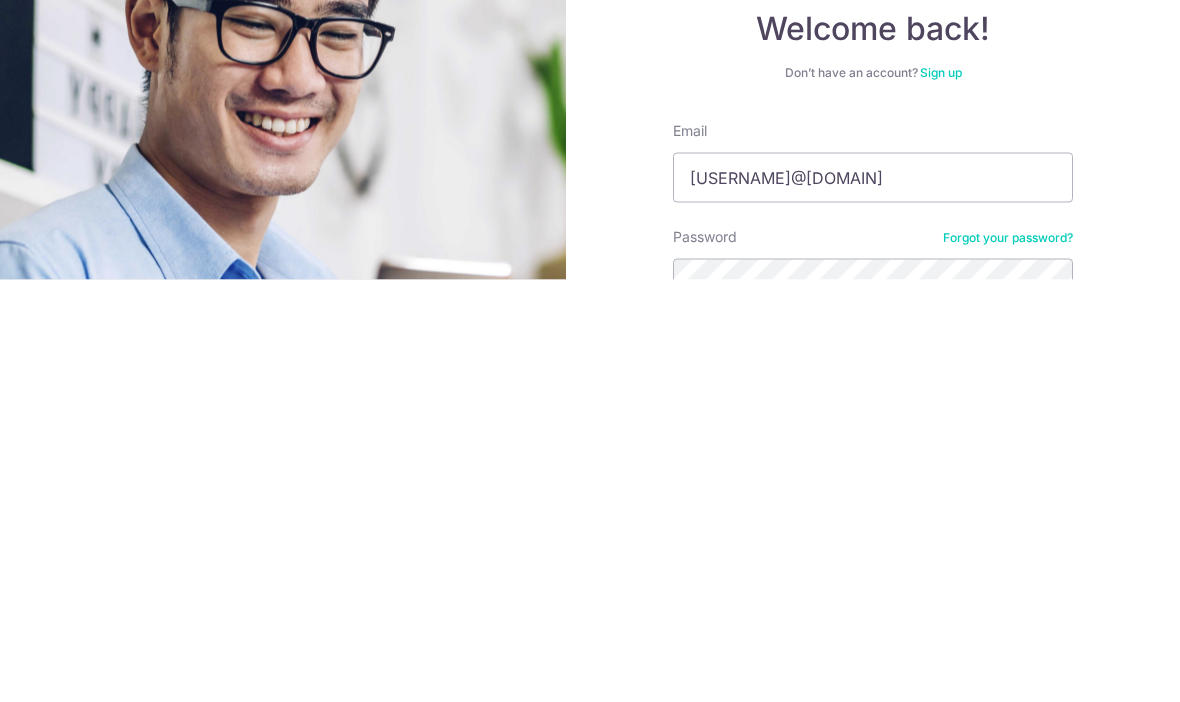 type on "[USERNAME]@[DOMAIN]" 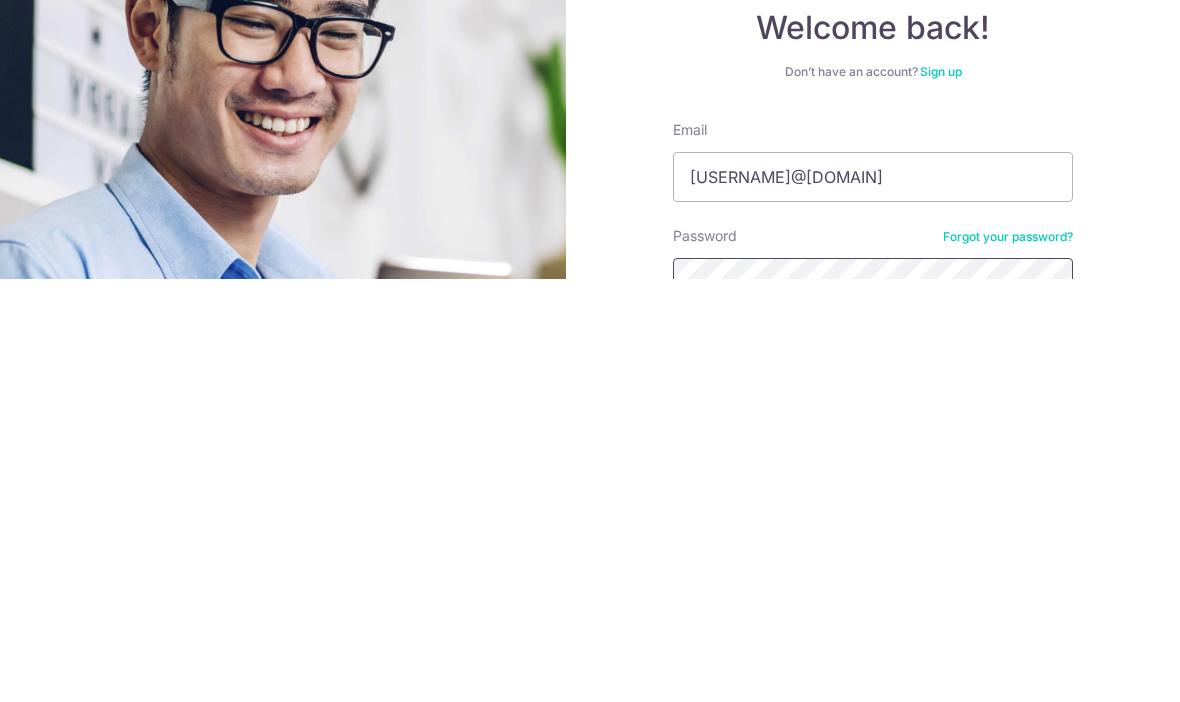 scroll, scrollTop: 69, scrollLeft: 0, axis: vertical 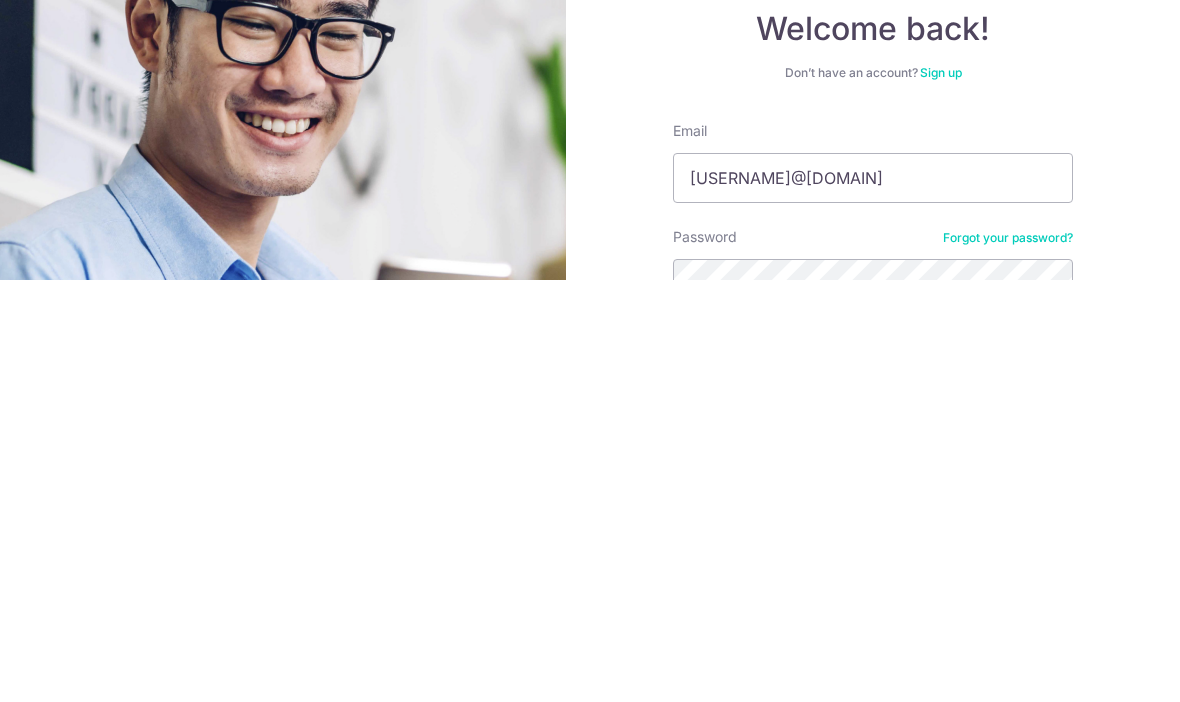 click on "Log in" at bounding box center [873, 780] 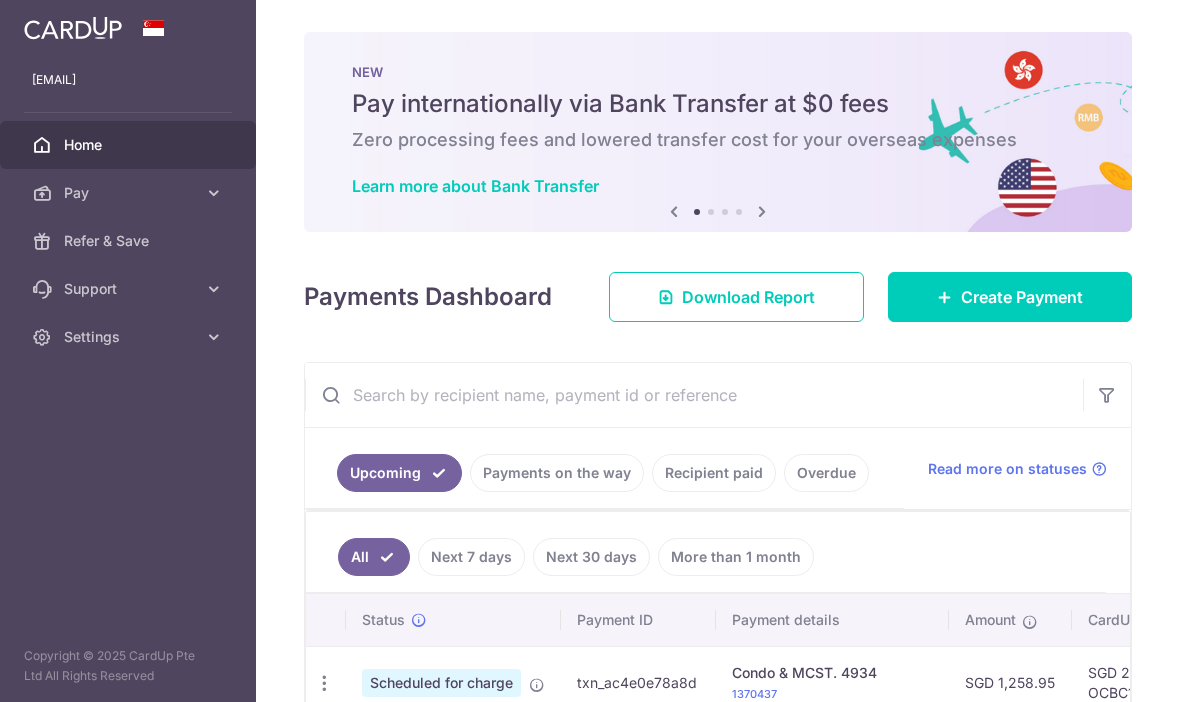 scroll, scrollTop: 0, scrollLeft: 0, axis: both 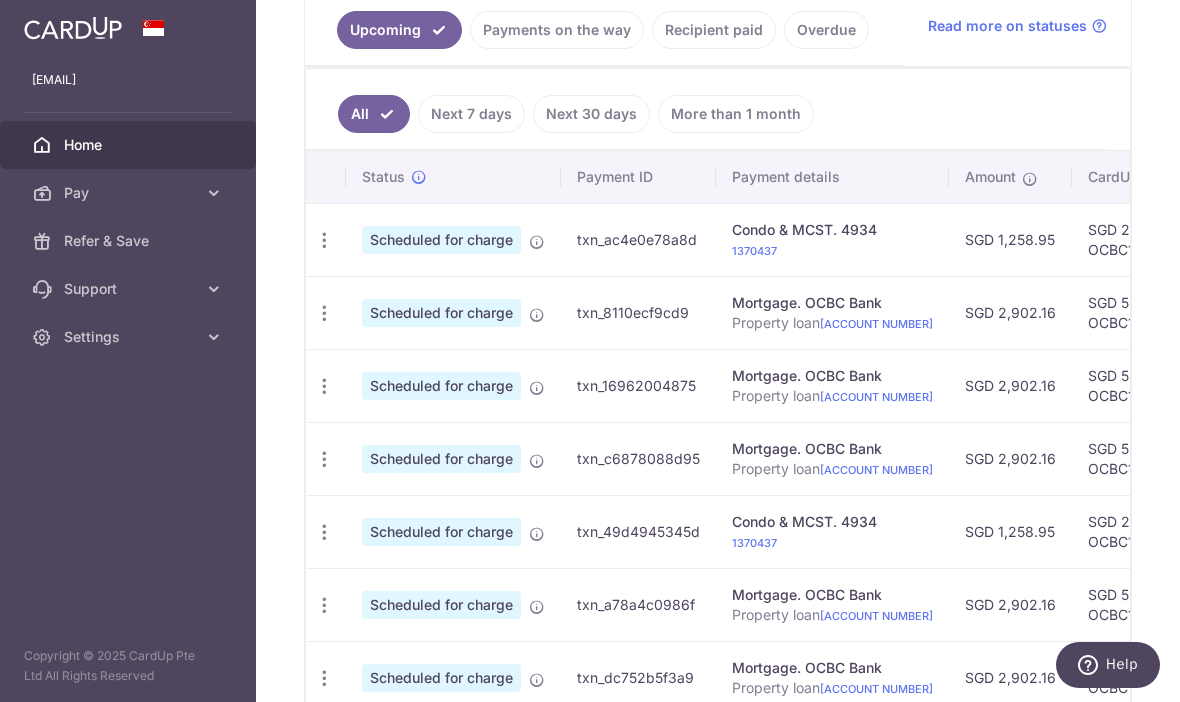 click at bounding box center [324, 240] 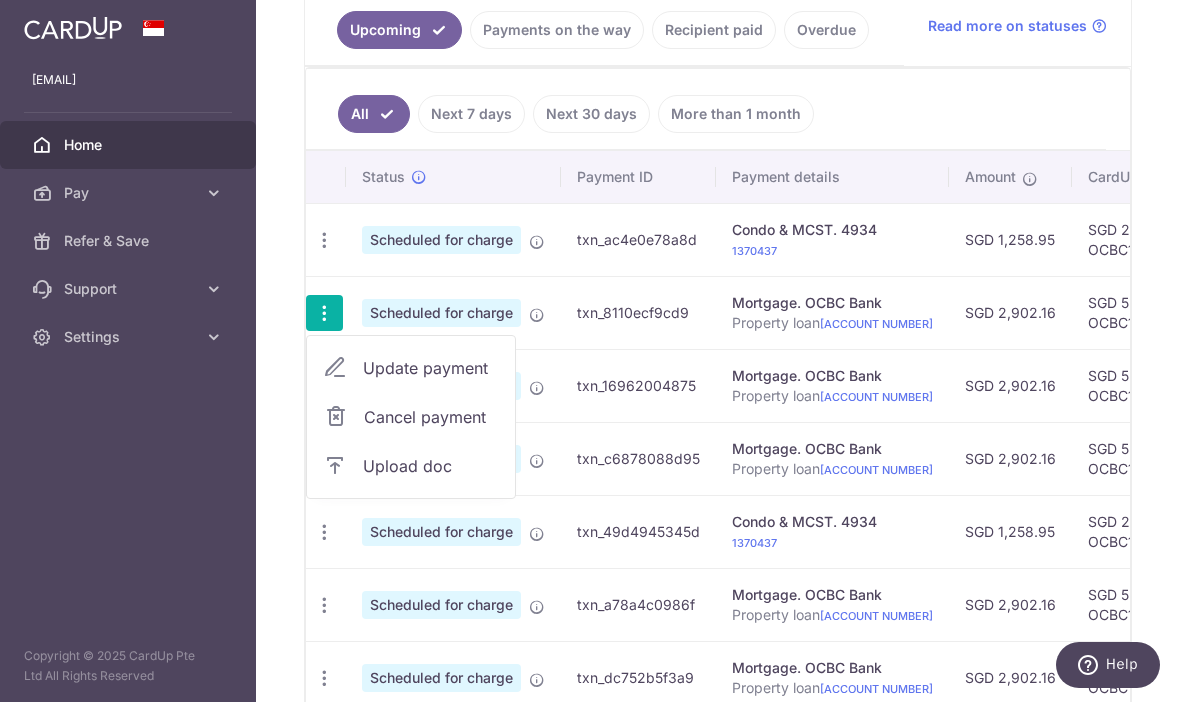 click on "Update payment" at bounding box center (431, 368) 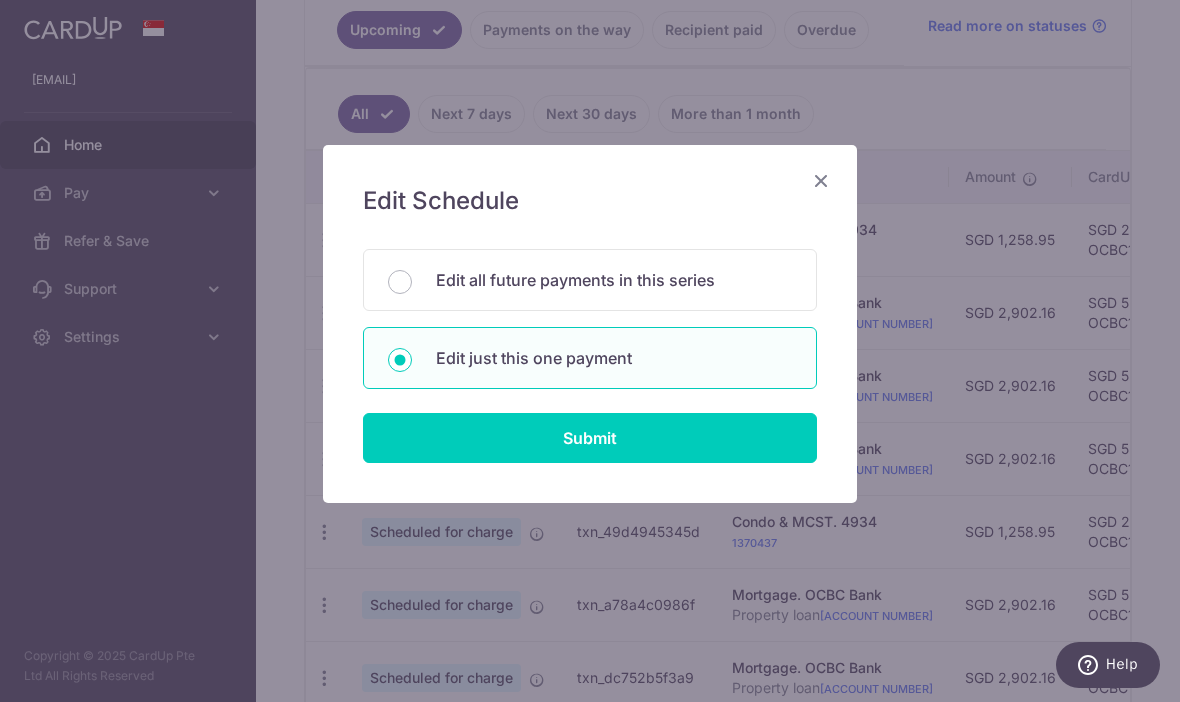 click on "Edit all future payments in this series" at bounding box center (400, 282) 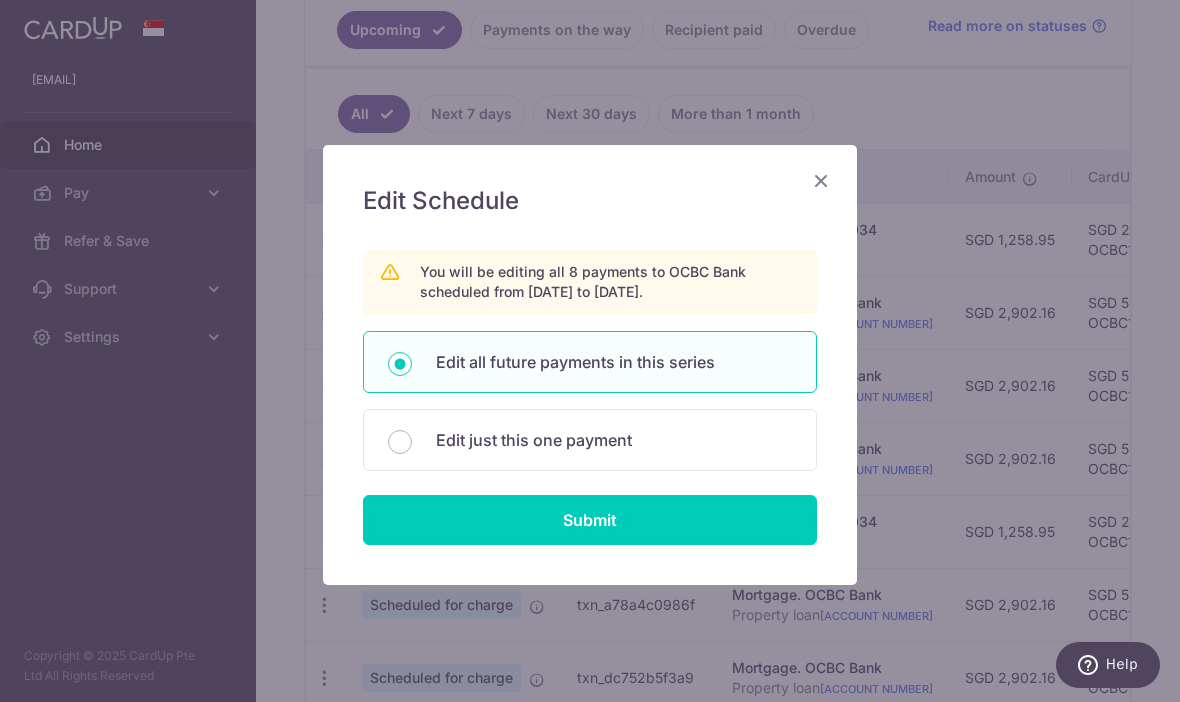 click on "Submit" at bounding box center [590, 520] 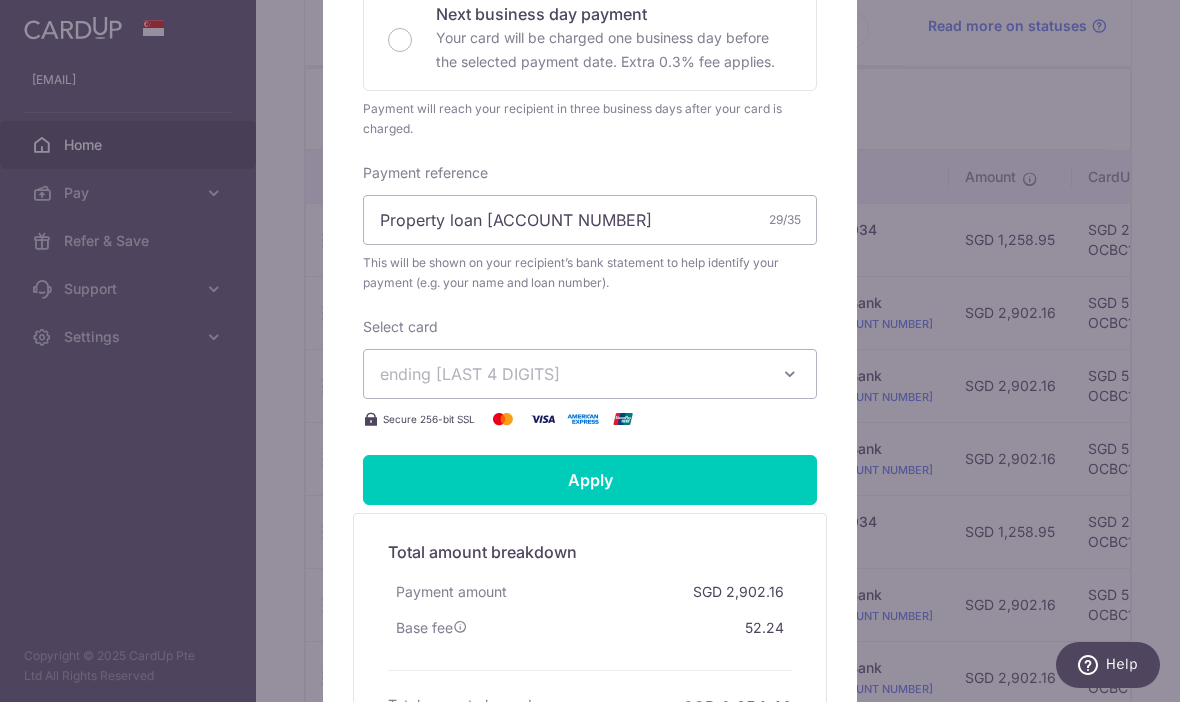 scroll, scrollTop: 557, scrollLeft: 0, axis: vertical 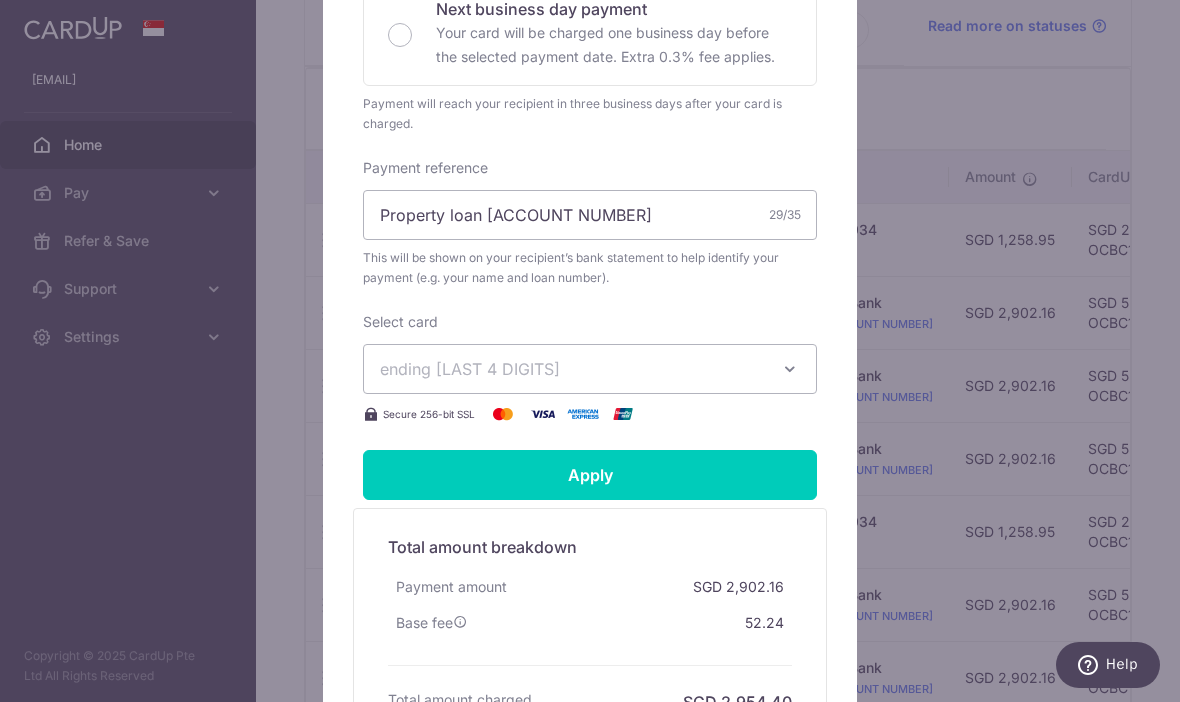 click at bounding box center [790, 369] 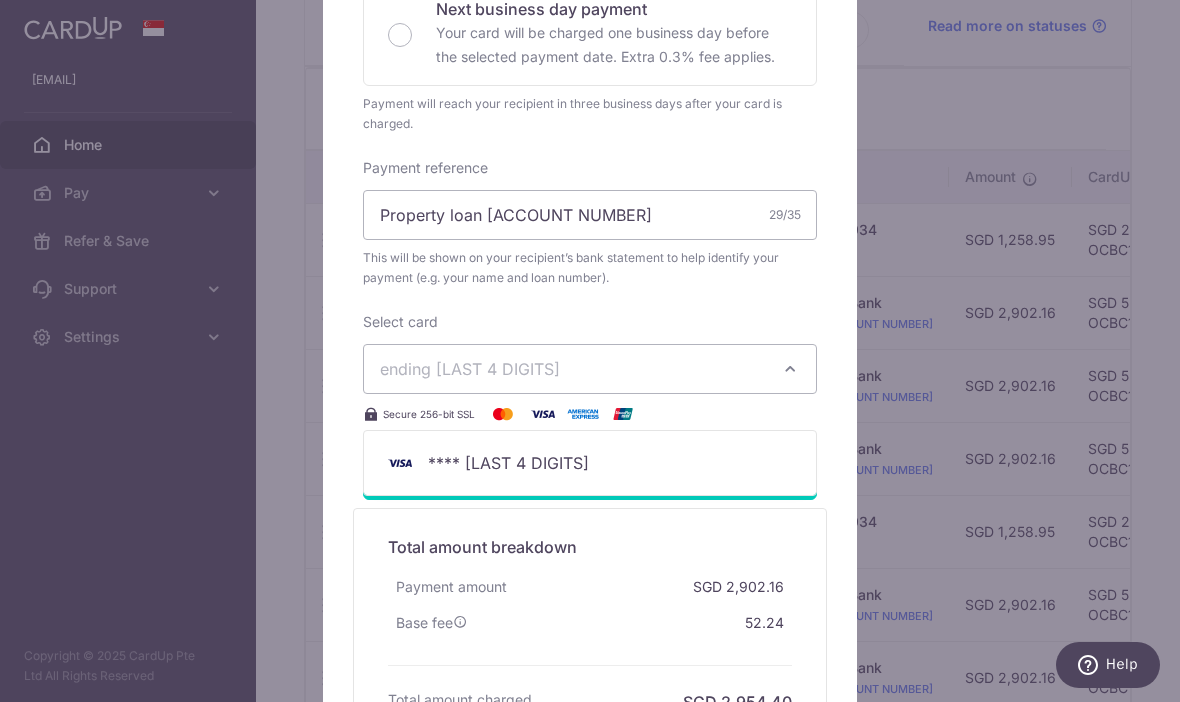 click at bounding box center (590, 193) 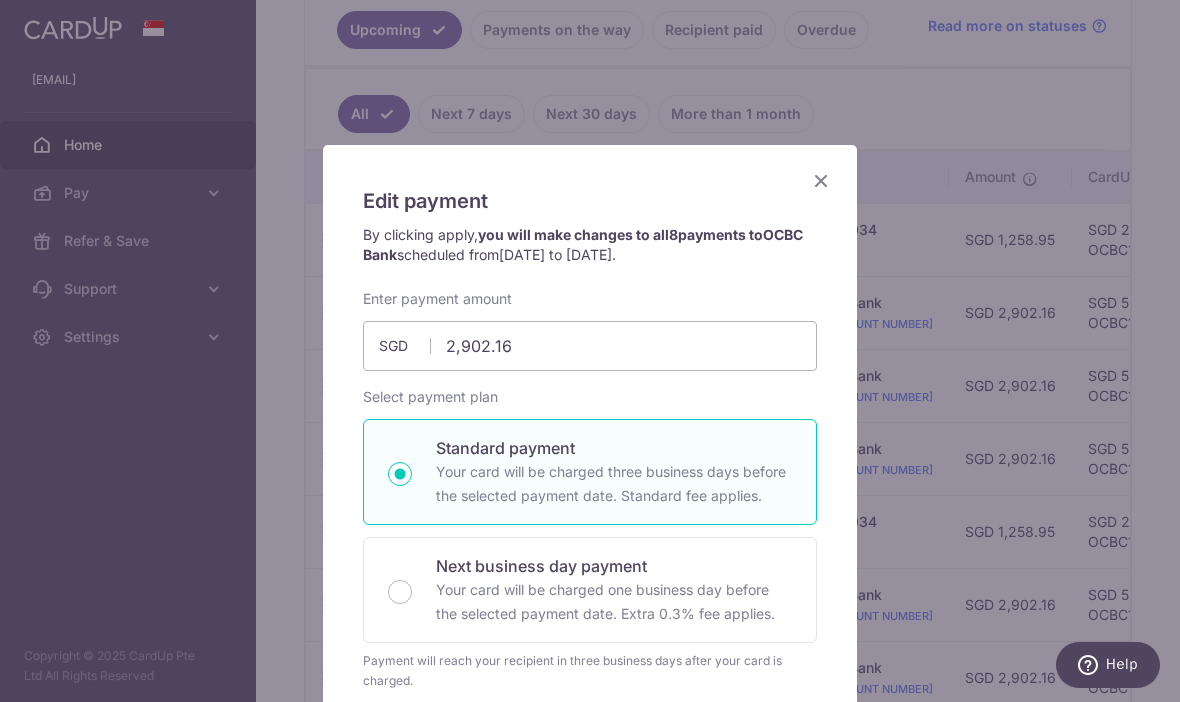 scroll, scrollTop: 0, scrollLeft: 0, axis: both 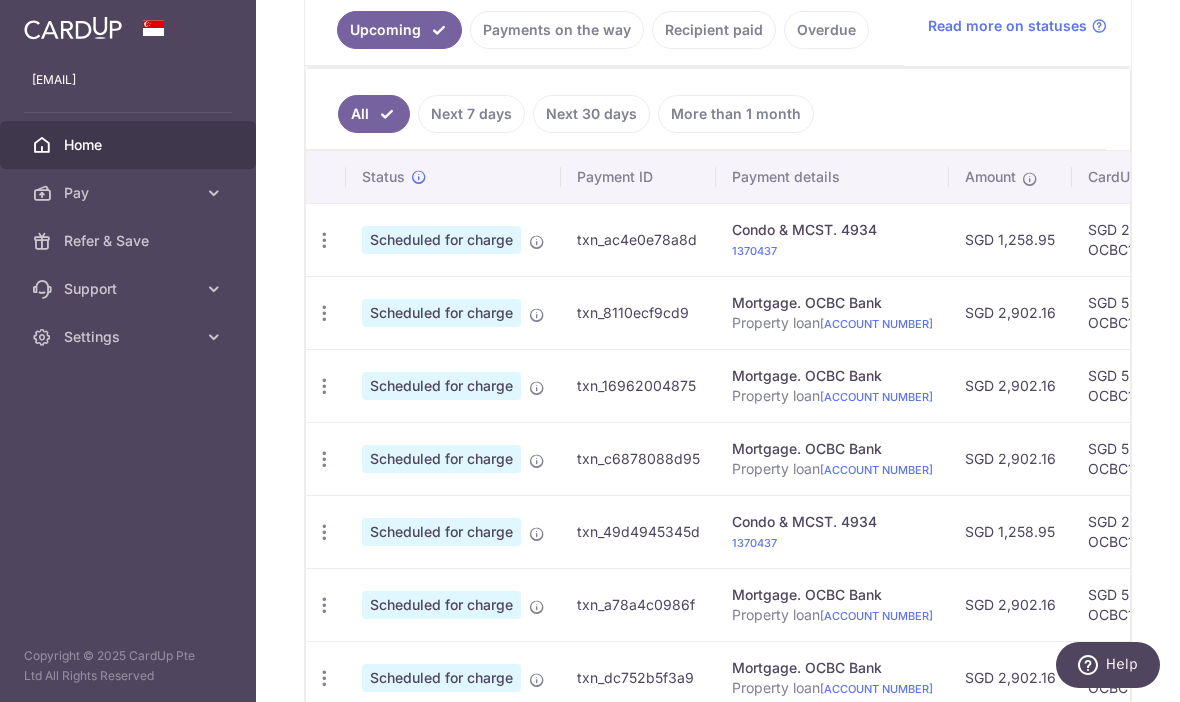 click at bounding box center [0, 0] 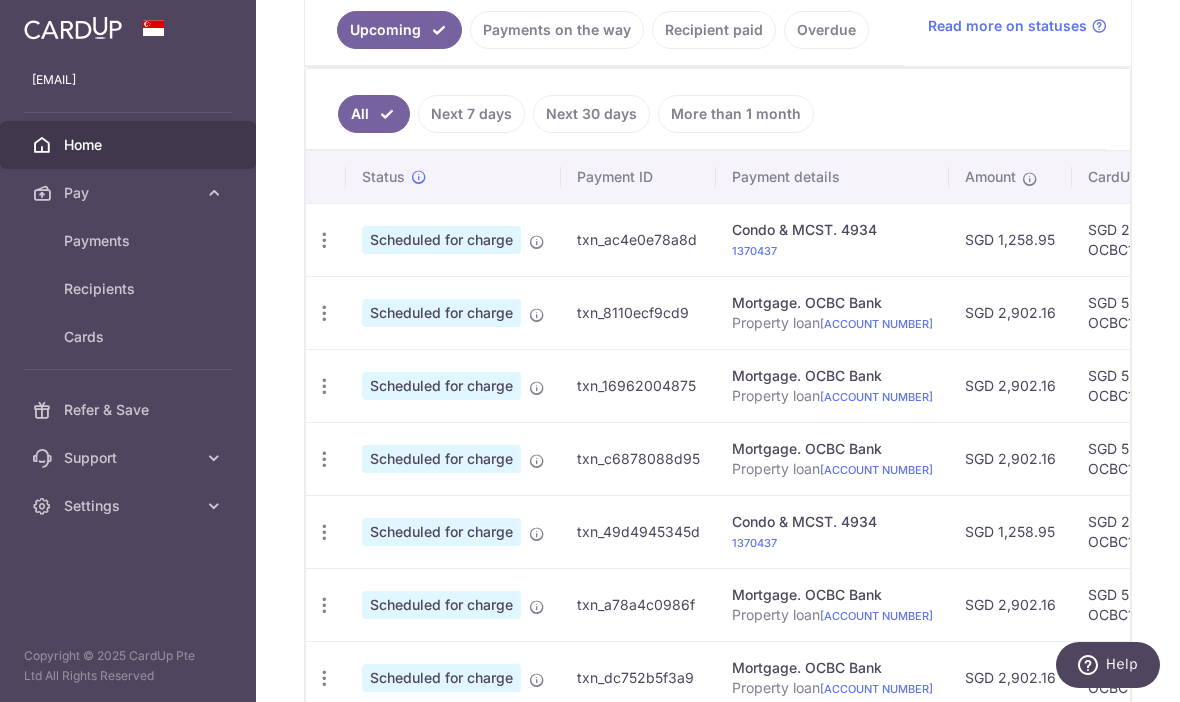 click on "Payments" at bounding box center (130, 241) 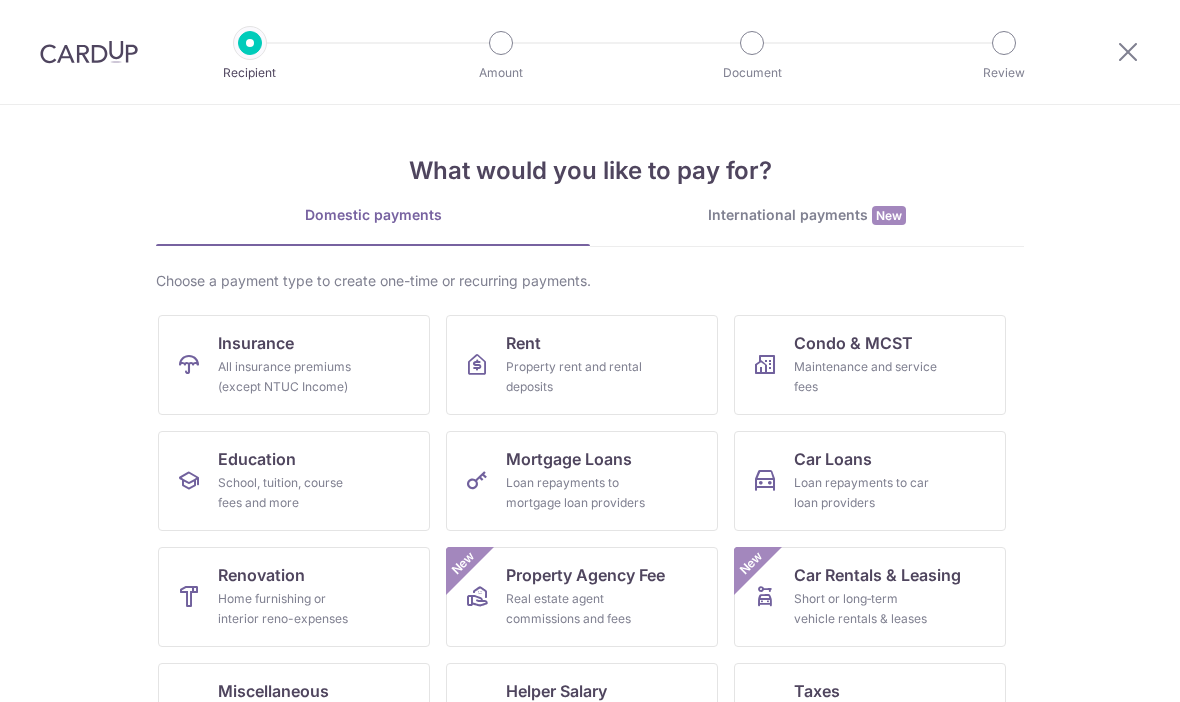 scroll, scrollTop: 0, scrollLeft: 0, axis: both 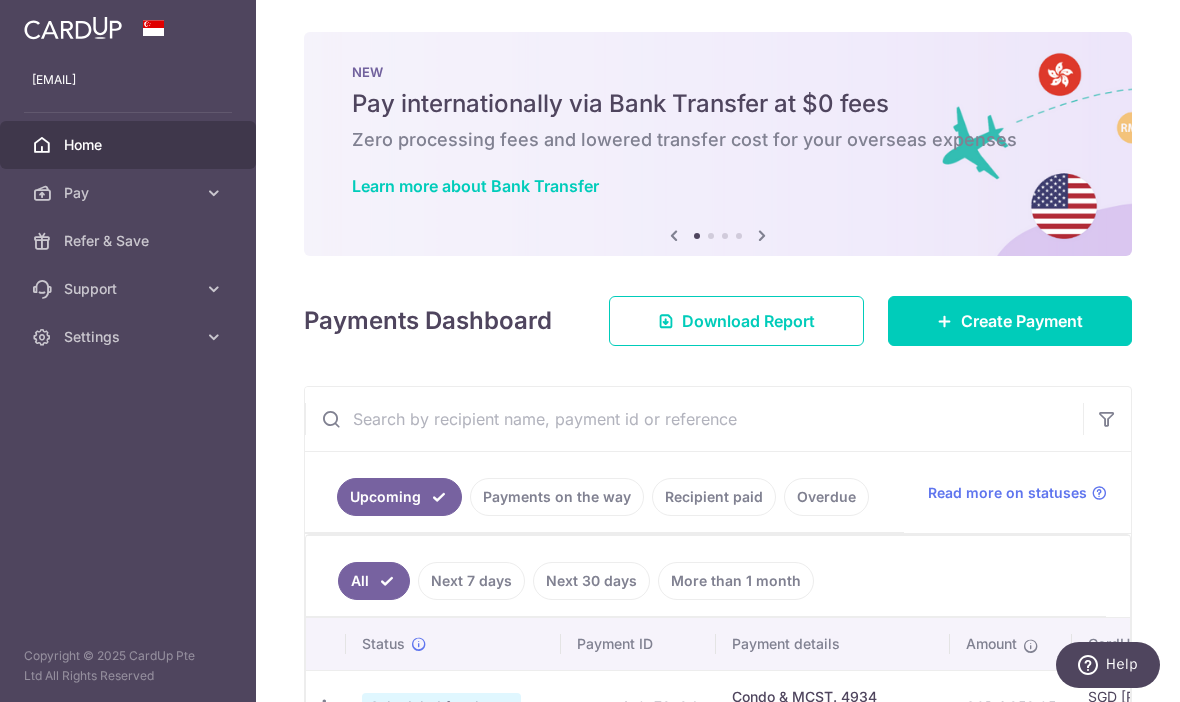 click at bounding box center (0, 0) 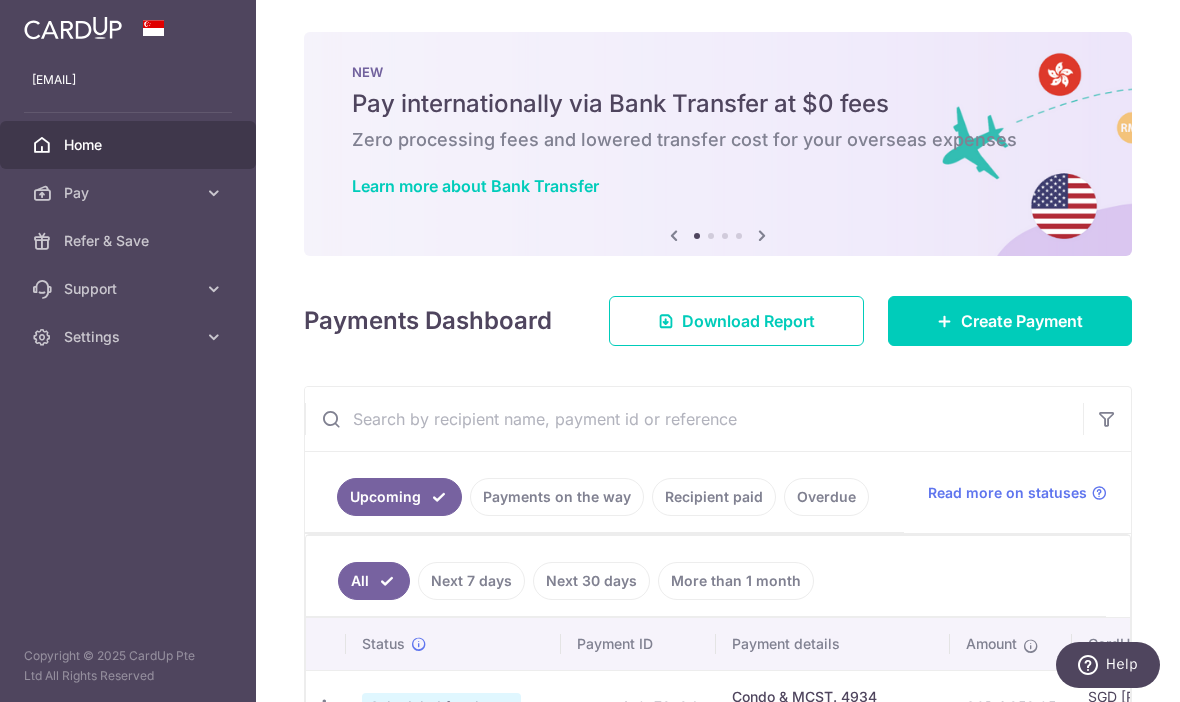 click at bounding box center [214, 193] 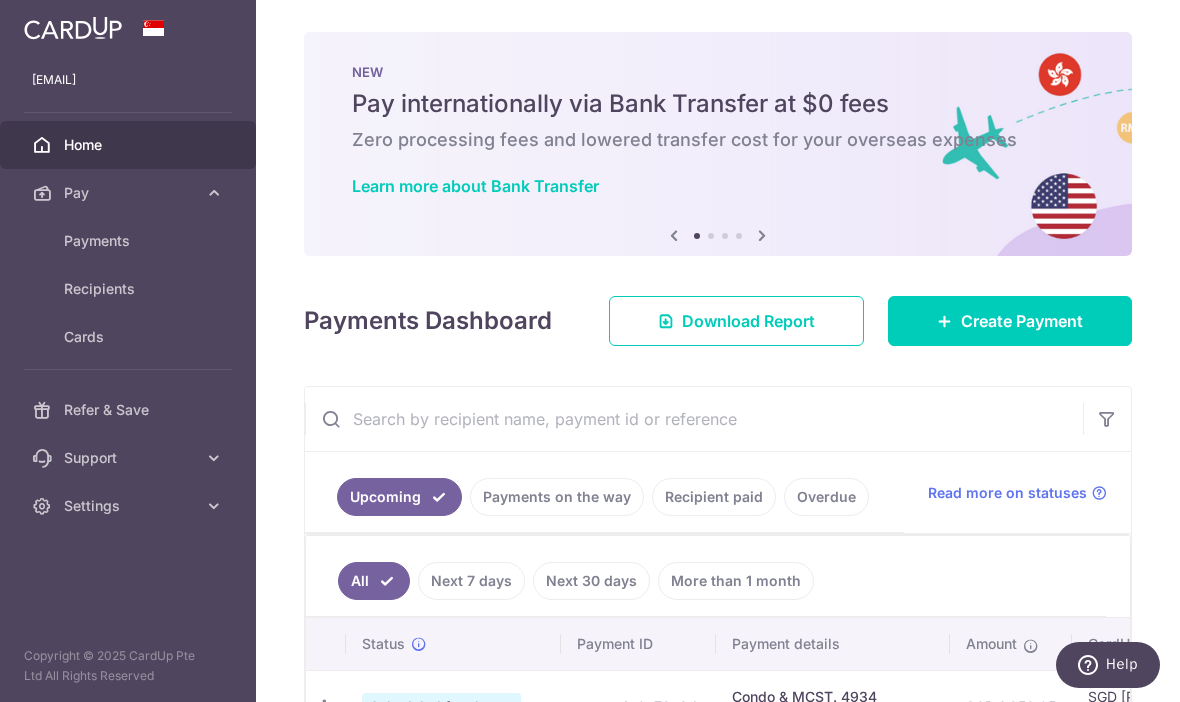 click on "Cards" at bounding box center (130, 337) 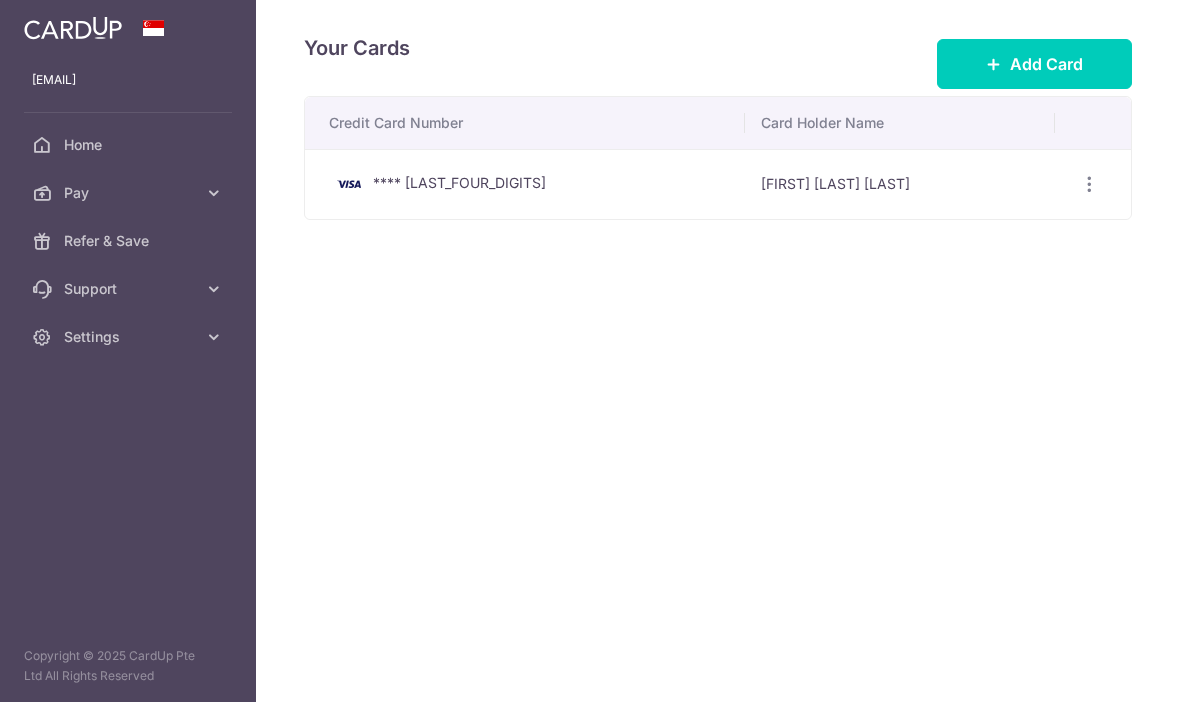 scroll, scrollTop: 0, scrollLeft: 0, axis: both 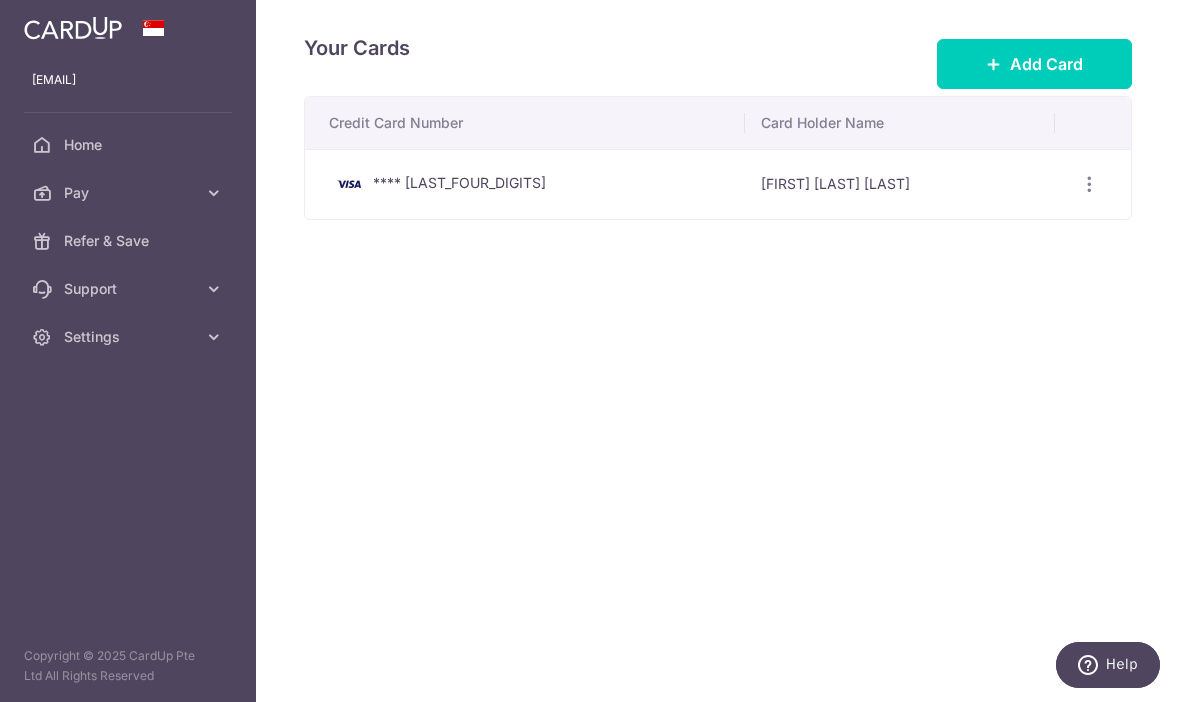 click at bounding box center (1089, 184) 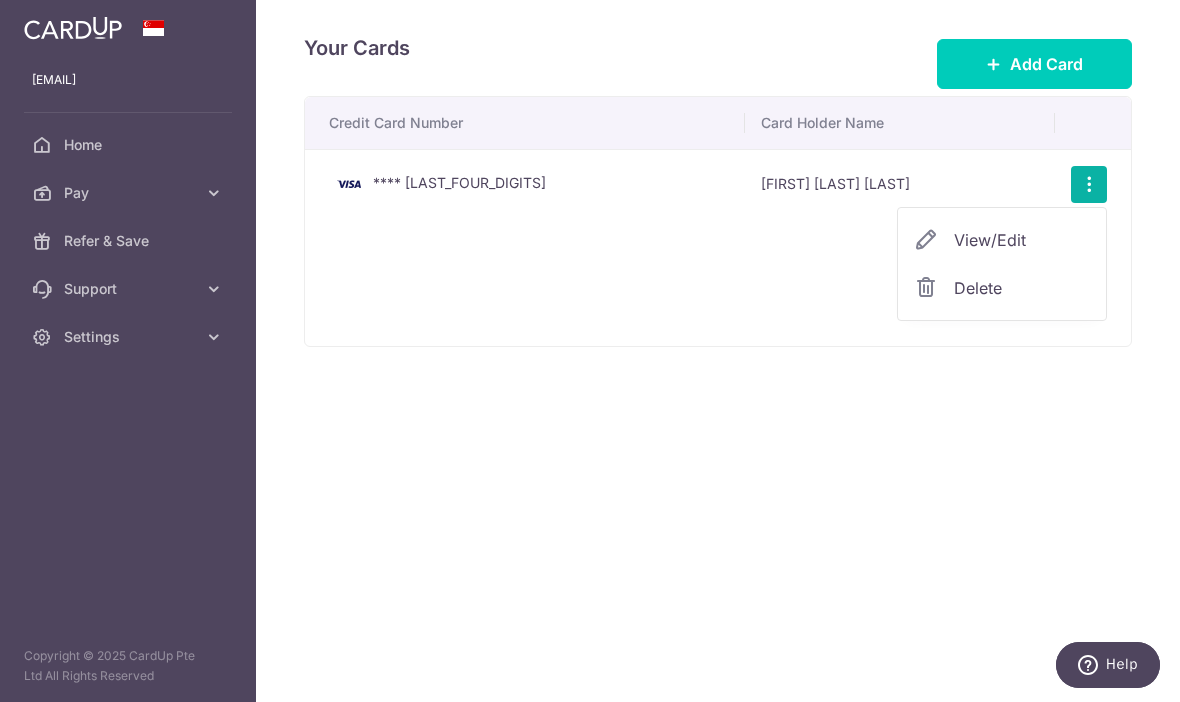click on "View/Edit" at bounding box center [1022, 240] 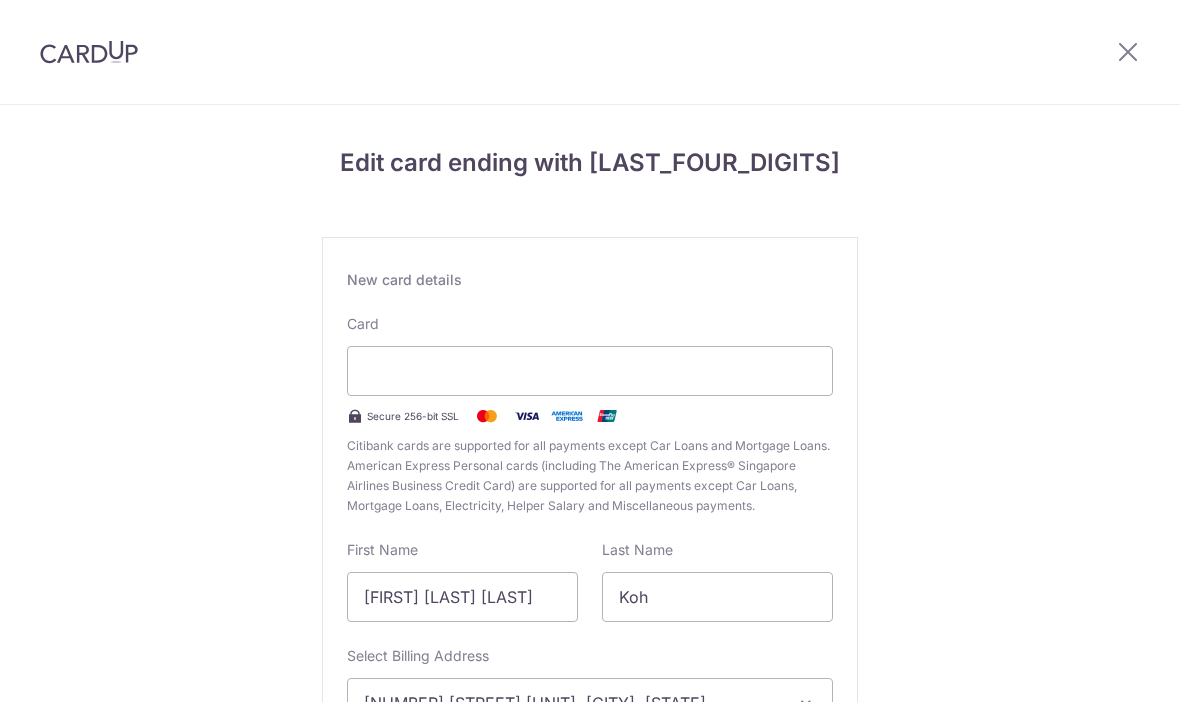 scroll, scrollTop: 0, scrollLeft: 0, axis: both 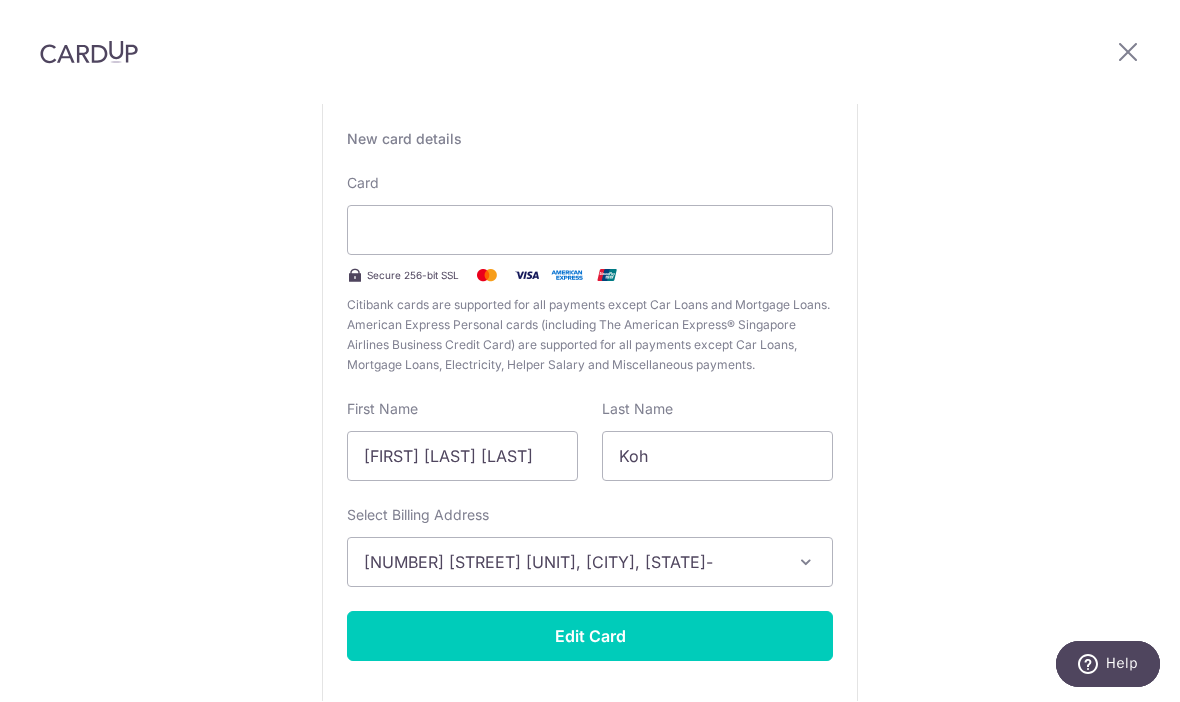 click at bounding box center [806, 563] 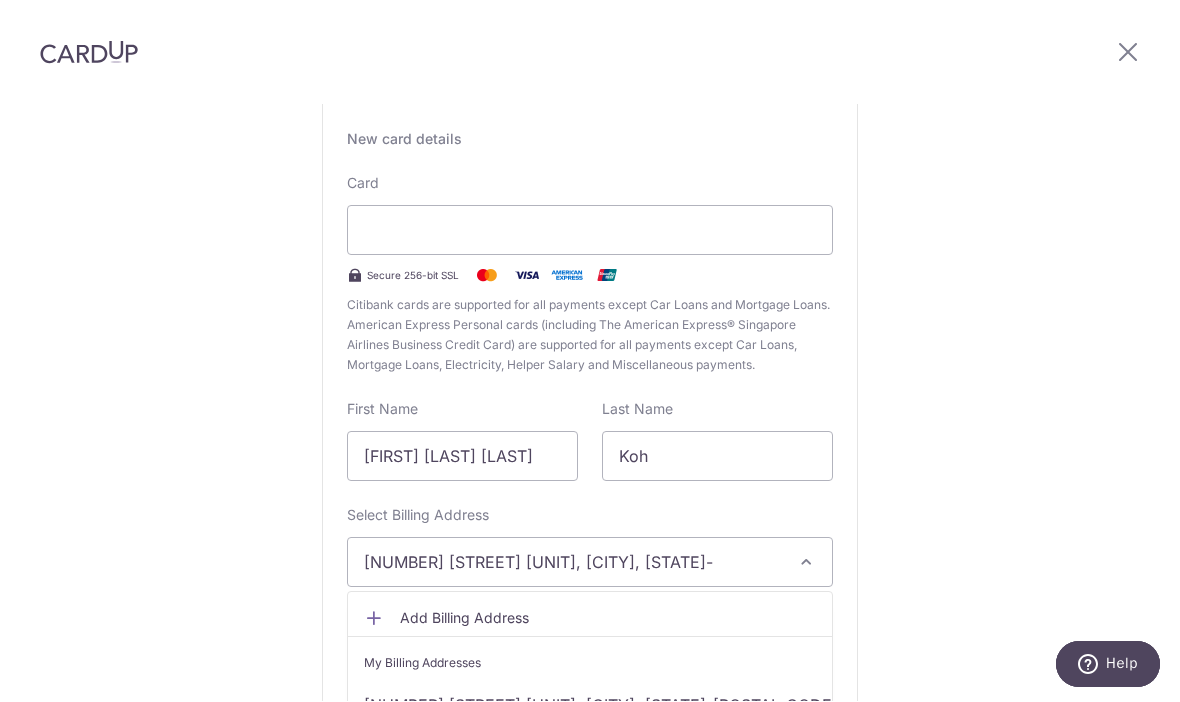 click on "Add Billing Address" at bounding box center [608, 619] 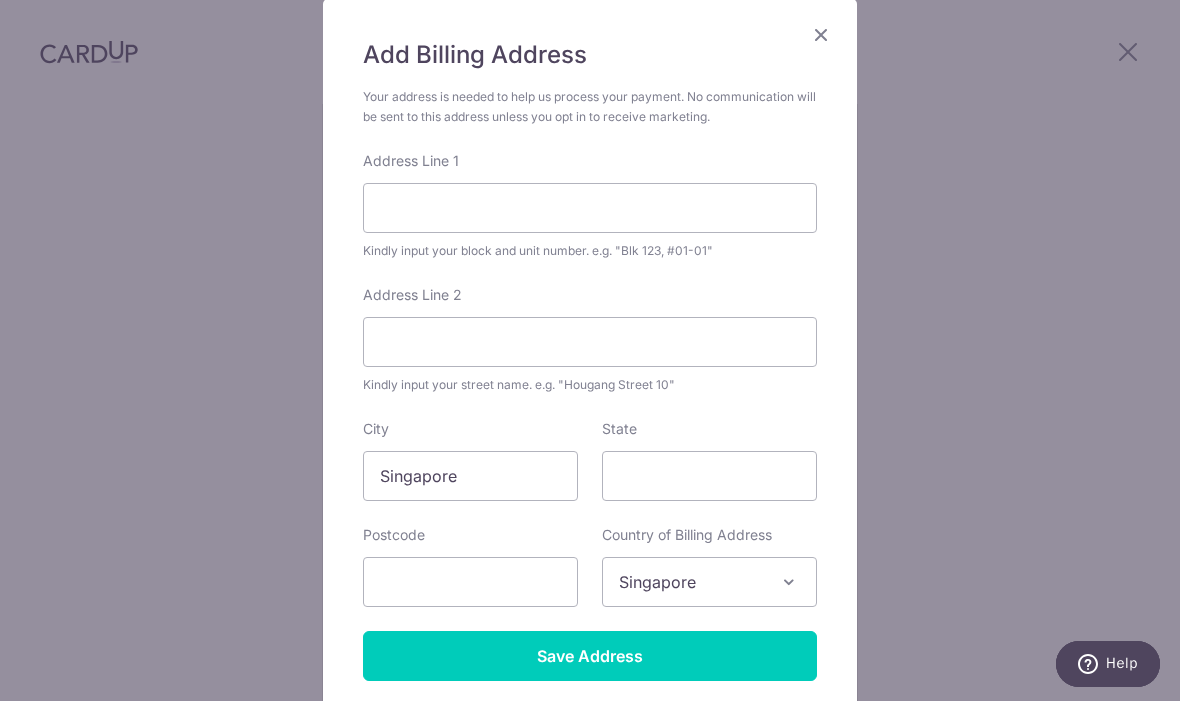 scroll, scrollTop: 147, scrollLeft: 0, axis: vertical 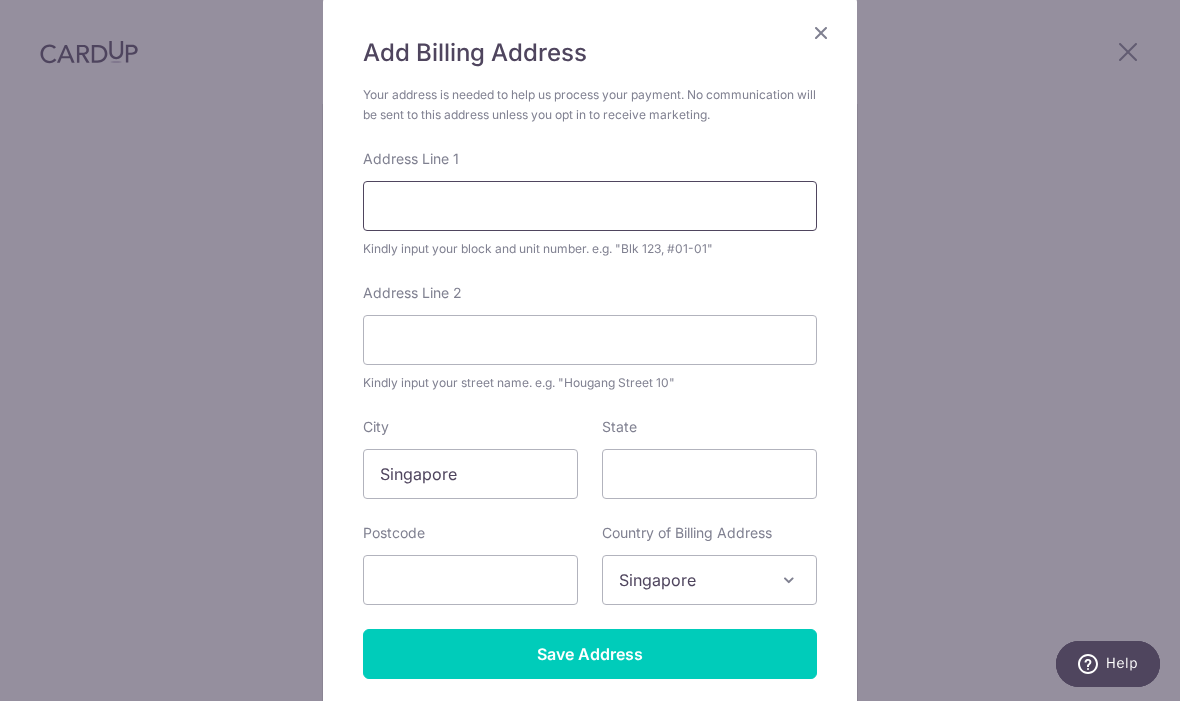 click on "Address Line 1" at bounding box center [590, 207] 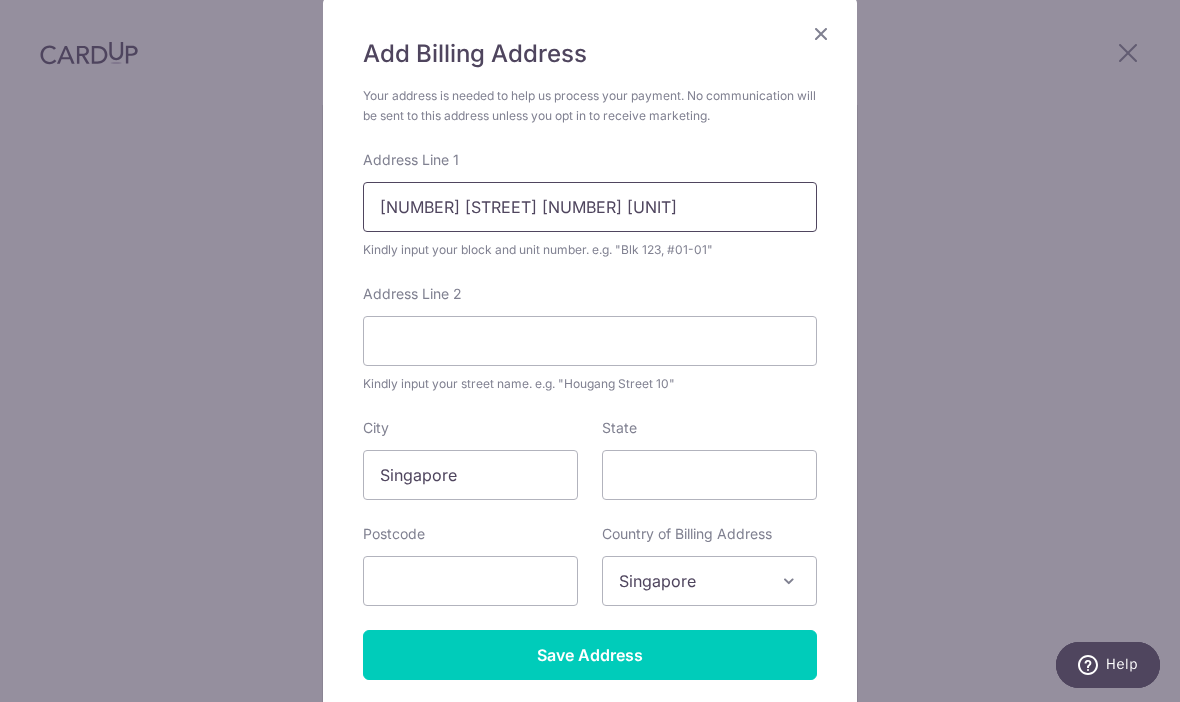 click on "137 Tampines st 86 04-37" at bounding box center (590, 207) 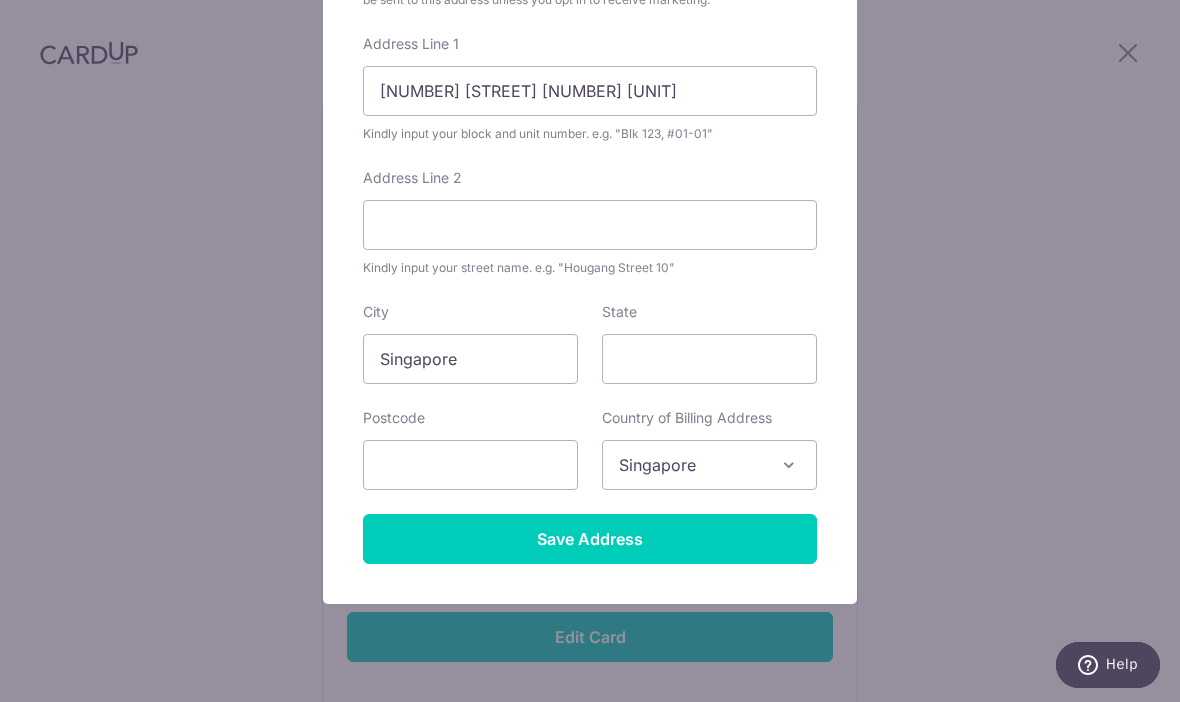 scroll, scrollTop: 265, scrollLeft: 0, axis: vertical 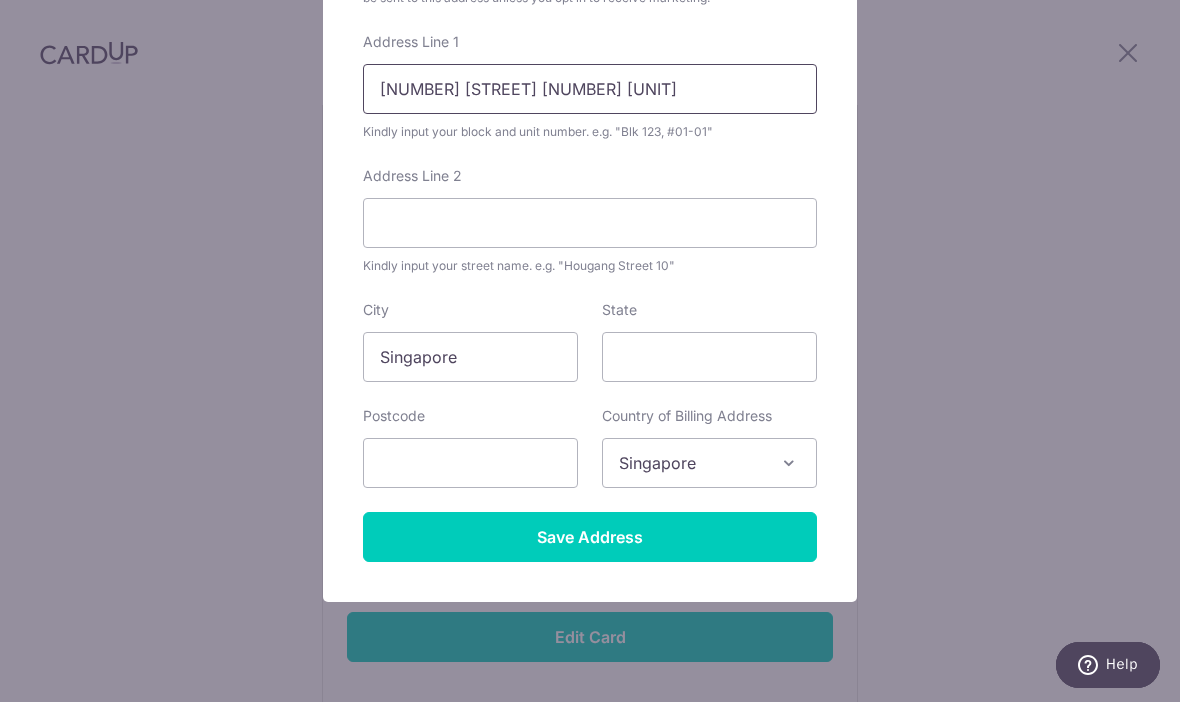 type on "137 Tampines st 86 #04-37" 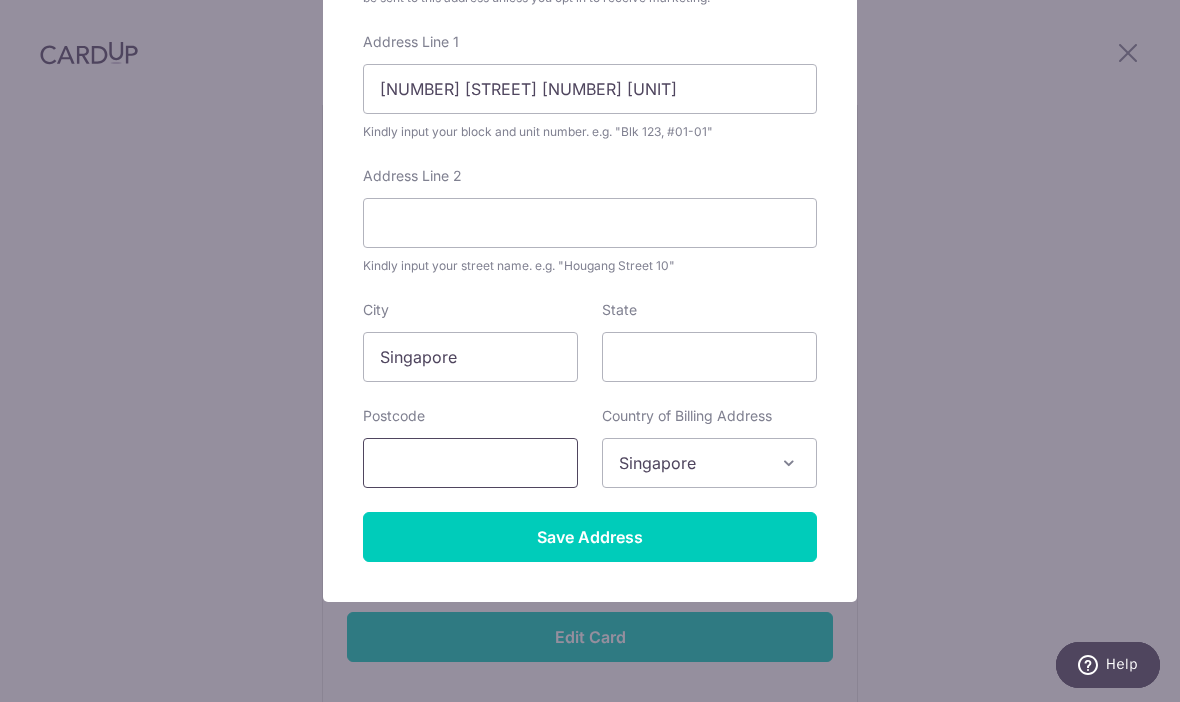 click at bounding box center [470, 463] 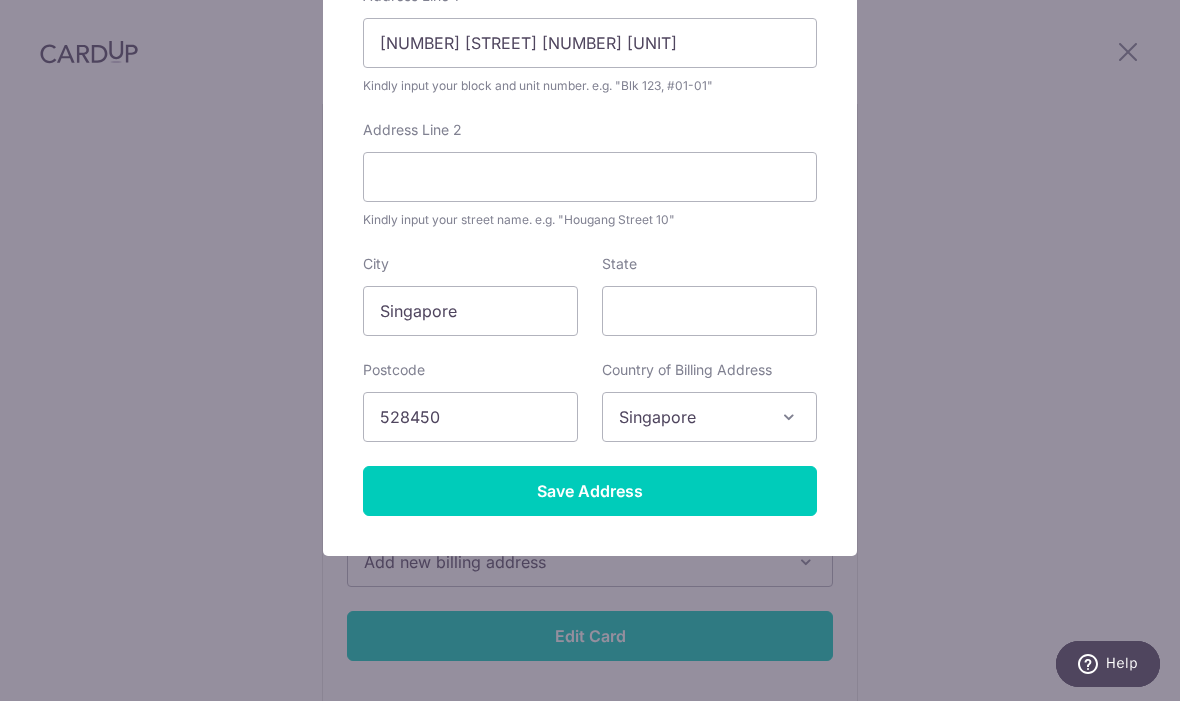 scroll, scrollTop: 310, scrollLeft: 0, axis: vertical 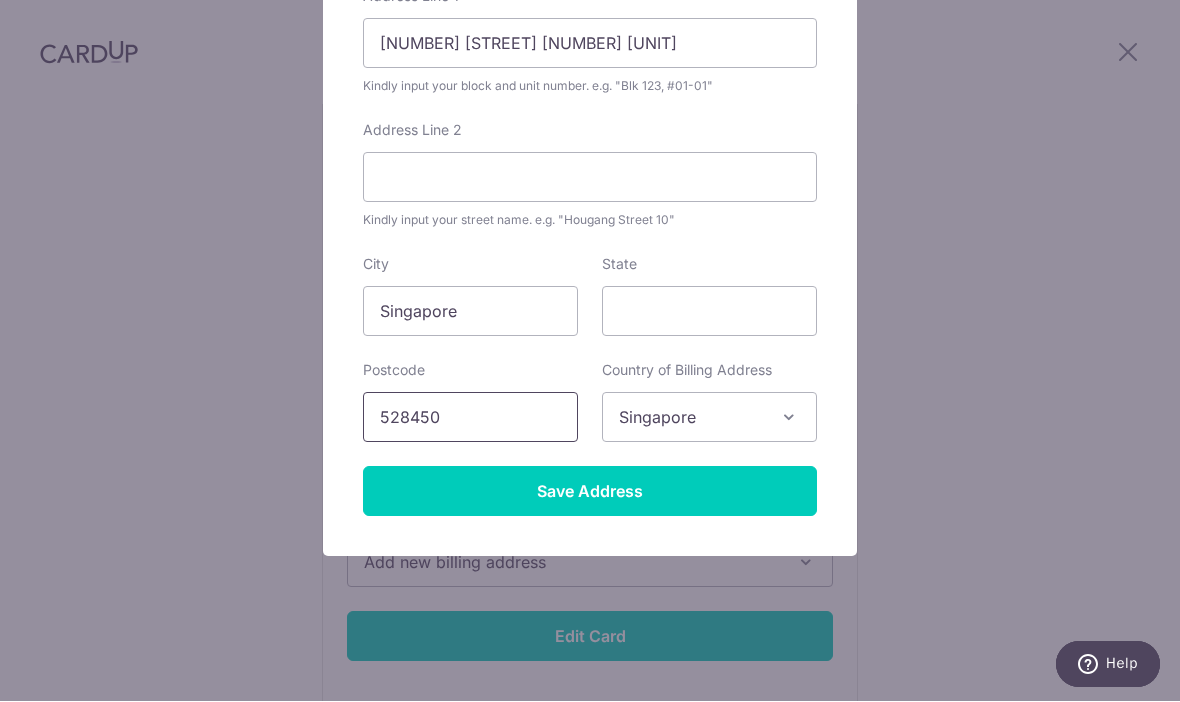 type on "528450" 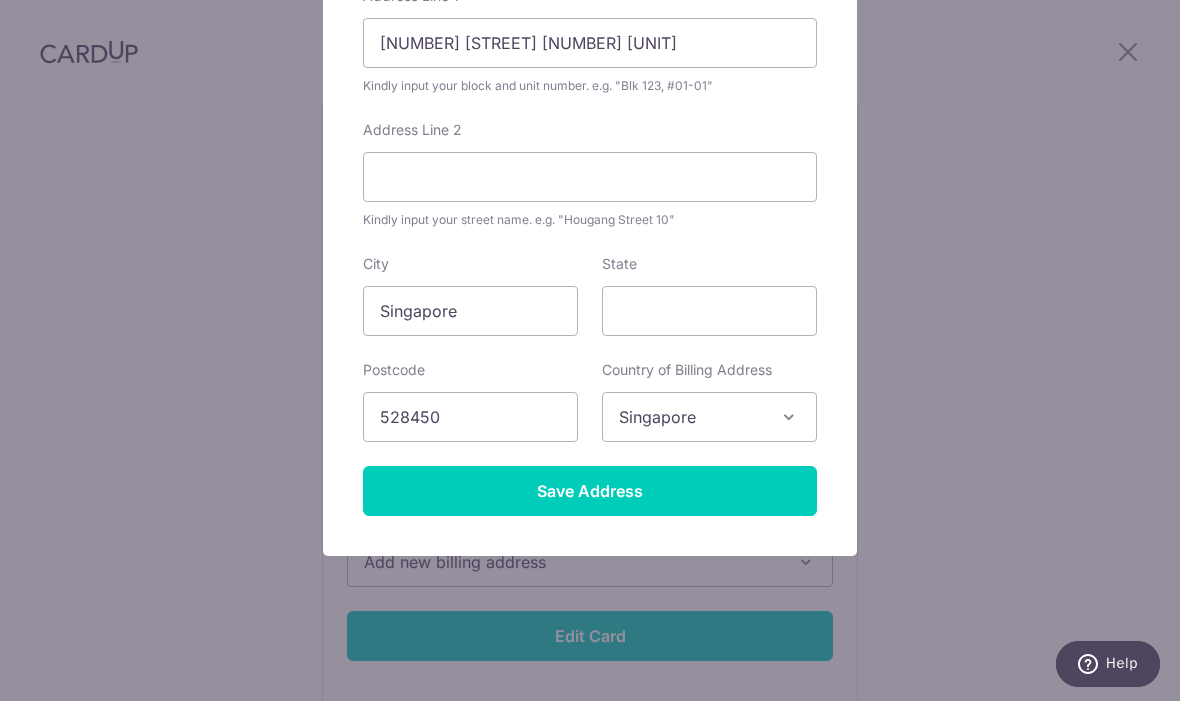 click on "Save Address" at bounding box center [590, 492] 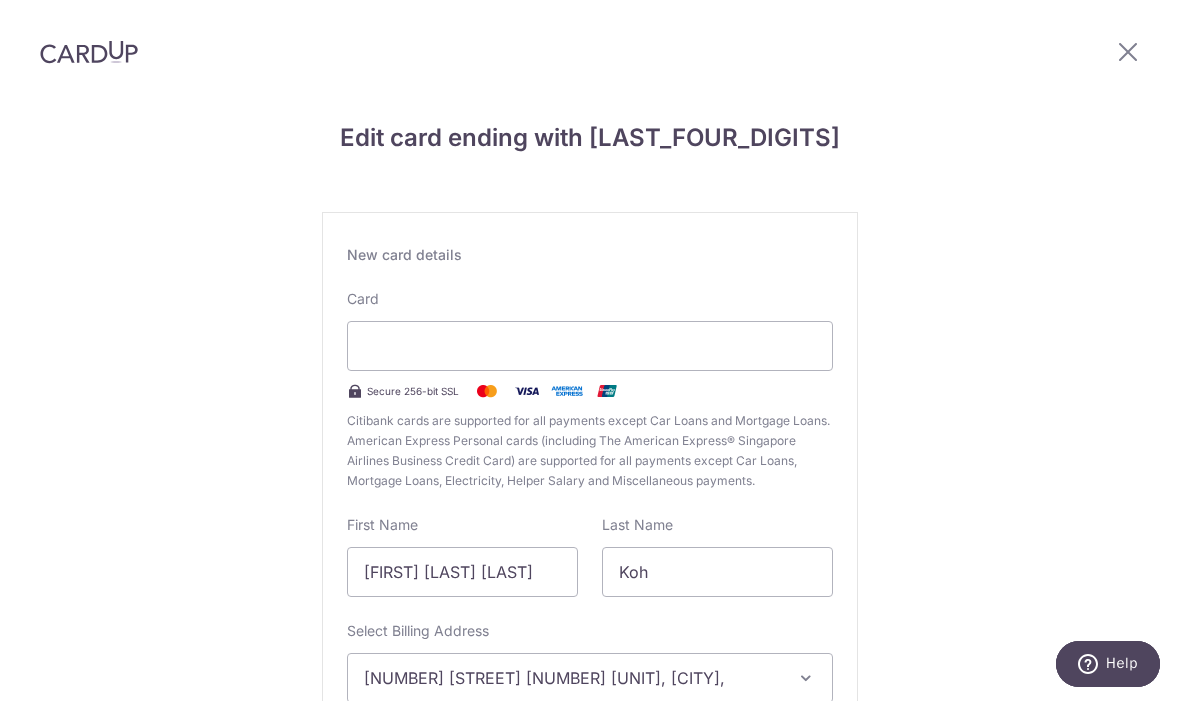 scroll, scrollTop: 57, scrollLeft: 0, axis: vertical 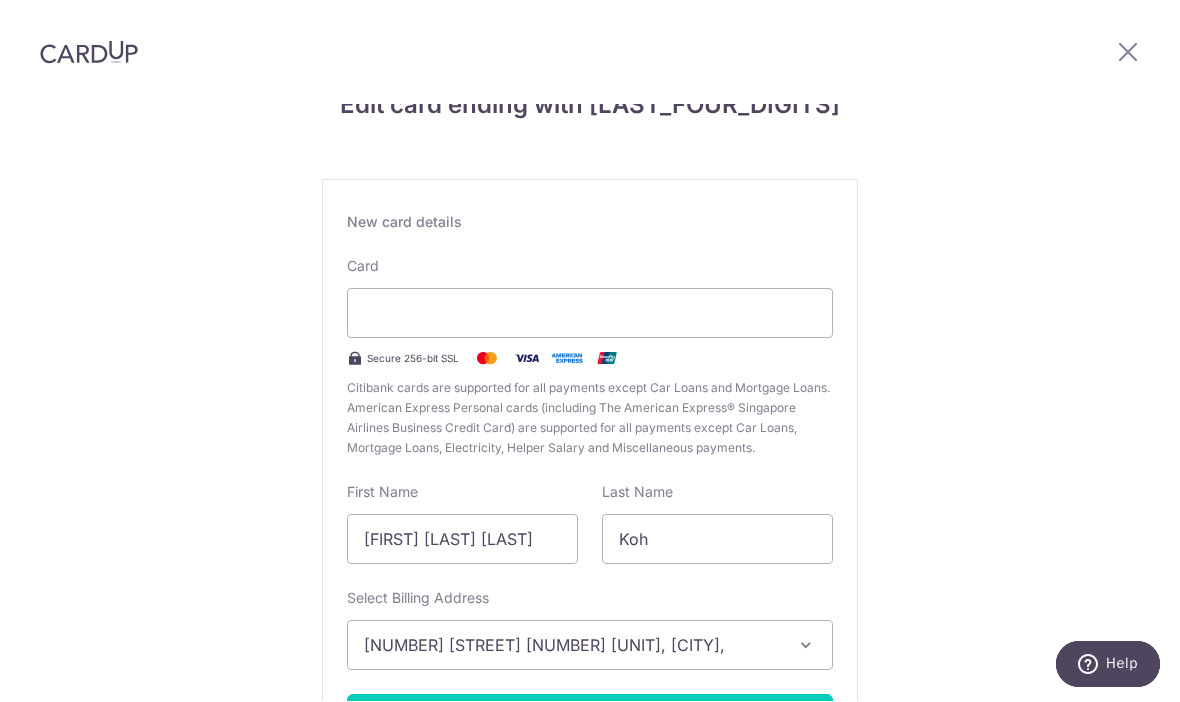 click at bounding box center [806, 646] 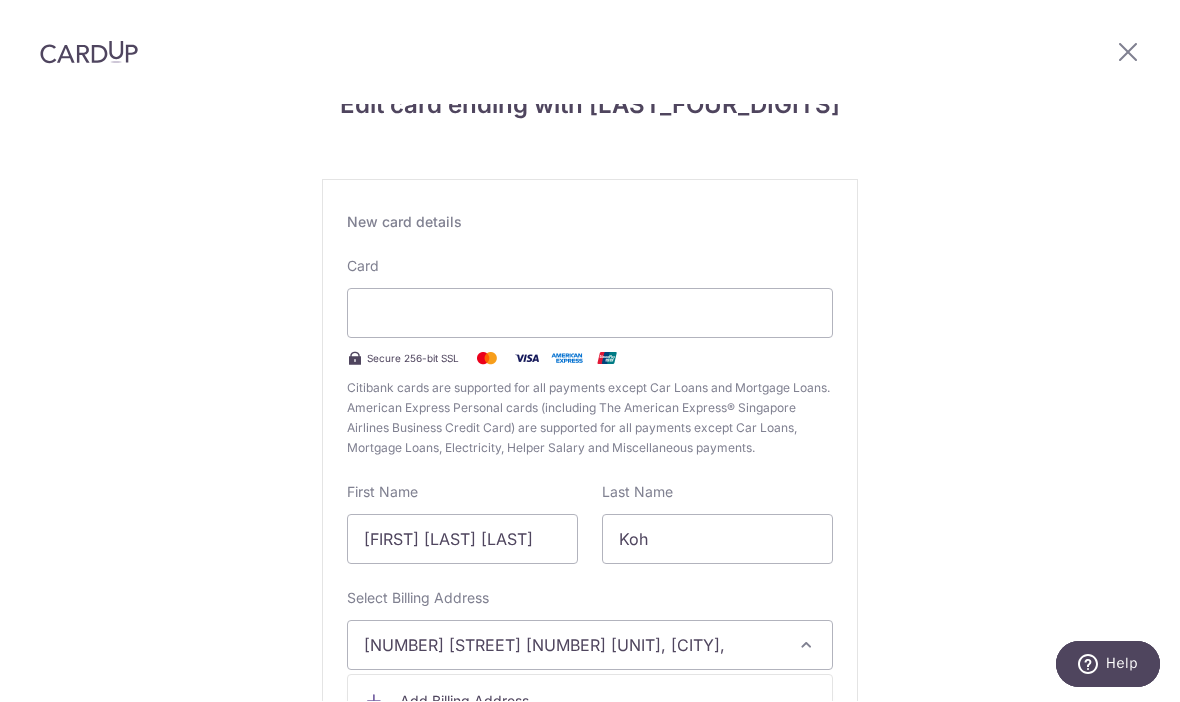 click at bounding box center (590, 351) 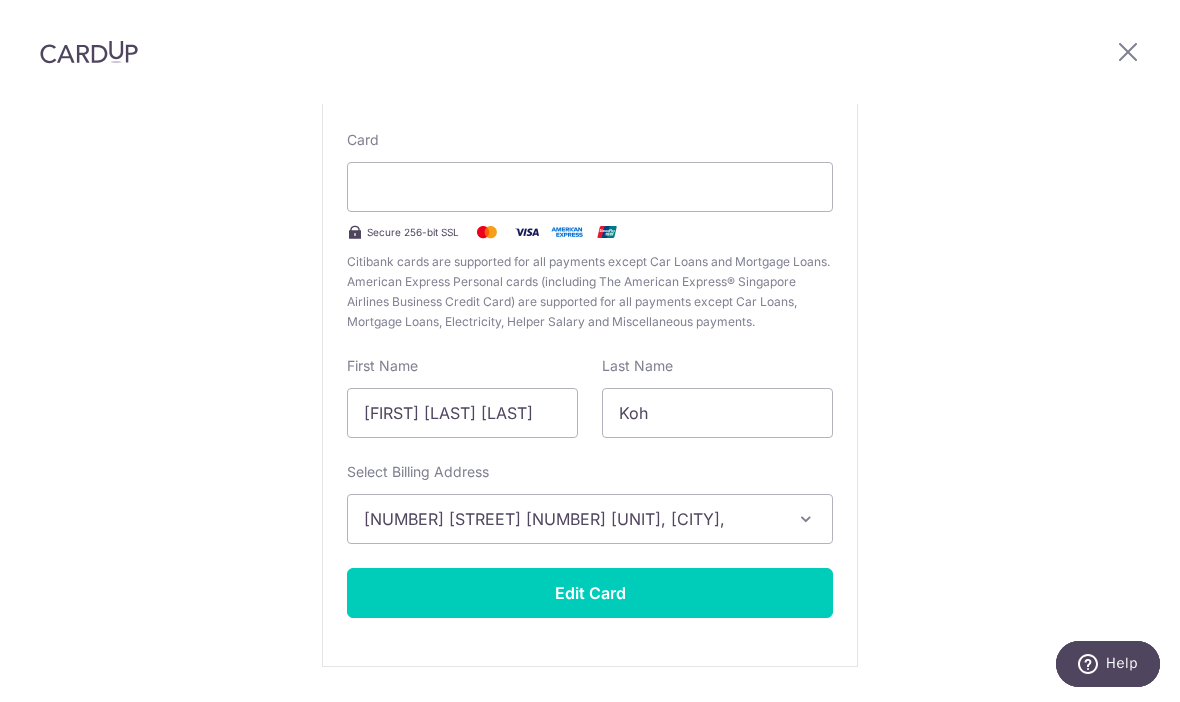 scroll, scrollTop: 182, scrollLeft: 0, axis: vertical 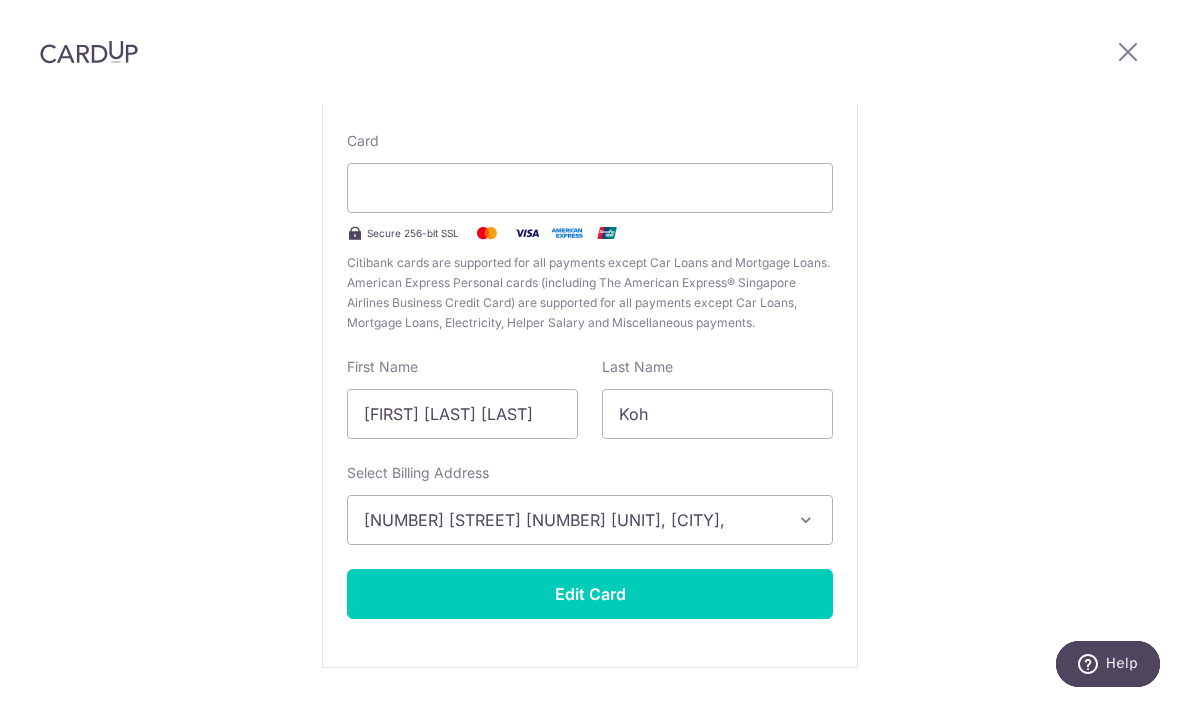 click at bounding box center [806, 521] 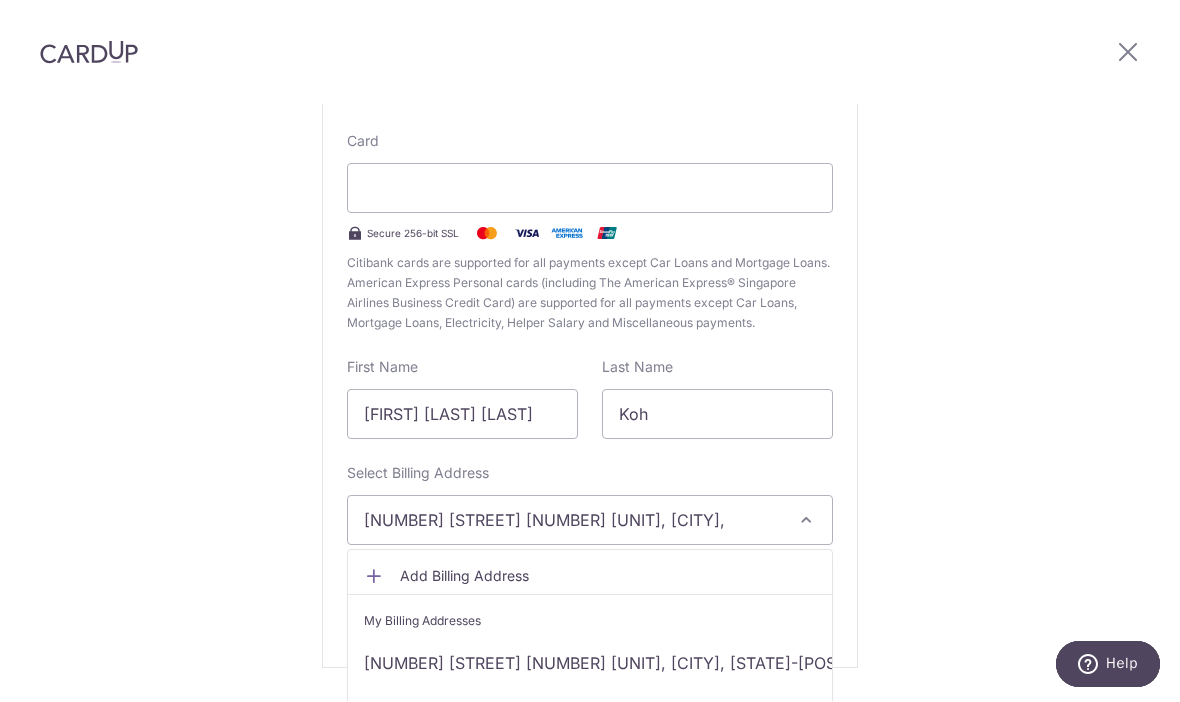 click at bounding box center (590, 351) 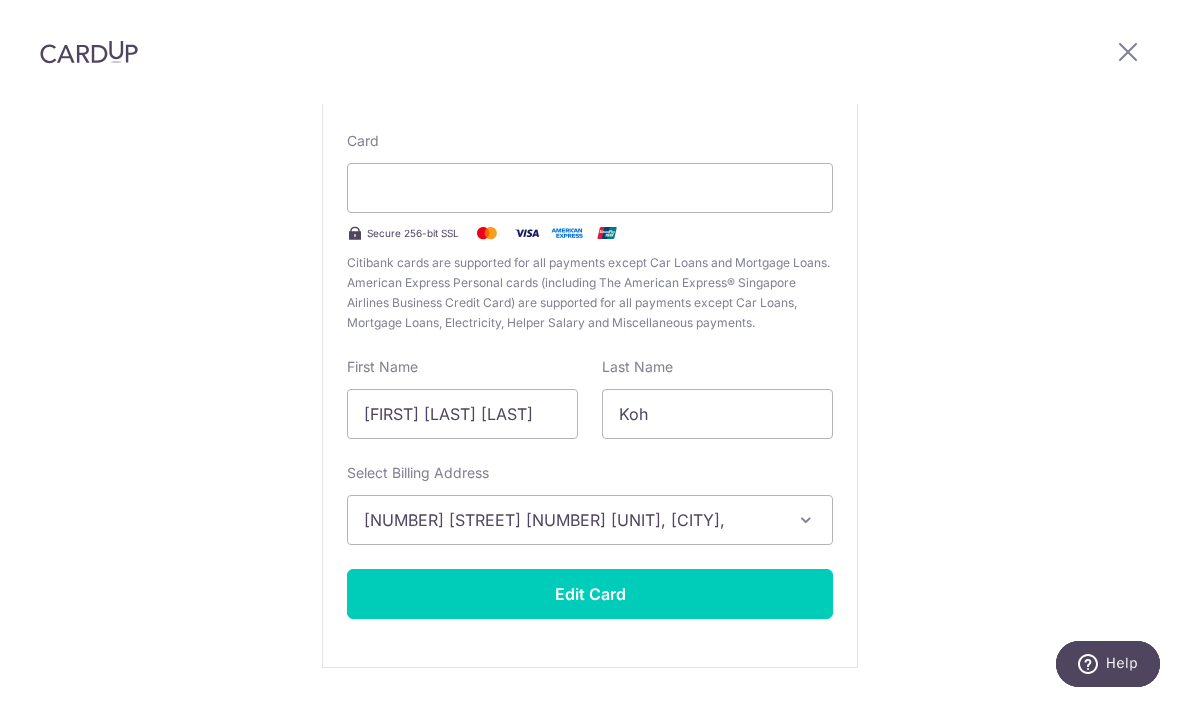 click on "[NUMBER] [STREET] [NUMBER] #[NUMBER]-[NUMBER], [CITY], [CITY]-[POSTAL_CODE]" at bounding box center [590, 521] 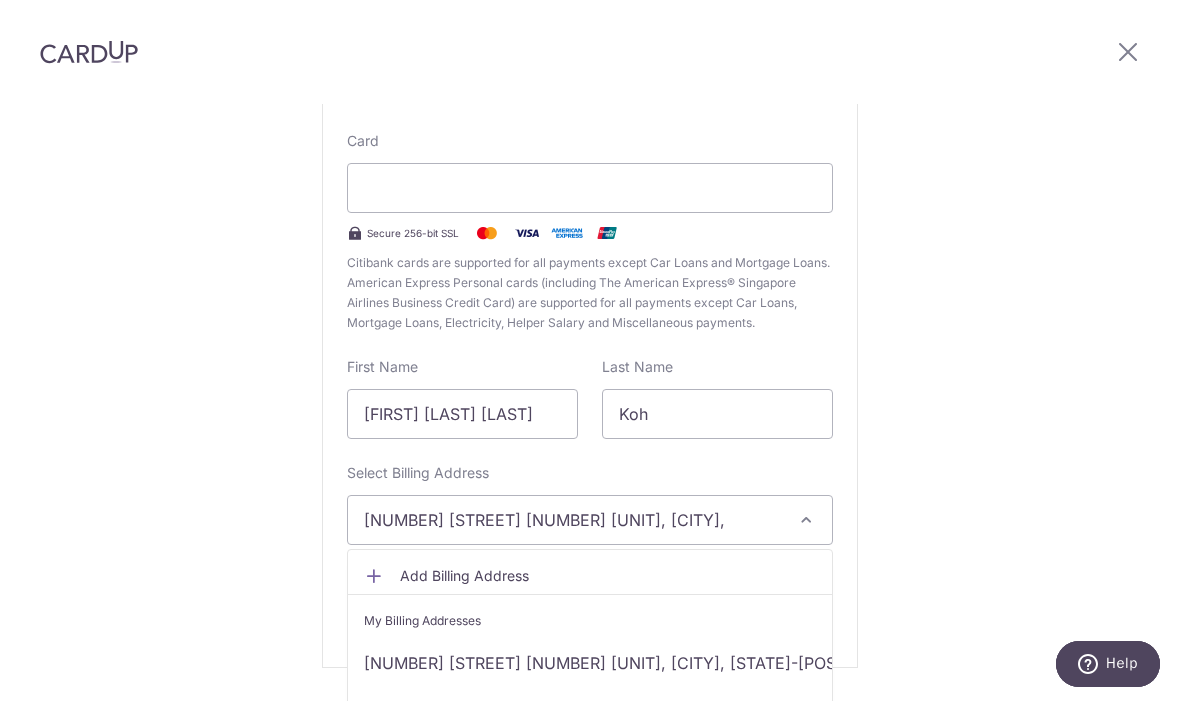 click on "[NUMBER] [STREET] [NUMBER] #[NUMBER]-[NUMBER], [CITY], [CITY]-[POSTAL_CODE]" at bounding box center (590, 664) 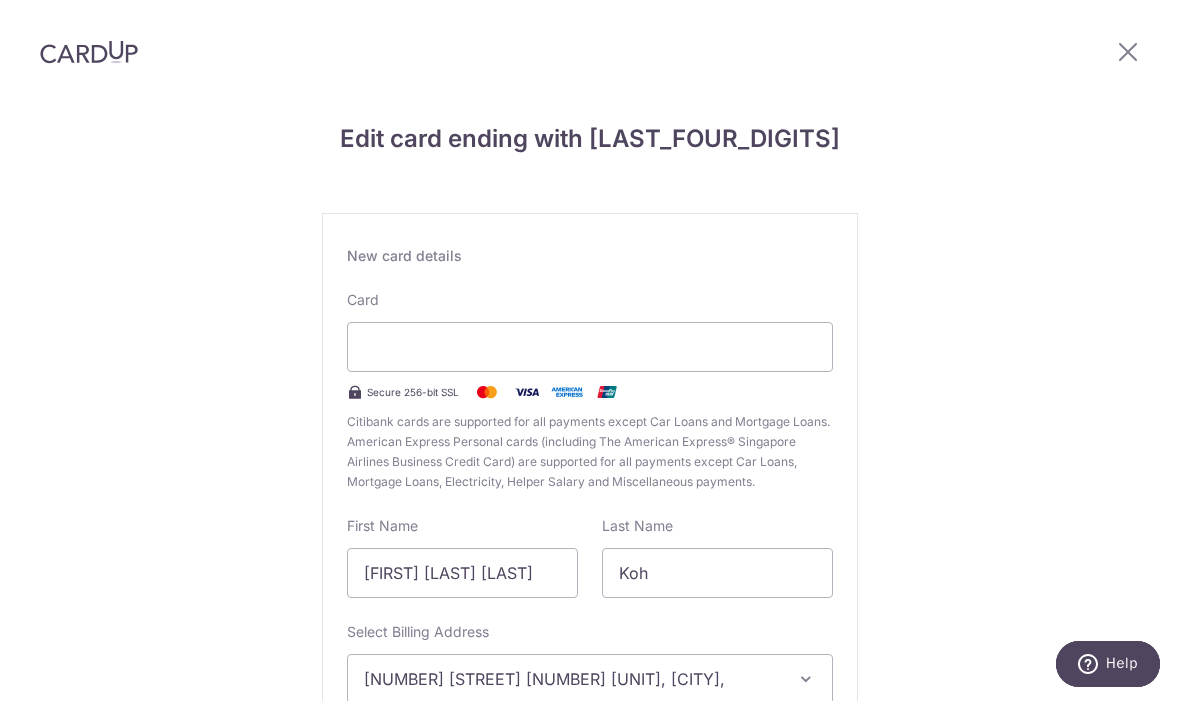 scroll, scrollTop: 179, scrollLeft: 0, axis: vertical 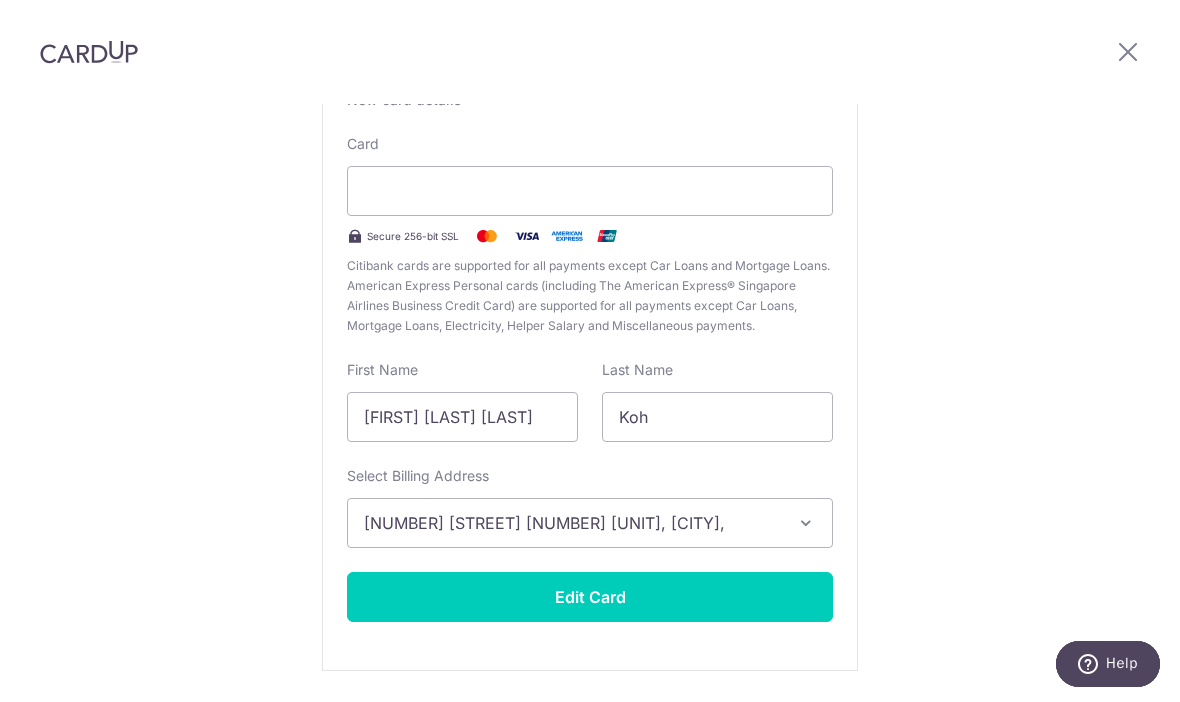 click on "Edit Card" at bounding box center [590, 598] 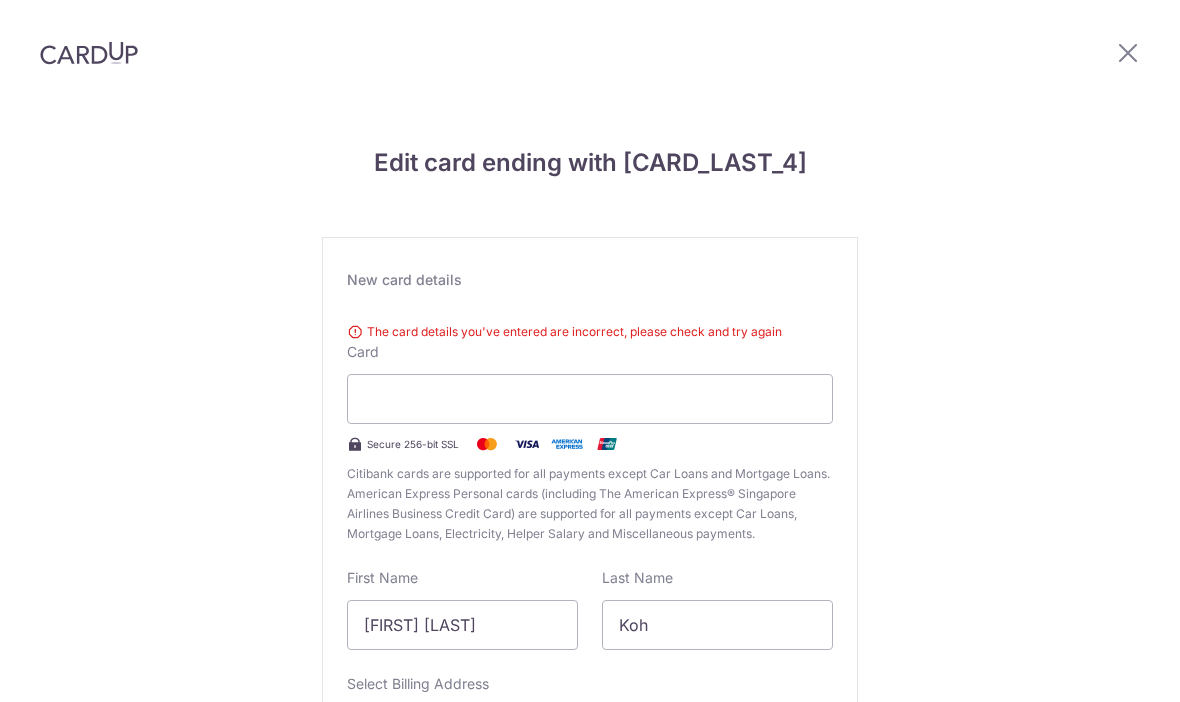 scroll, scrollTop: 69, scrollLeft: 0, axis: vertical 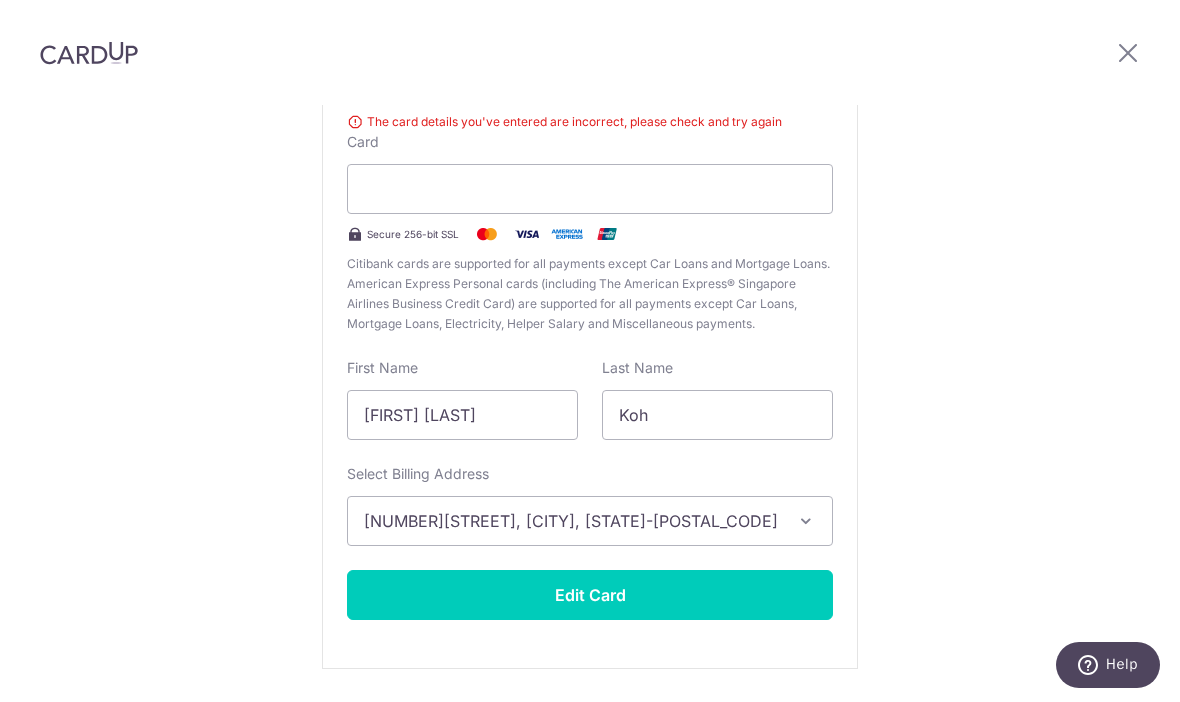 click at bounding box center (806, 521) 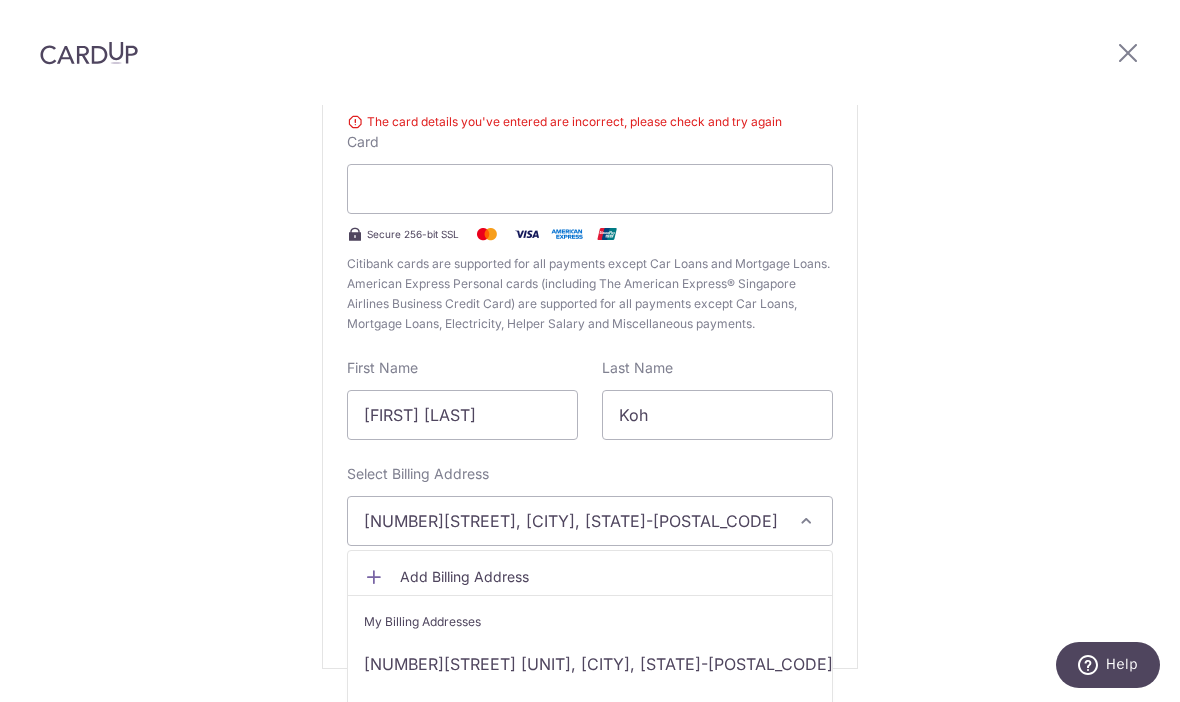 click on "137 Tampines st 86 #04-37, Singapore, Singapore-528450" at bounding box center [590, 664] 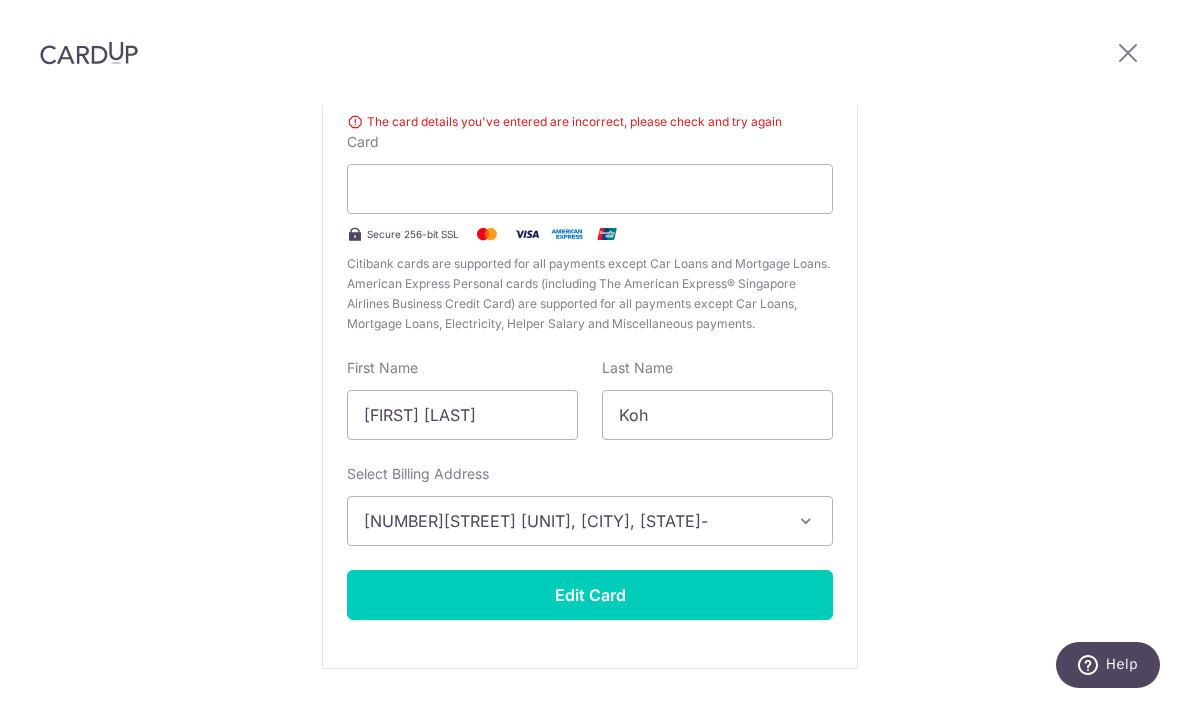 scroll, scrollTop: 68, scrollLeft: 0, axis: vertical 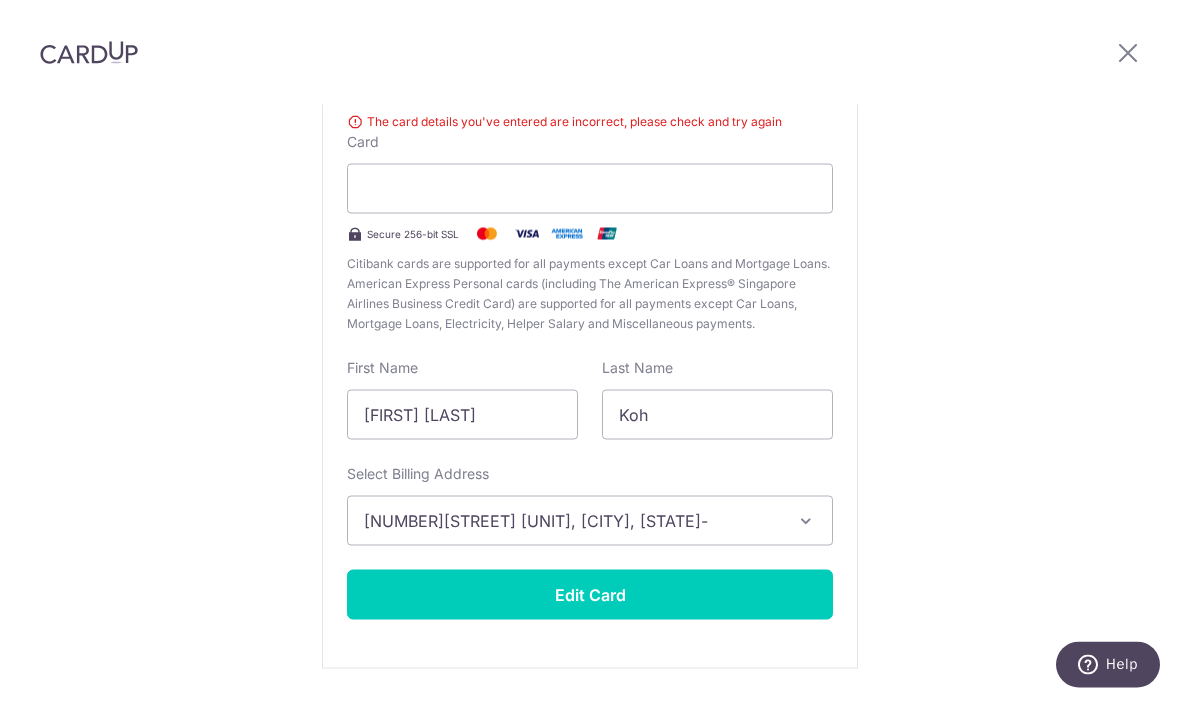 click on "Edit Card" at bounding box center [590, 595] 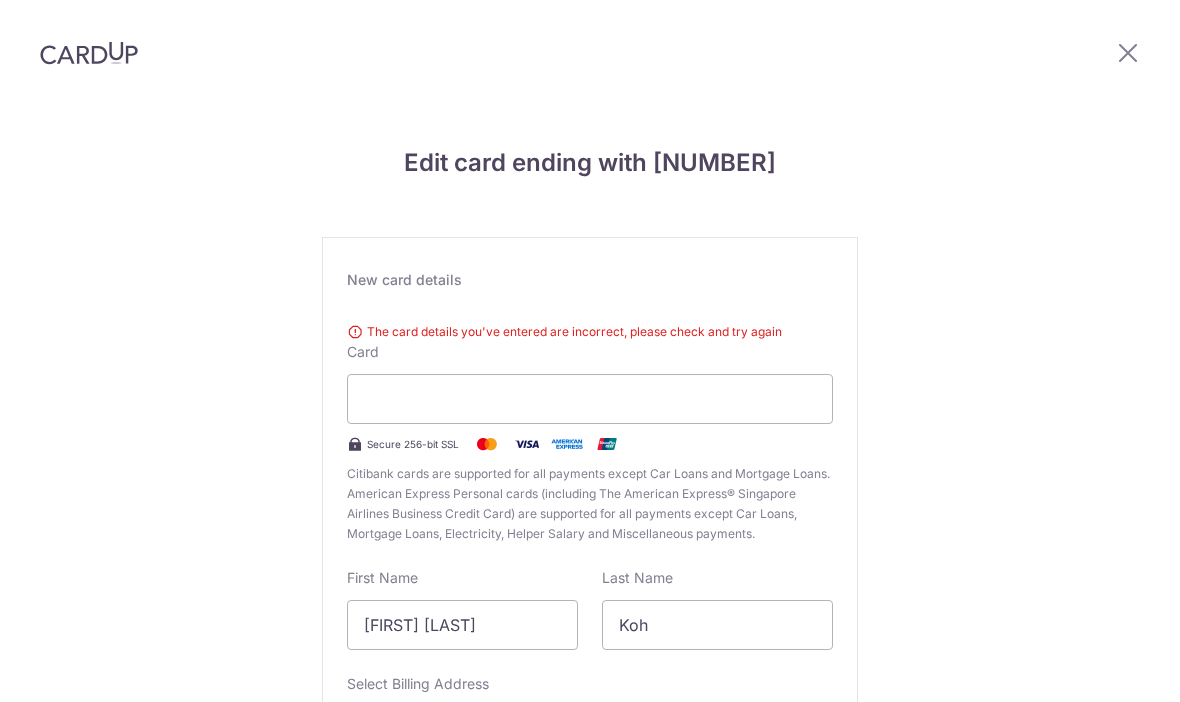 scroll, scrollTop: 69, scrollLeft: 0, axis: vertical 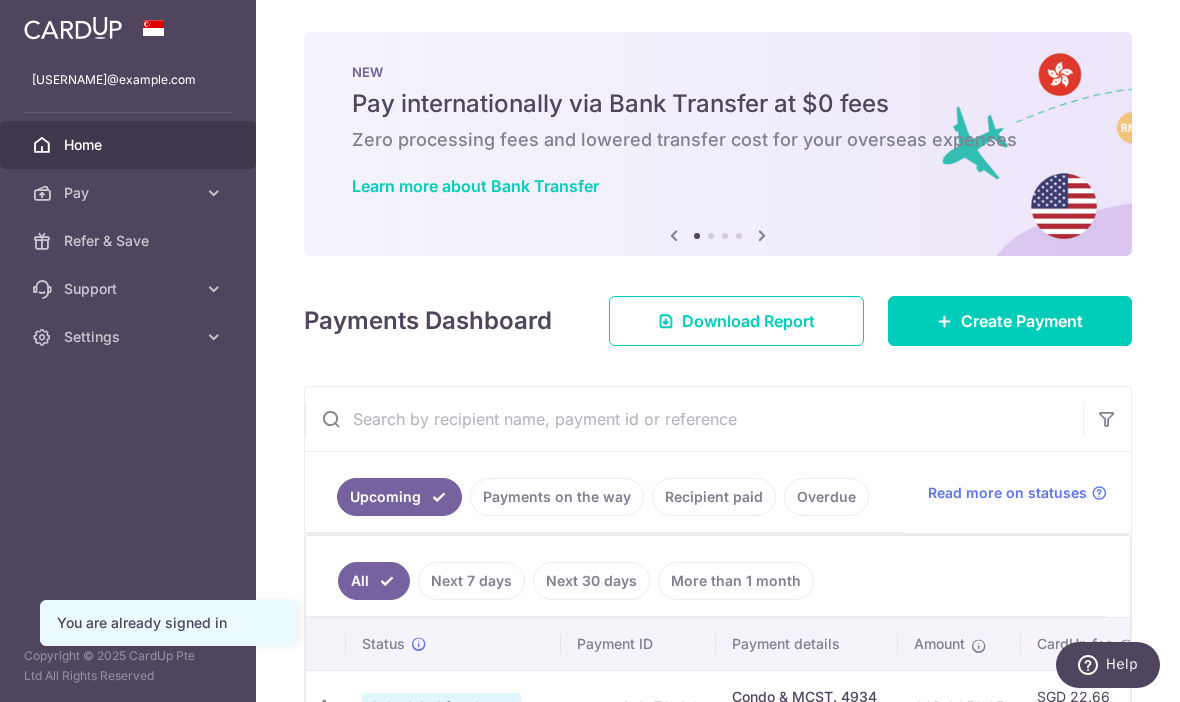 click at bounding box center (0, 0) 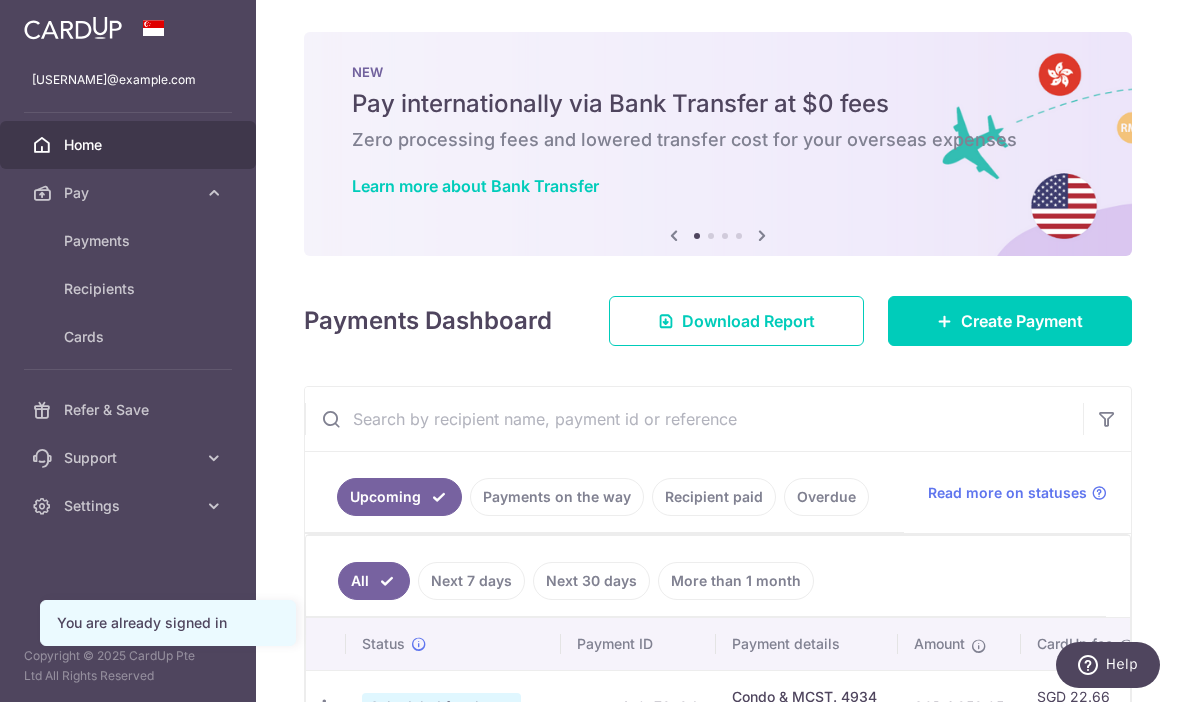 click on "Cards" at bounding box center [130, 337] 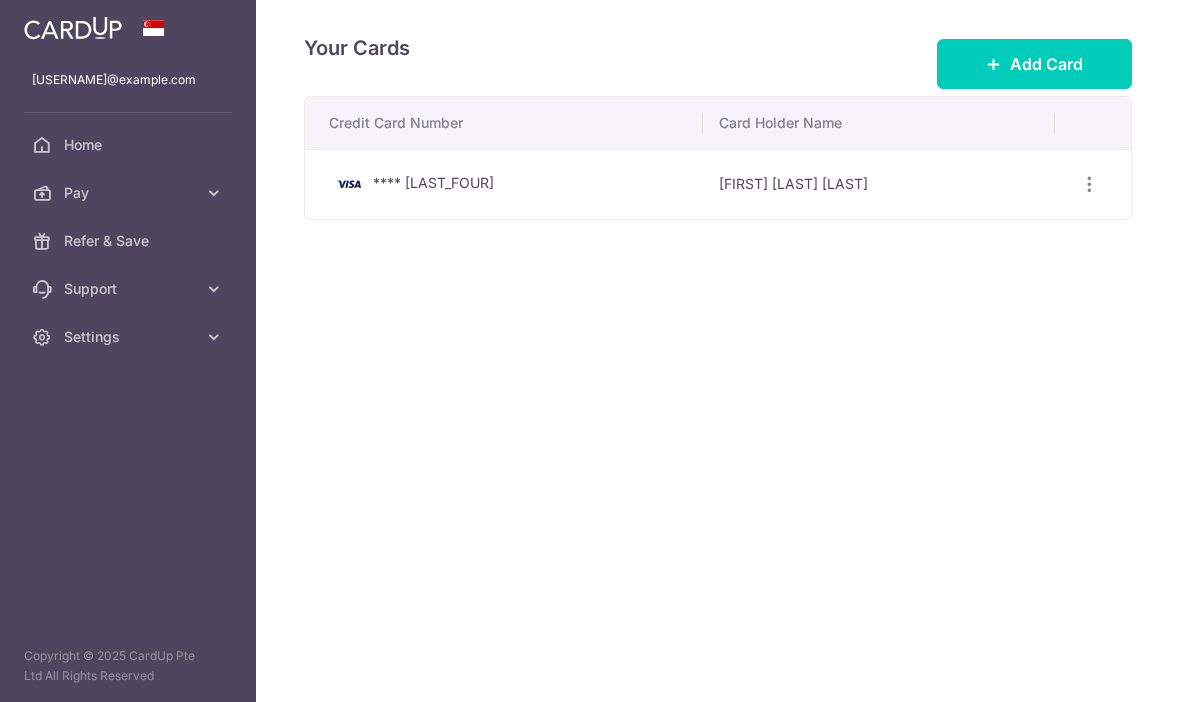 scroll, scrollTop: 0, scrollLeft: 0, axis: both 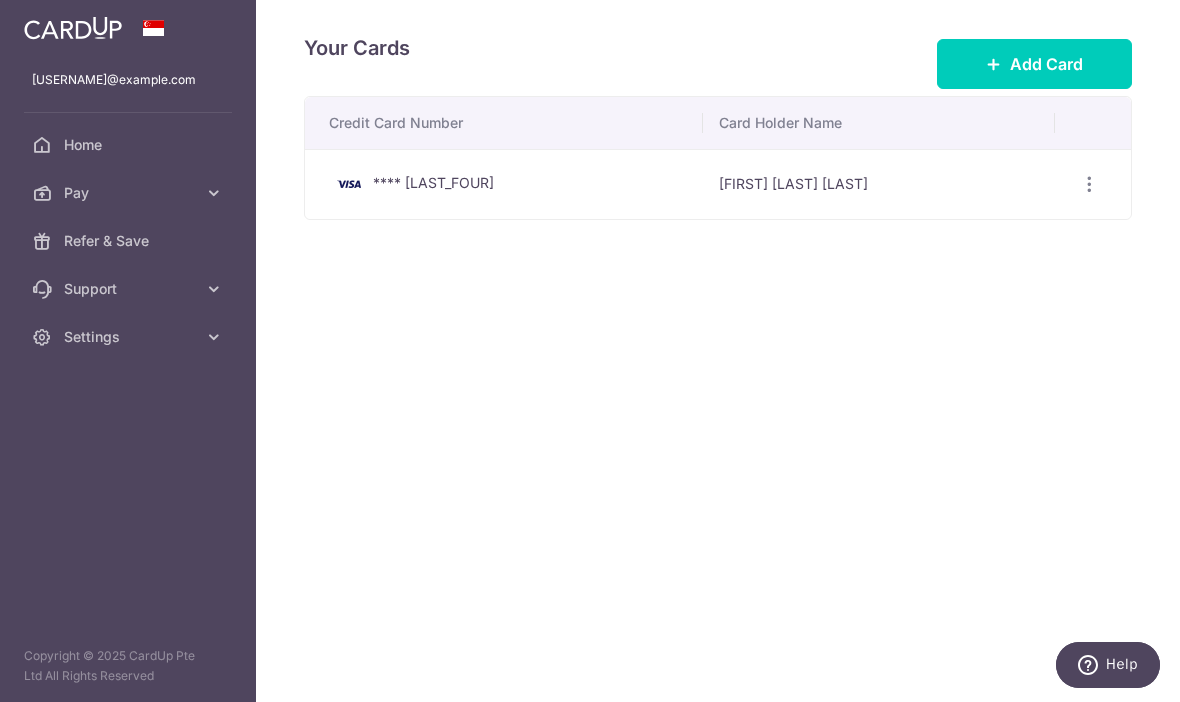 click at bounding box center [1089, 184] 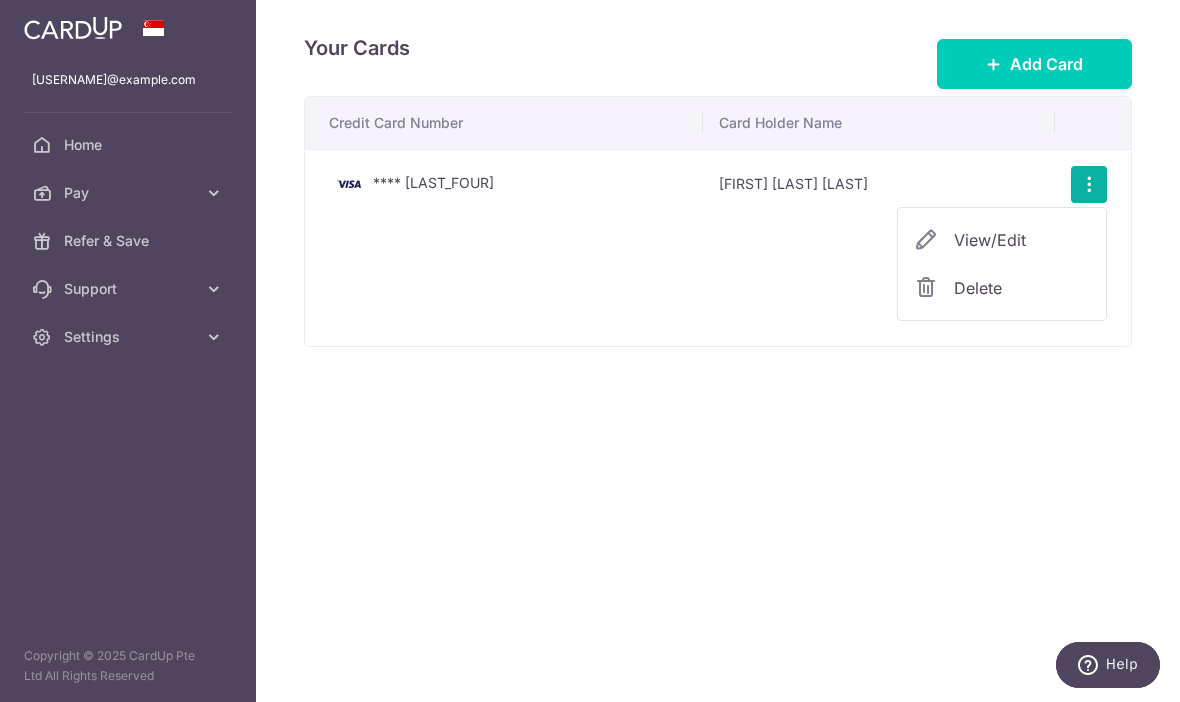 click at bounding box center [590, 351] 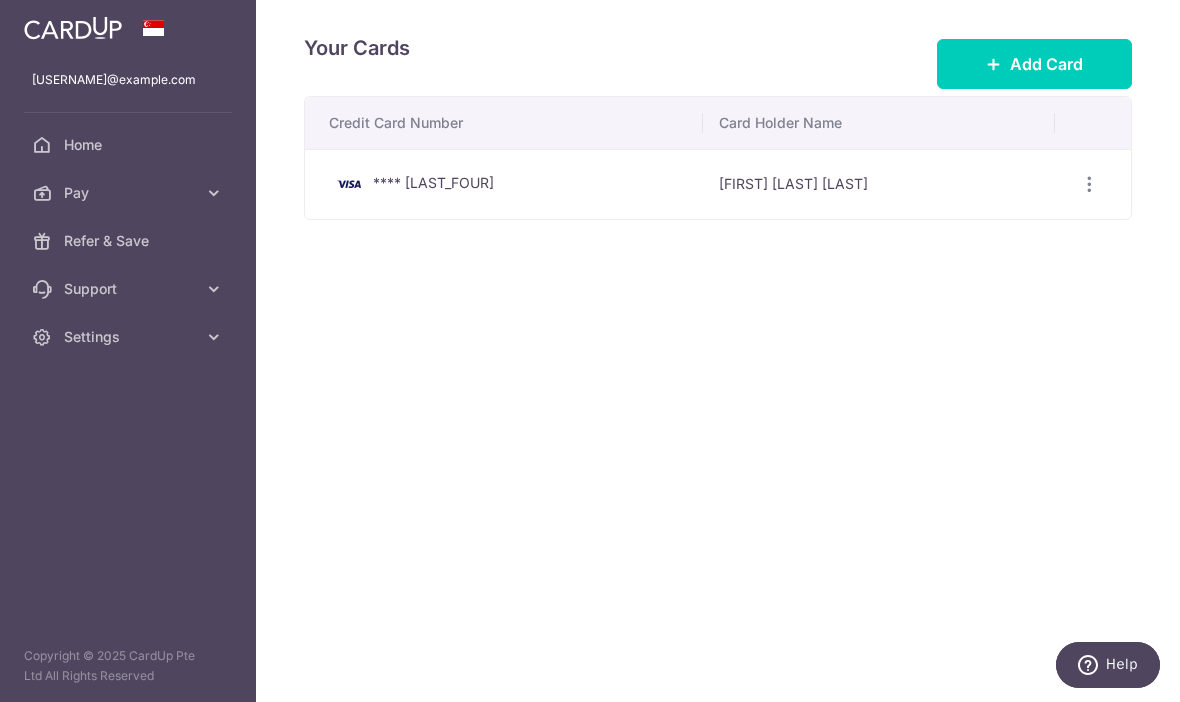 click on "Add Card" at bounding box center [1034, 64] 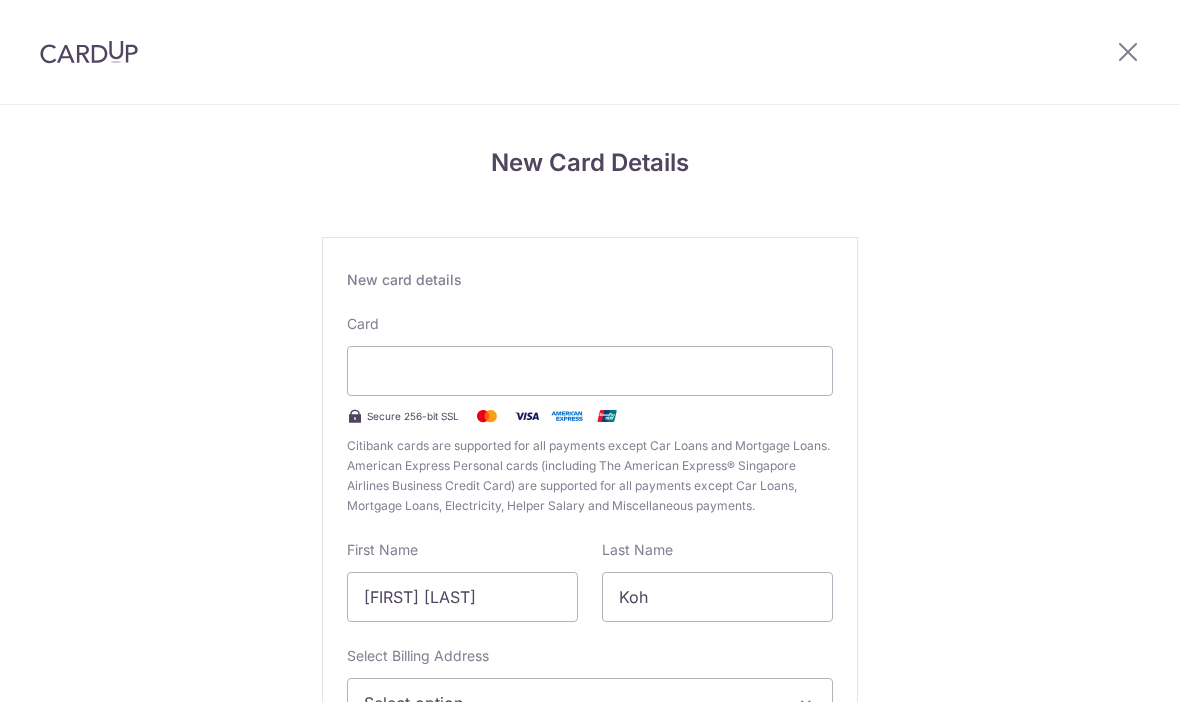 scroll, scrollTop: 0, scrollLeft: 0, axis: both 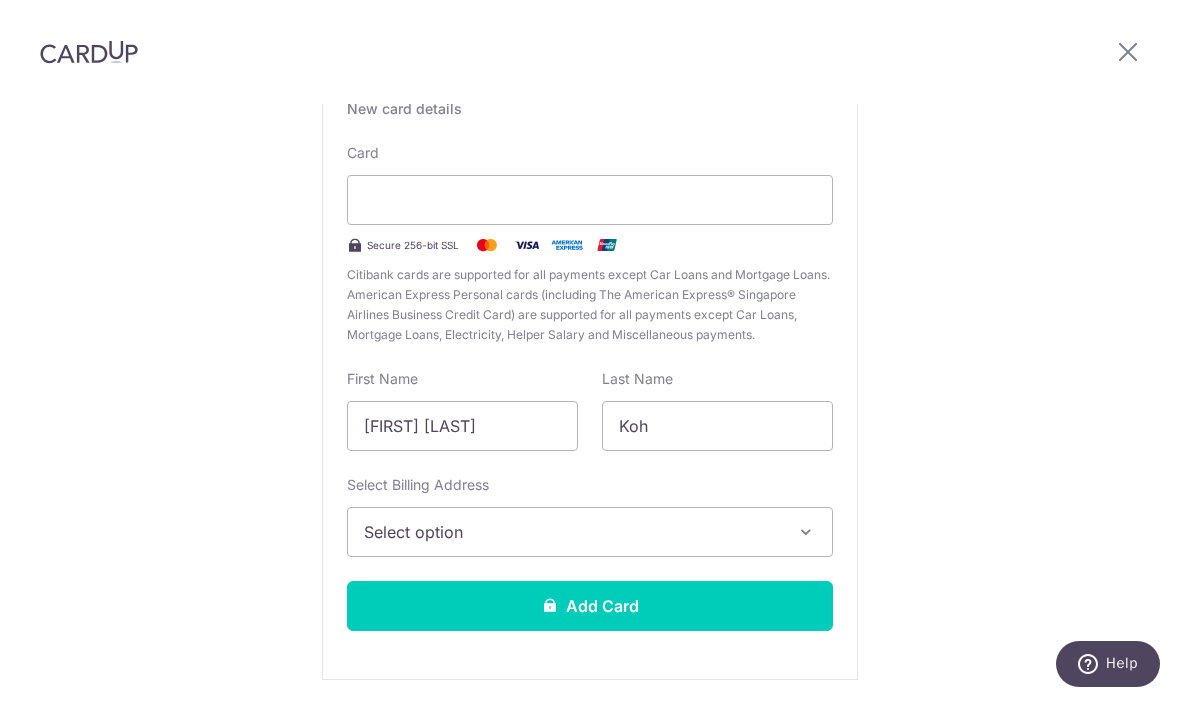 click at bounding box center (806, 533) 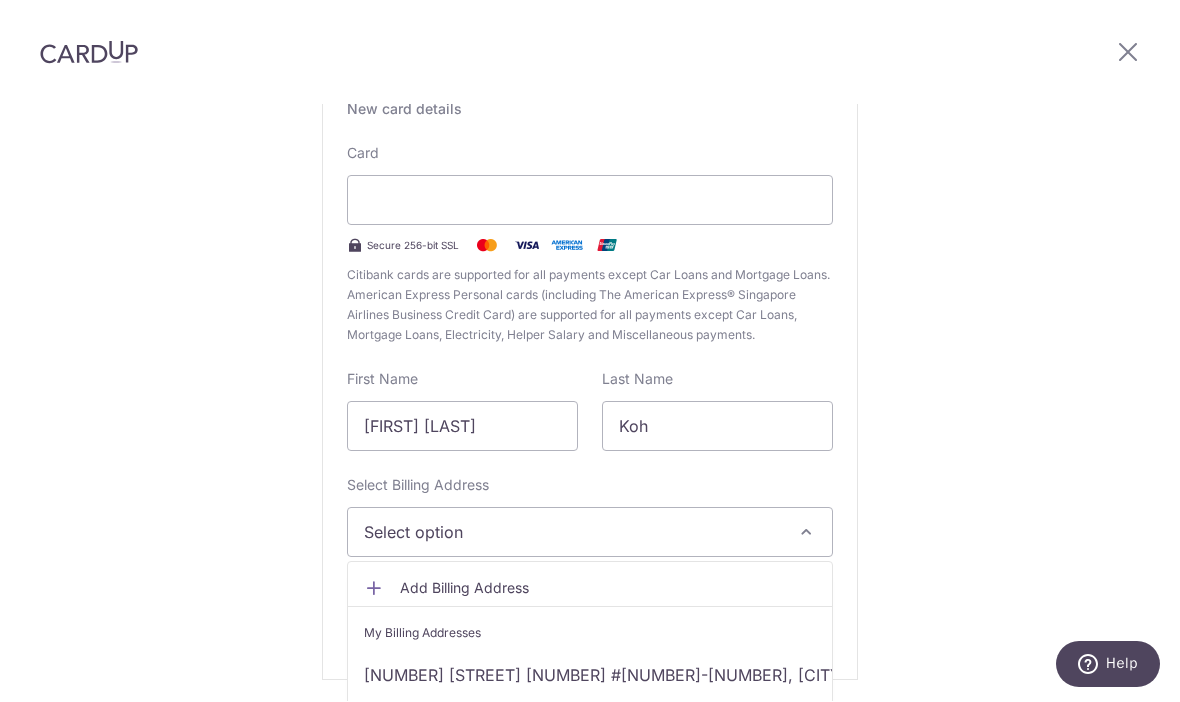 click on "[NUMBER] [STREET] [NUMBER] #[NUMBER]-[NUMBER], [CITY], [CITY]-[POSTAL_CODE]" at bounding box center [590, 676] 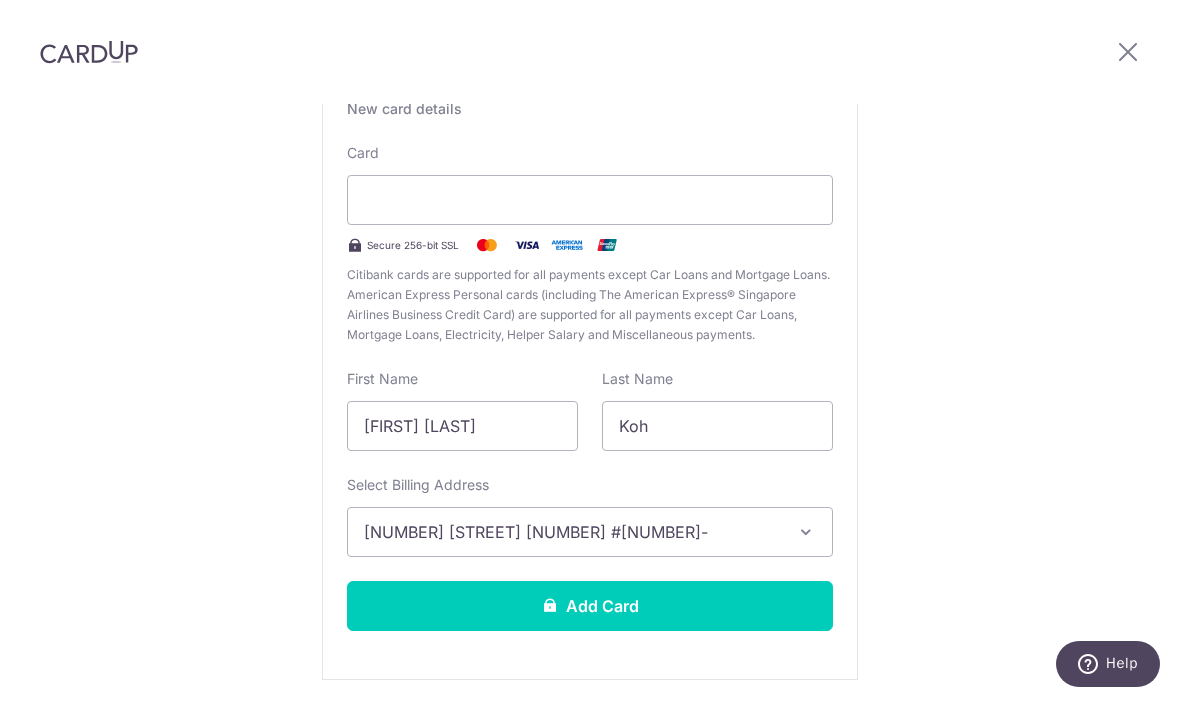 click on "Add Card" at bounding box center (590, 607) 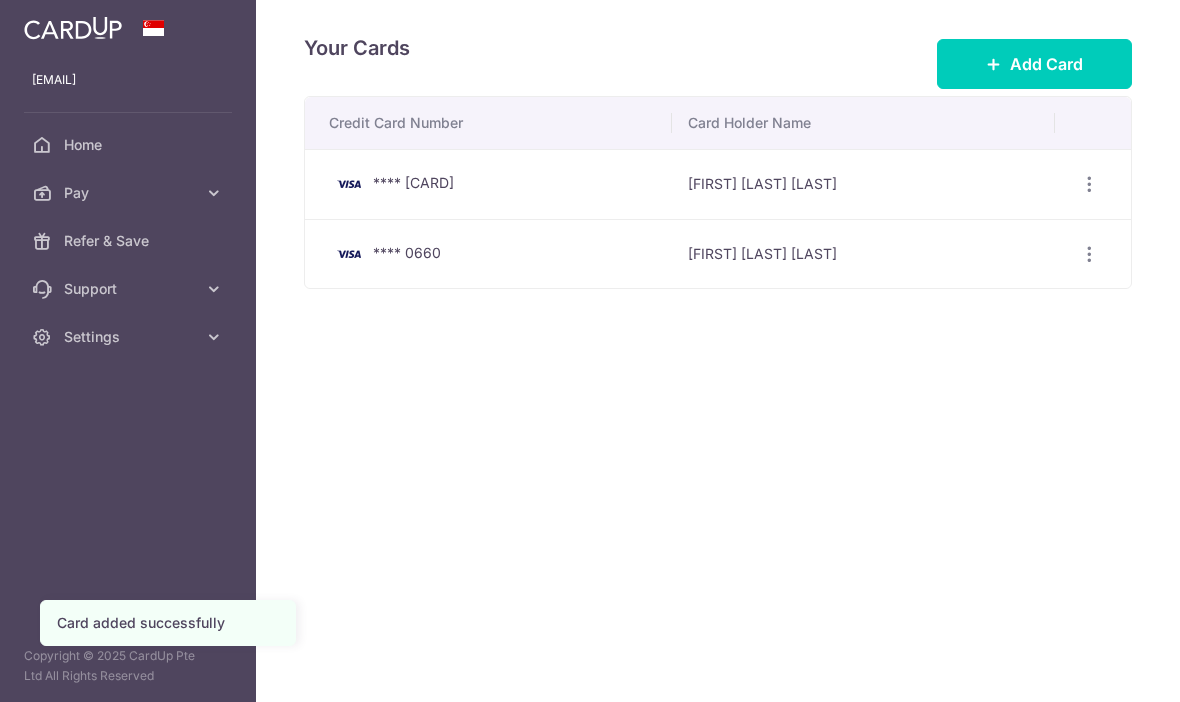 scroll, scrollTop: 0, scrollLeft: 0, axis: both 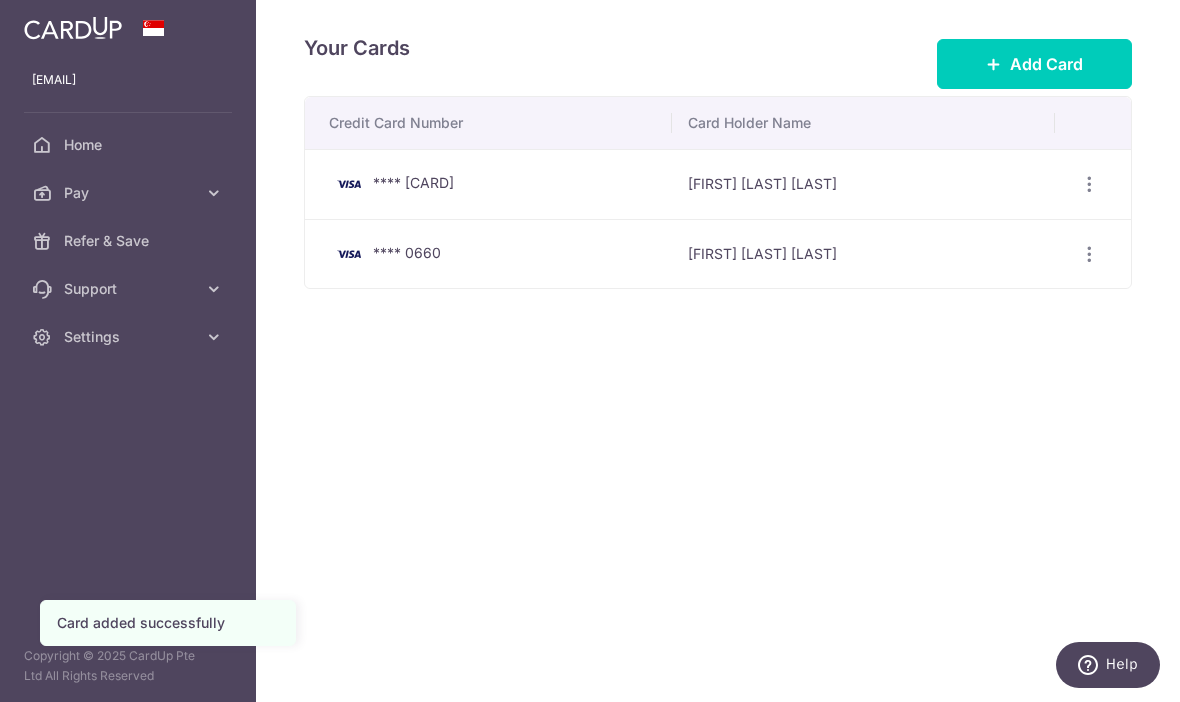 click at bounding box center (0, 0) 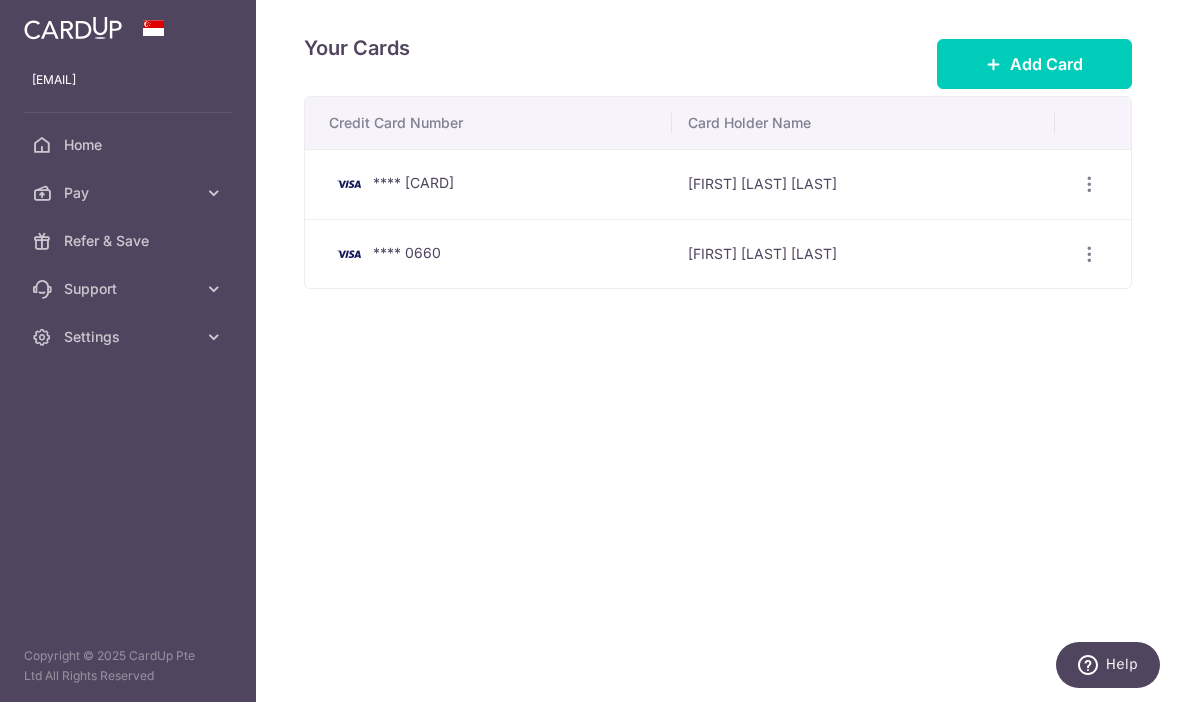 click on "Home" at bounding box center (130, 145) 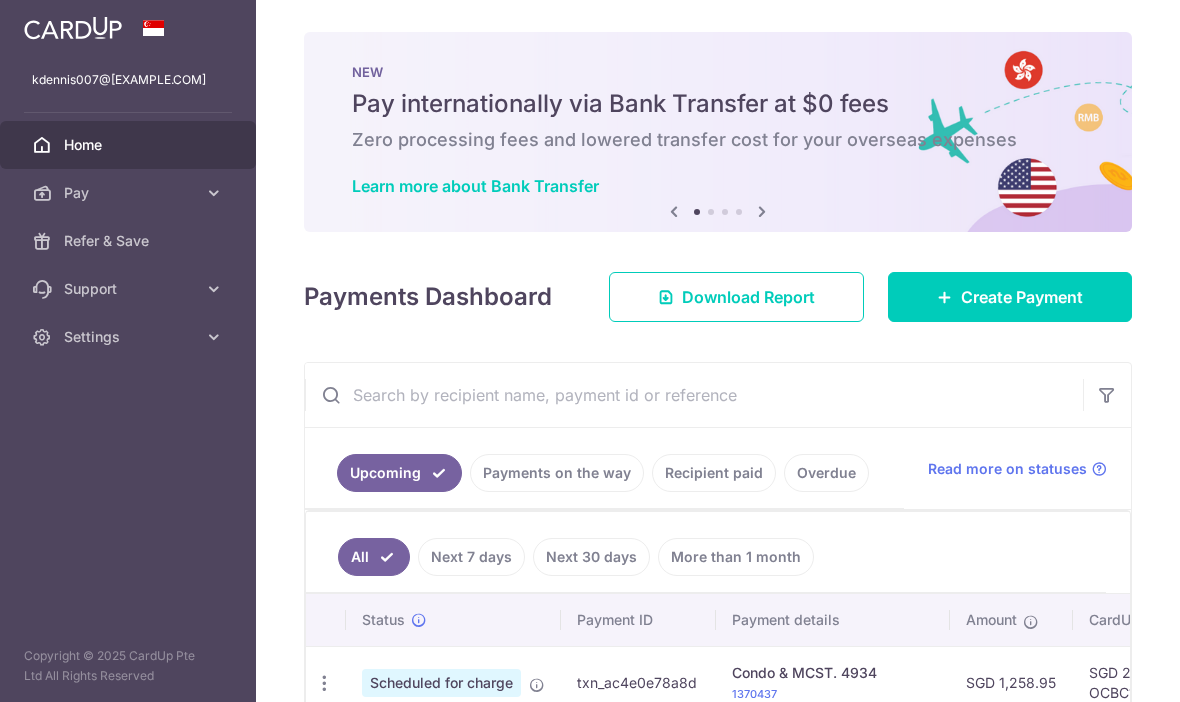 scroll, scrollTop: 0, scrollLeft: 0, axis: both 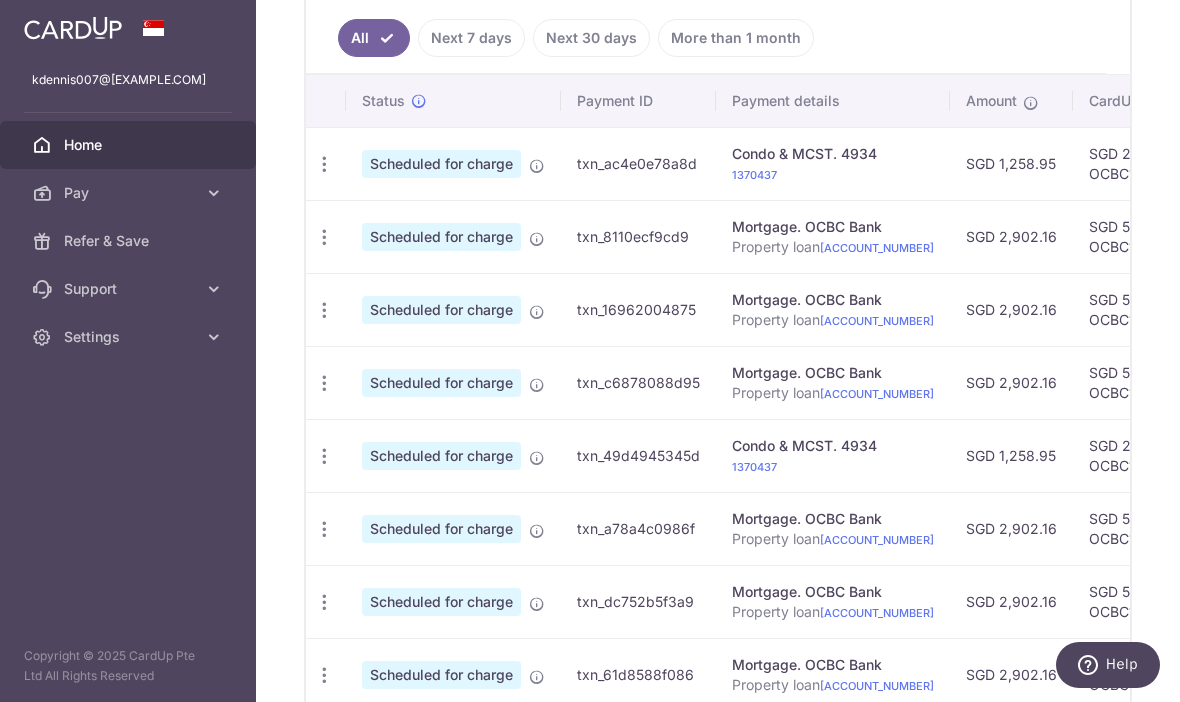 click at bounding box center (324, 164) 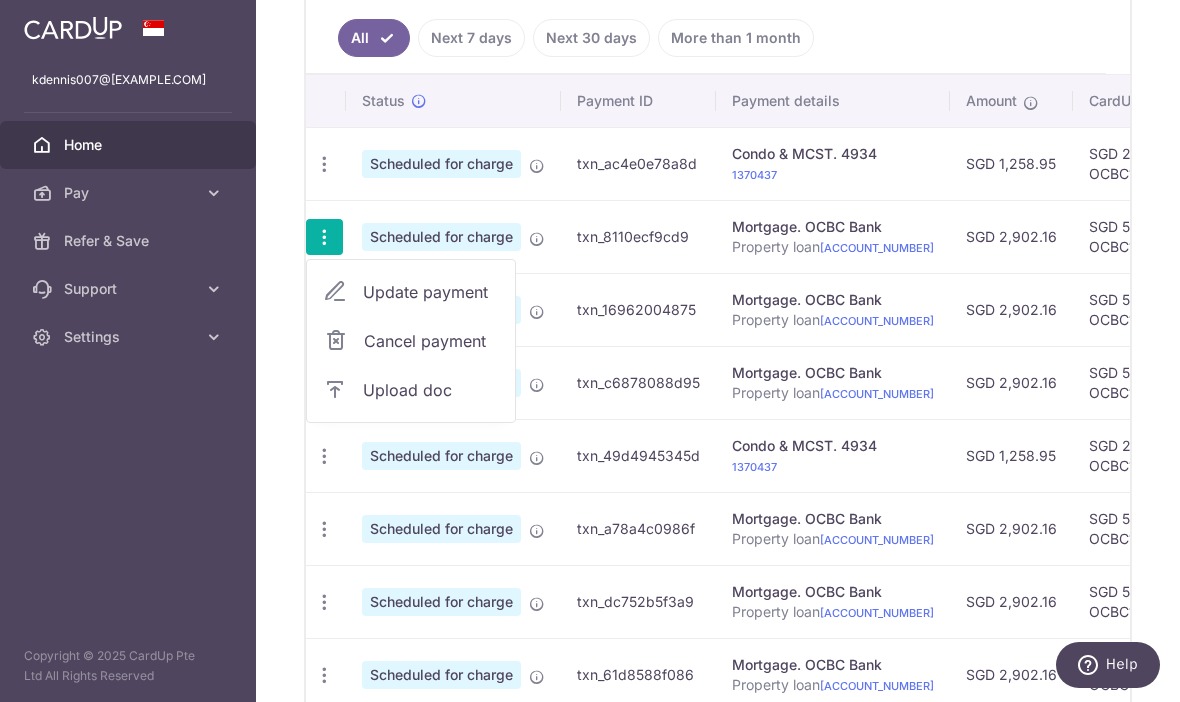 click on "Update payment" at bounding box center (431, 292) 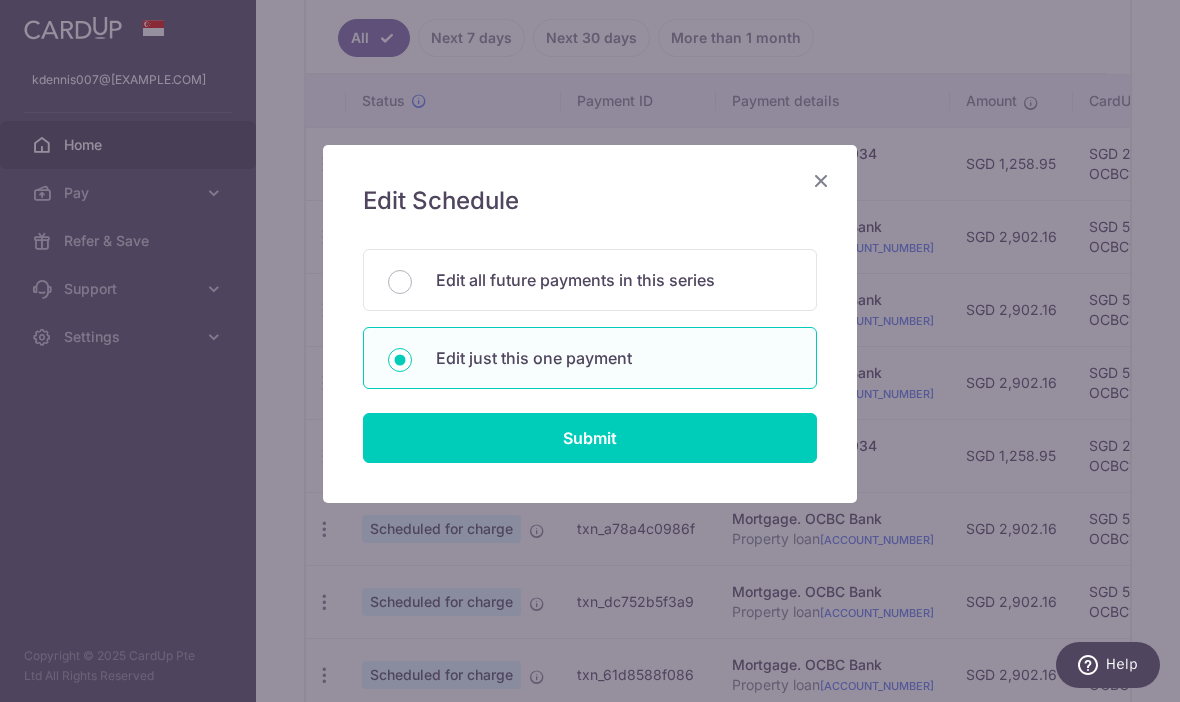click on "Edit all future payments in this series" at bounding box center [614, 280] 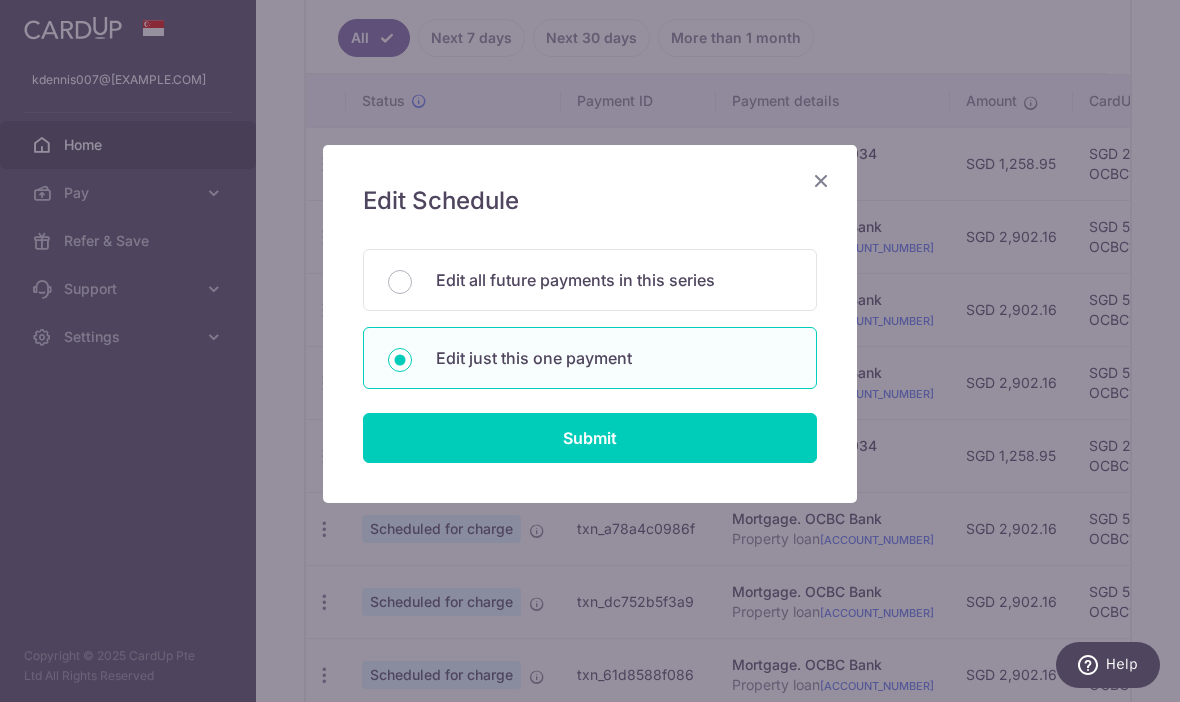 radio on "true" 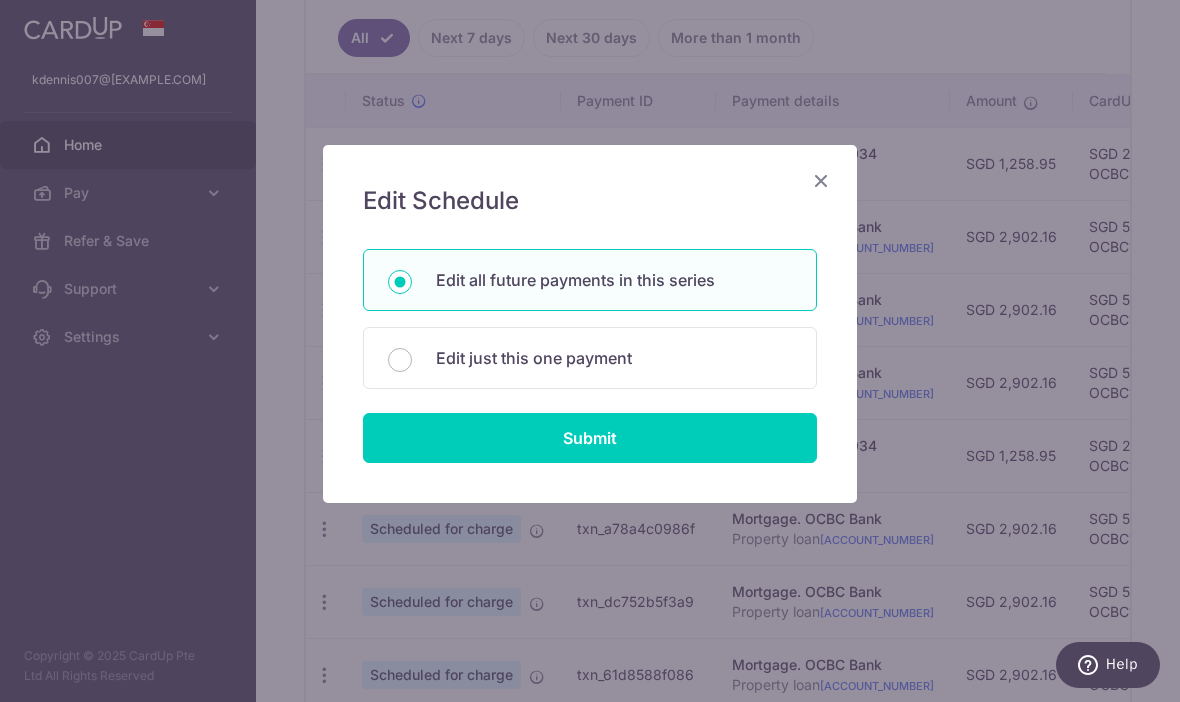 click on "Submit" at bounding box center (590, 438) 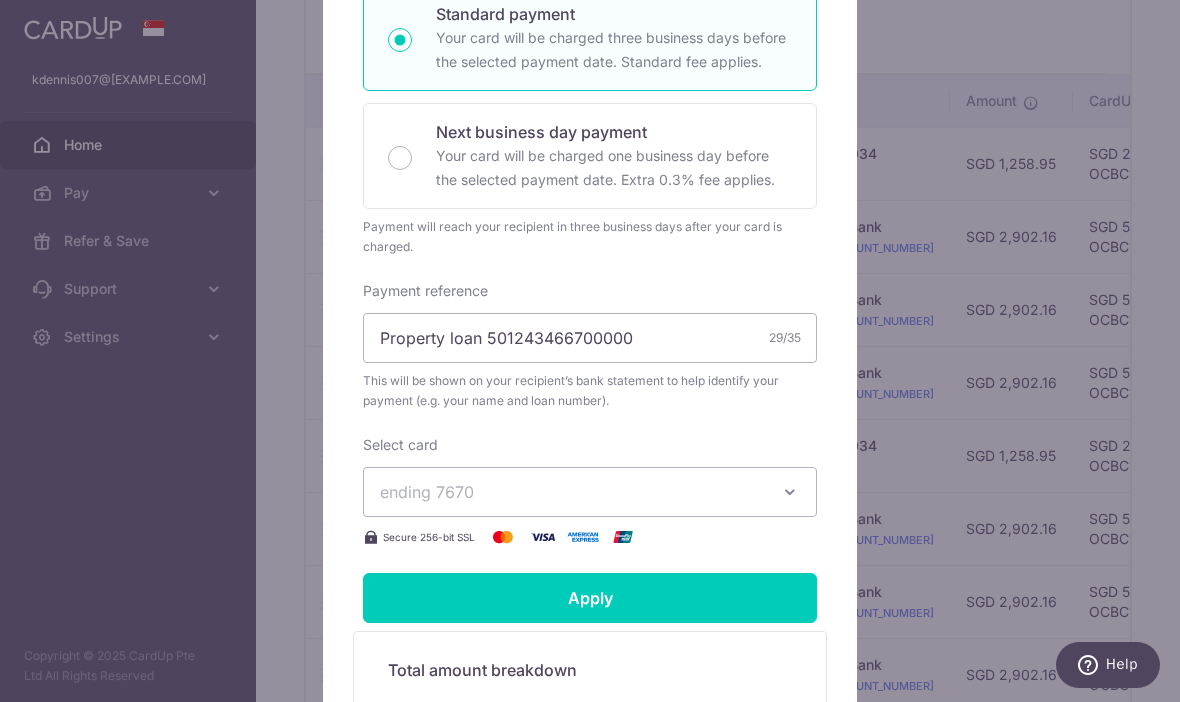 scroll, scrollTop: 452, scrollLeft: 0, axis: vertical 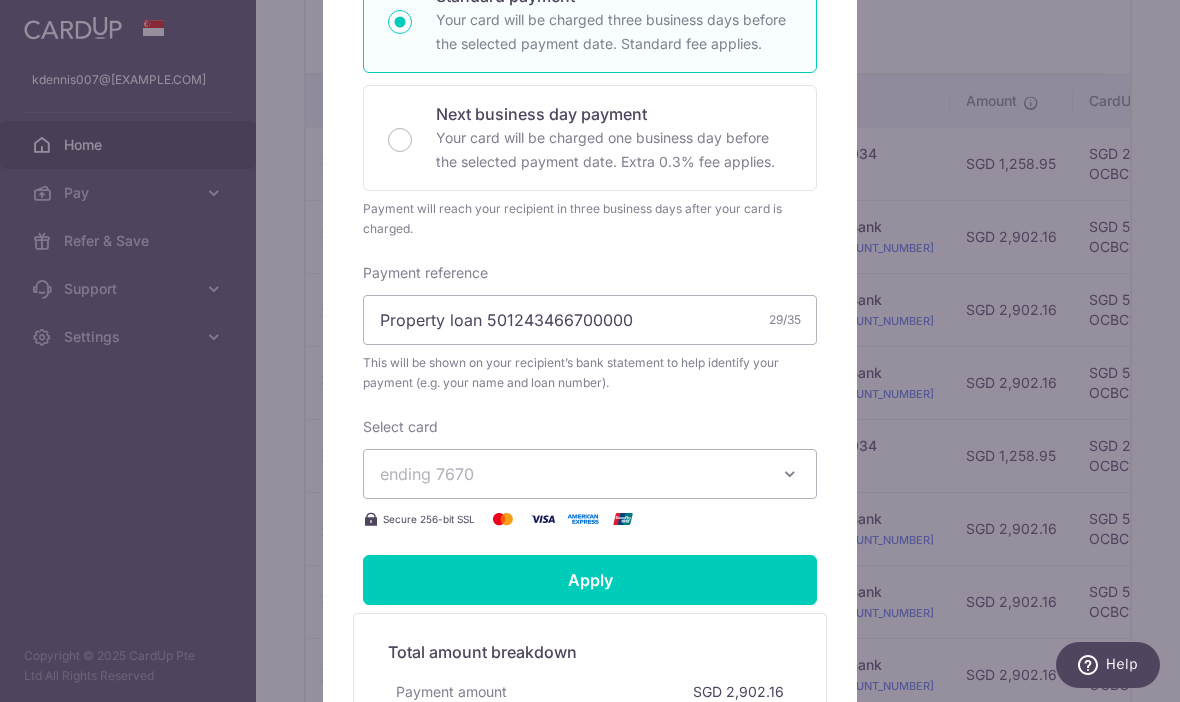 click at bounding box center [790, 474] 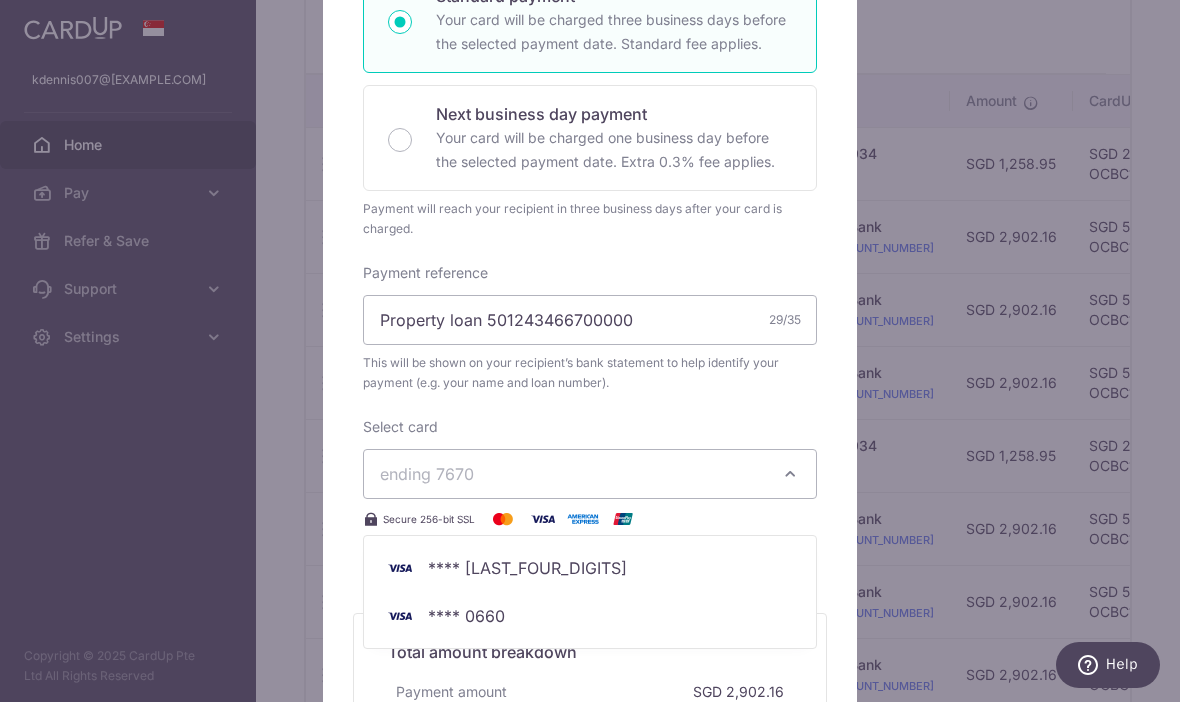 click on "**** 0660" at bounding box center [590, 616] 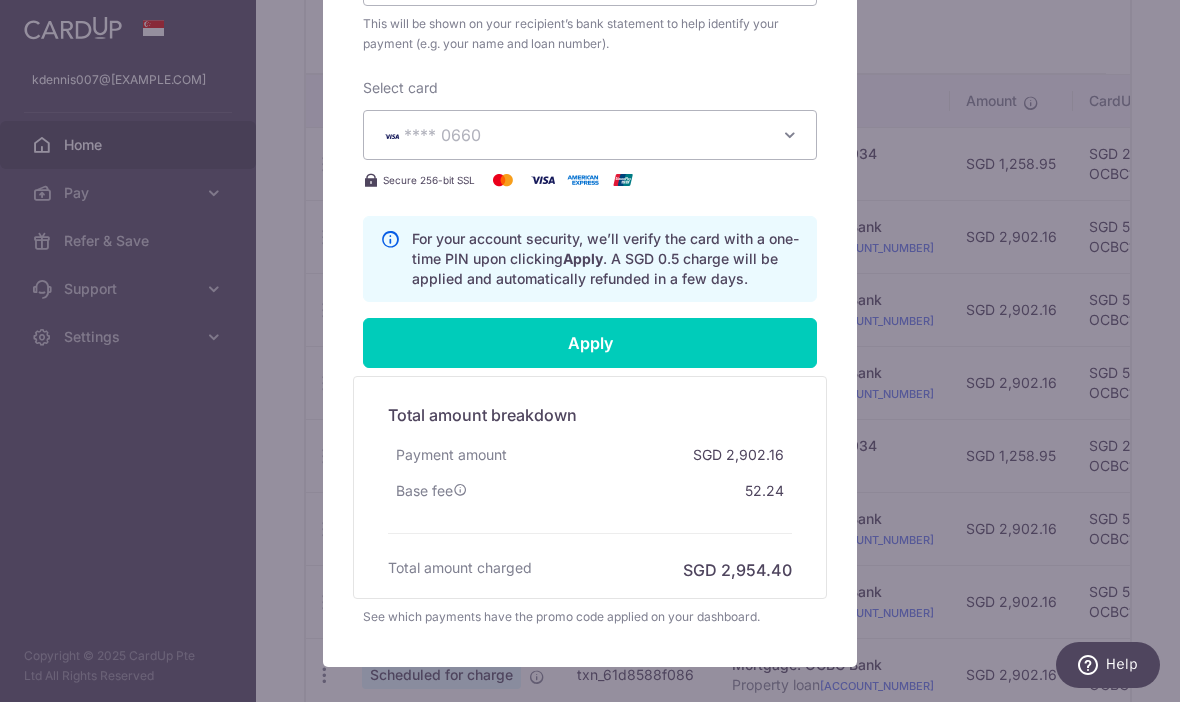 scroll, scrollTop: 762, scrollLeft: 0, axis: vertical 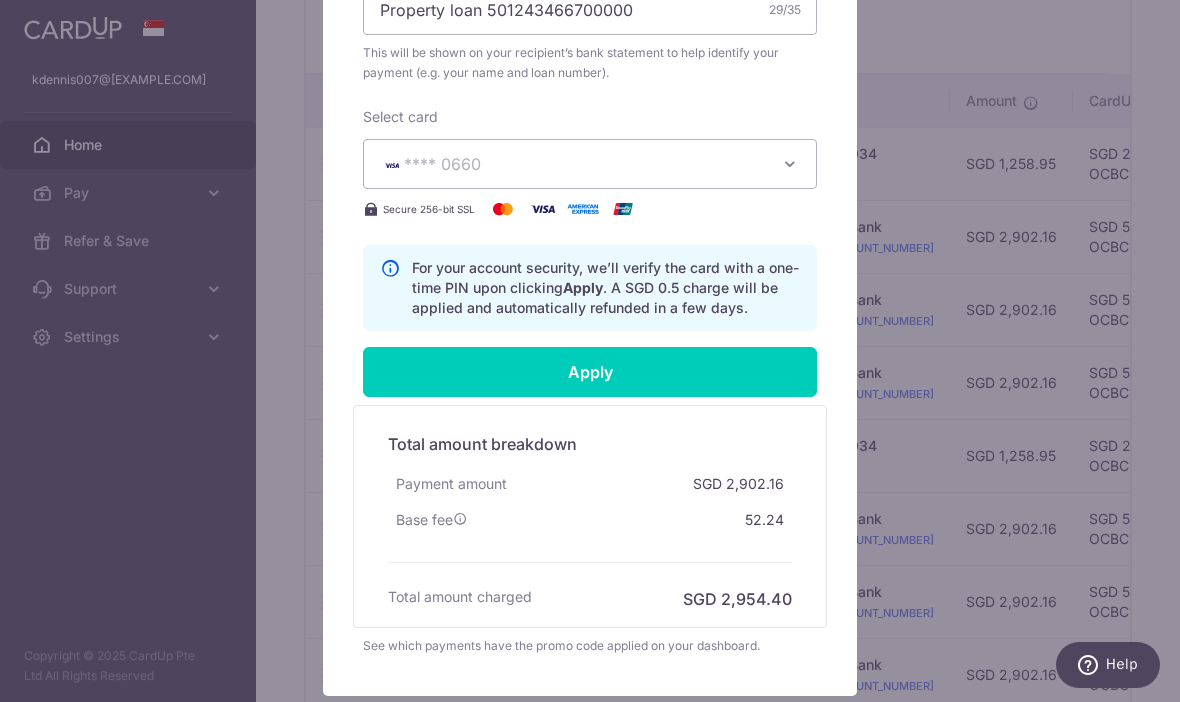 click on "Apply" at bounding box center (590, 372) 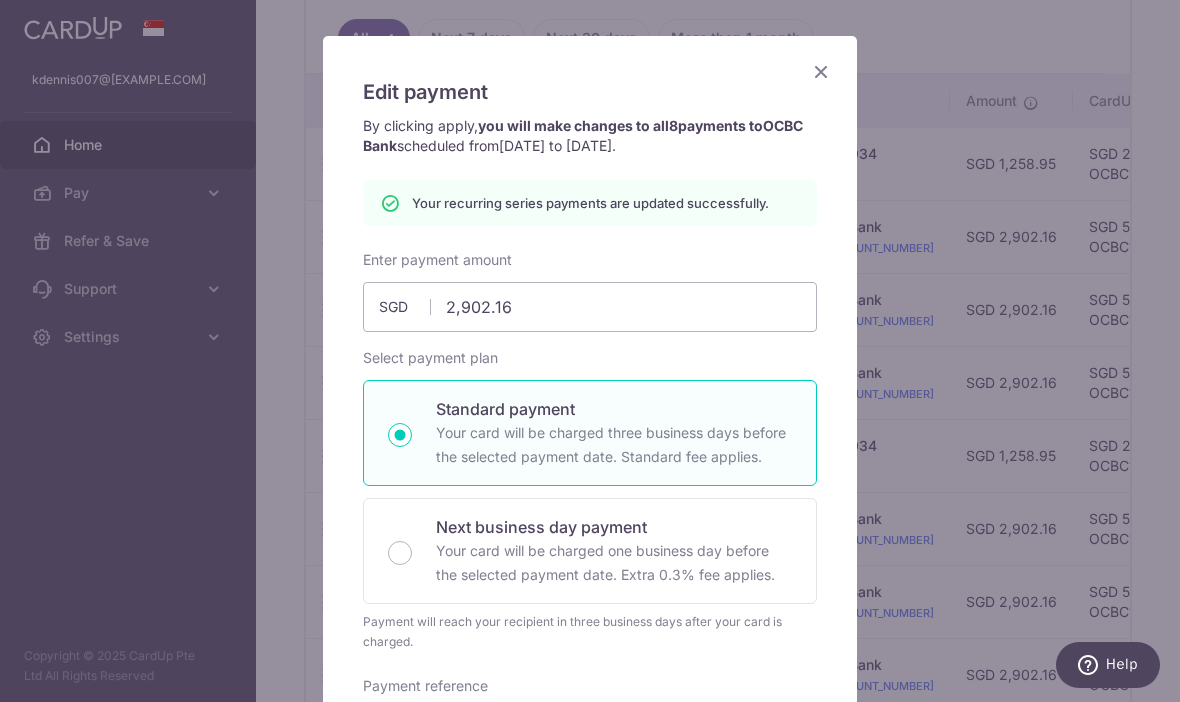 scroll, scrollTop: 68, scrollLeft: 0, axis: vertical 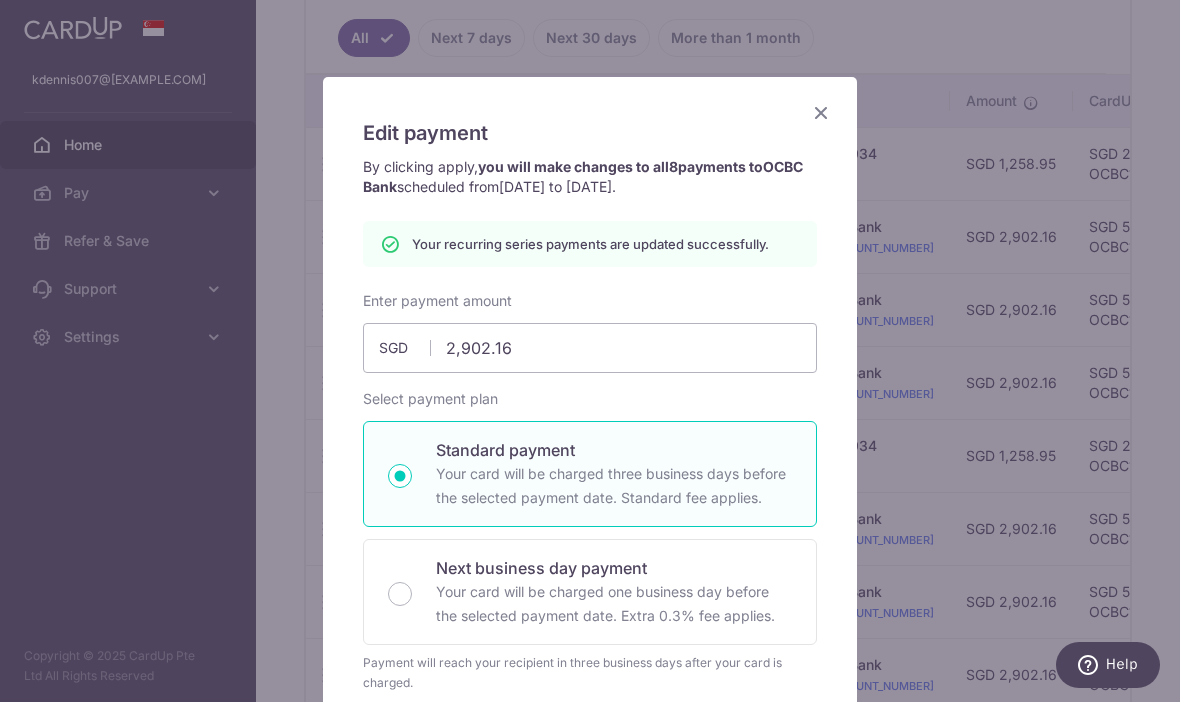 click on "Standard payment
Your card will be charged three  business days before the selected payment date. Standard fee applies." at bounding box center (590, 474) 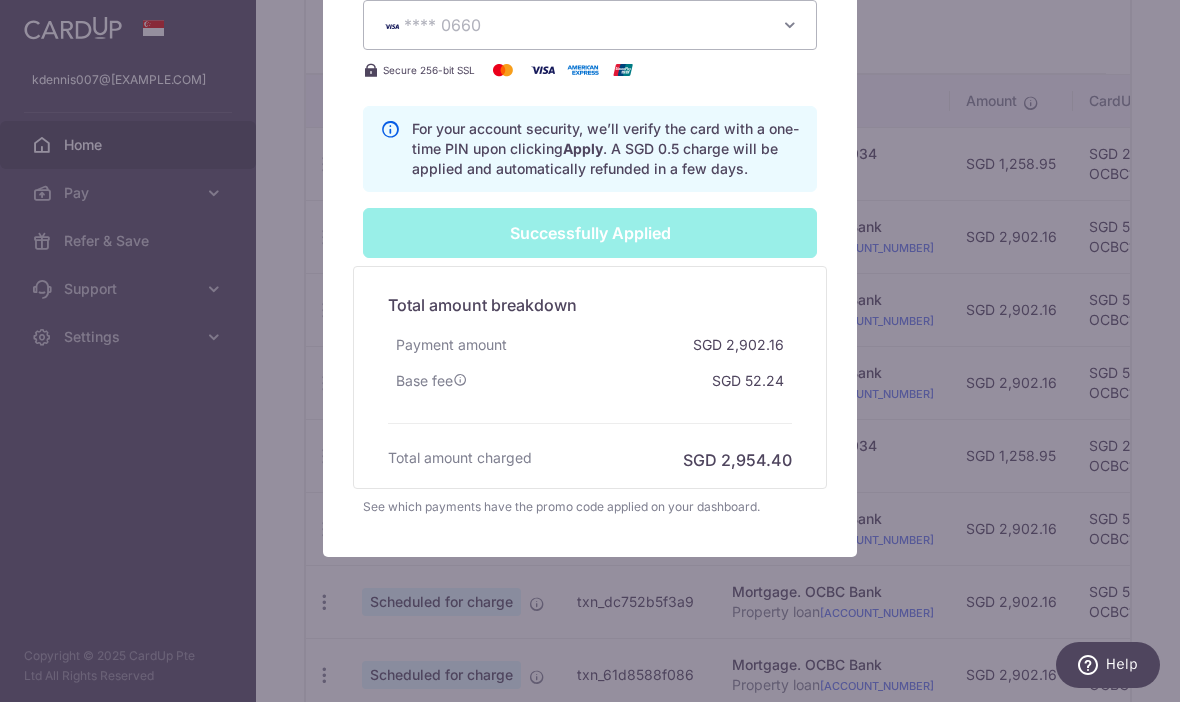 scroll, scrollTop: 971, scrollLeft: 0, axis: vertical 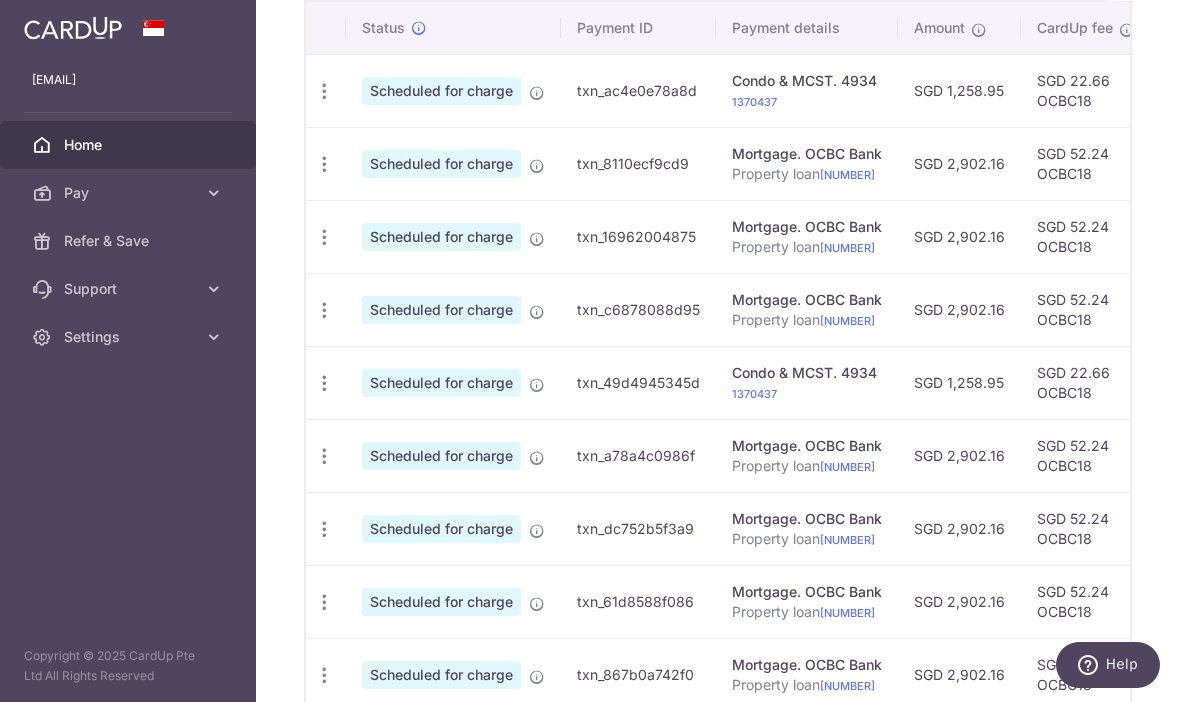 click at bounding box center [324, 91] 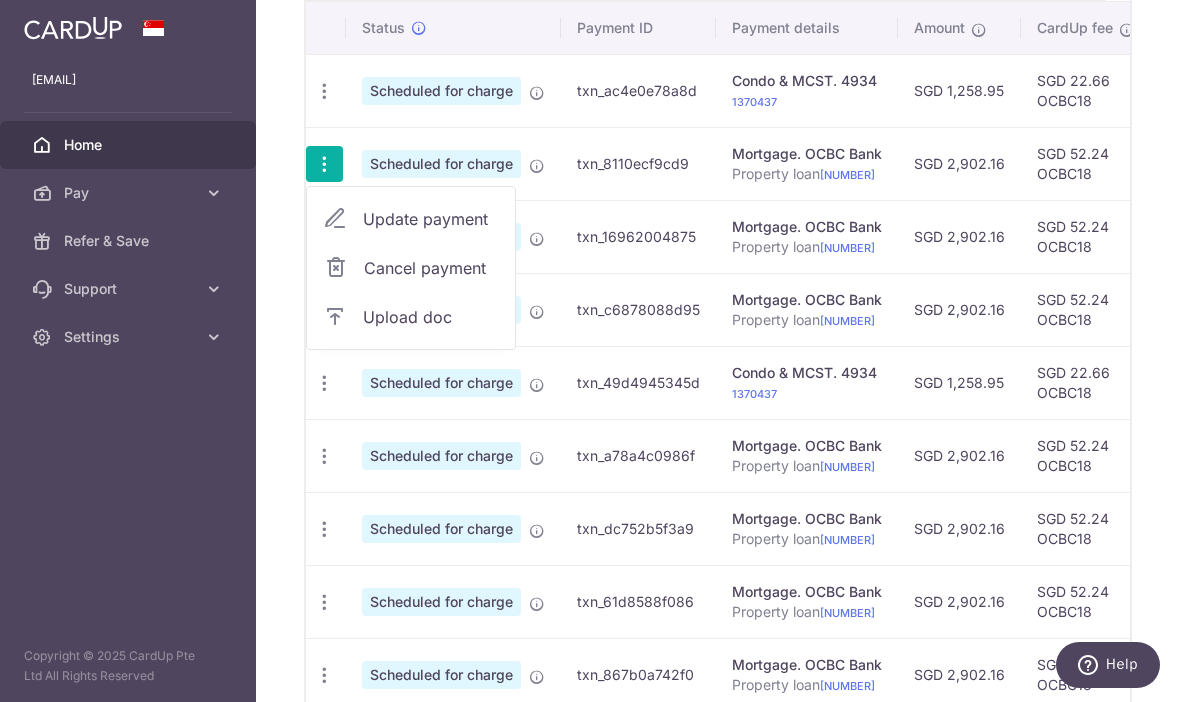 click on "Update payment" at bounding box center (431, 219) 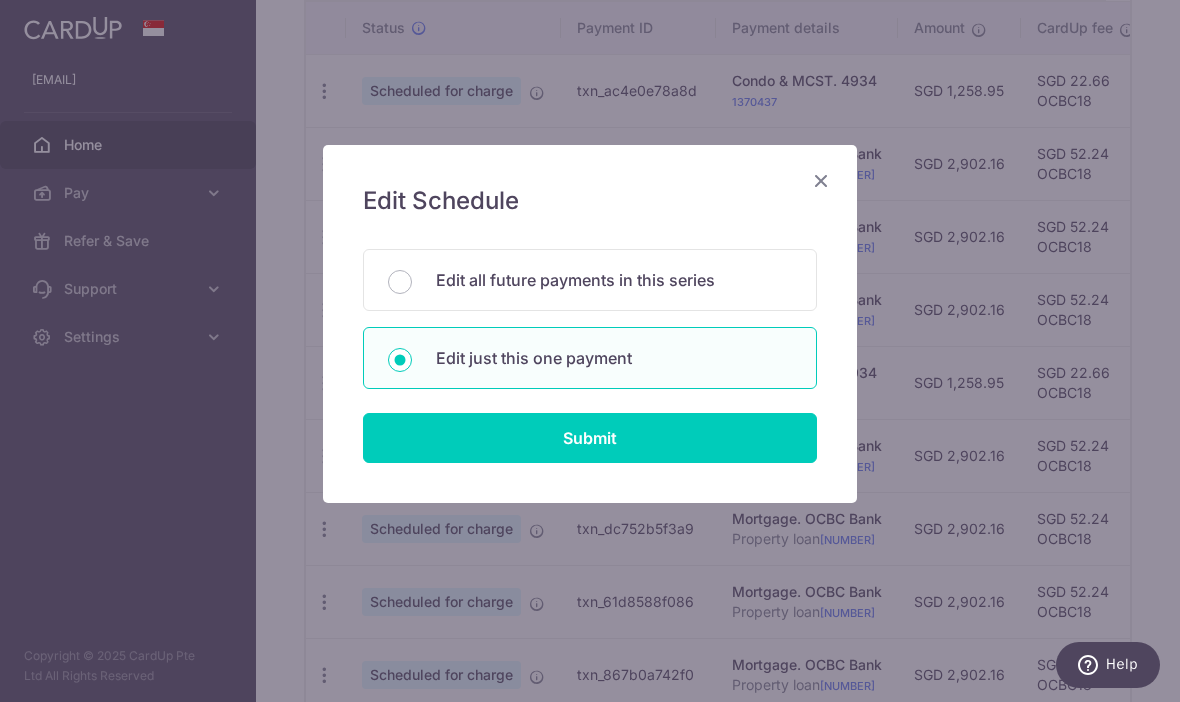 click on "Edit all future payments in this series" at bounding box center [614, 280] 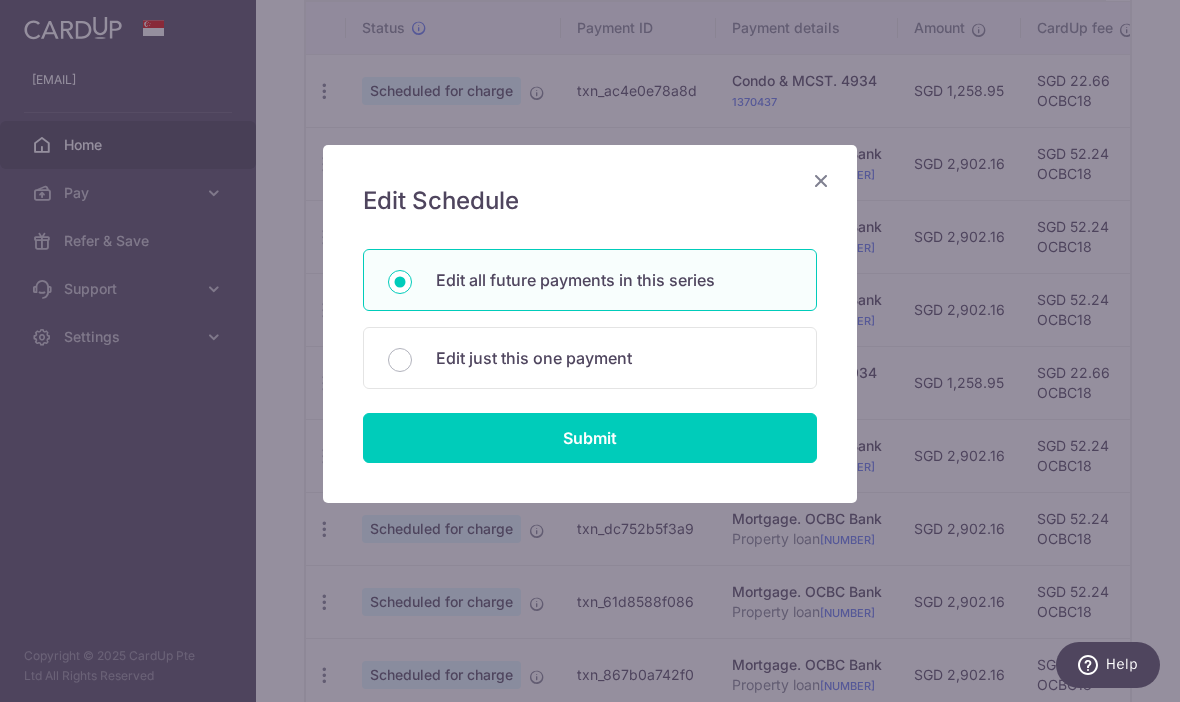 click on "Submit" at bounding box center (590, 438) 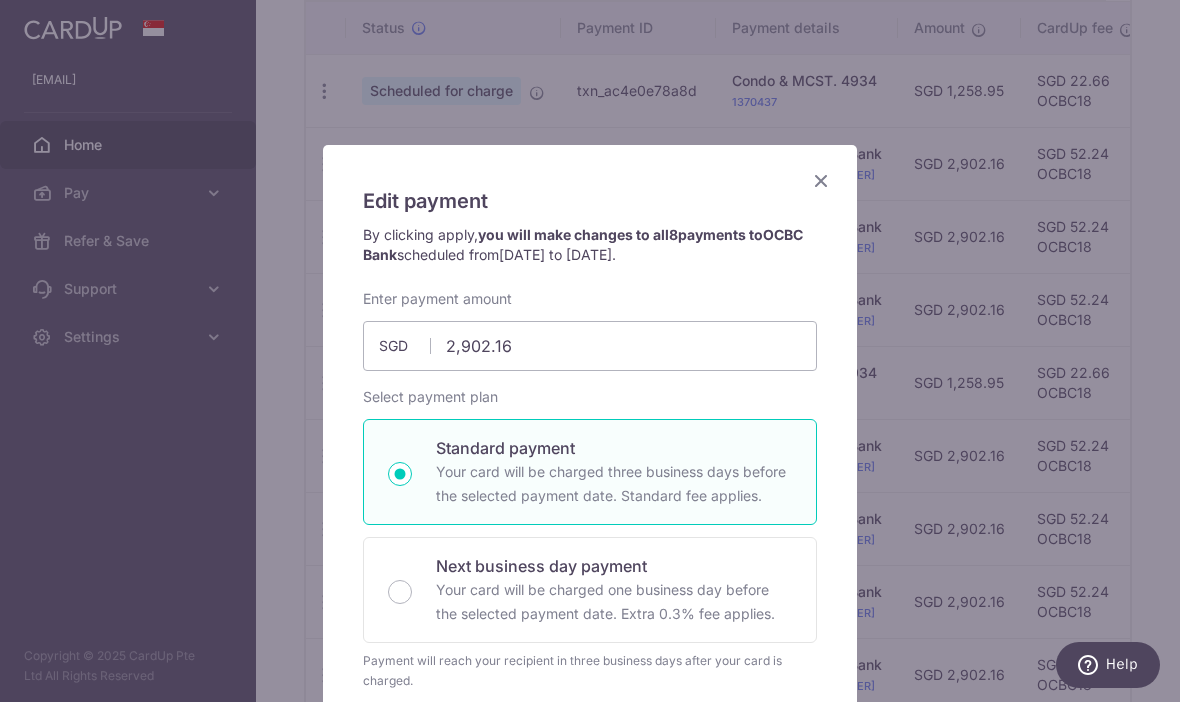 scroll, scrollTop: 0, scrollLeft: 0, axis: both 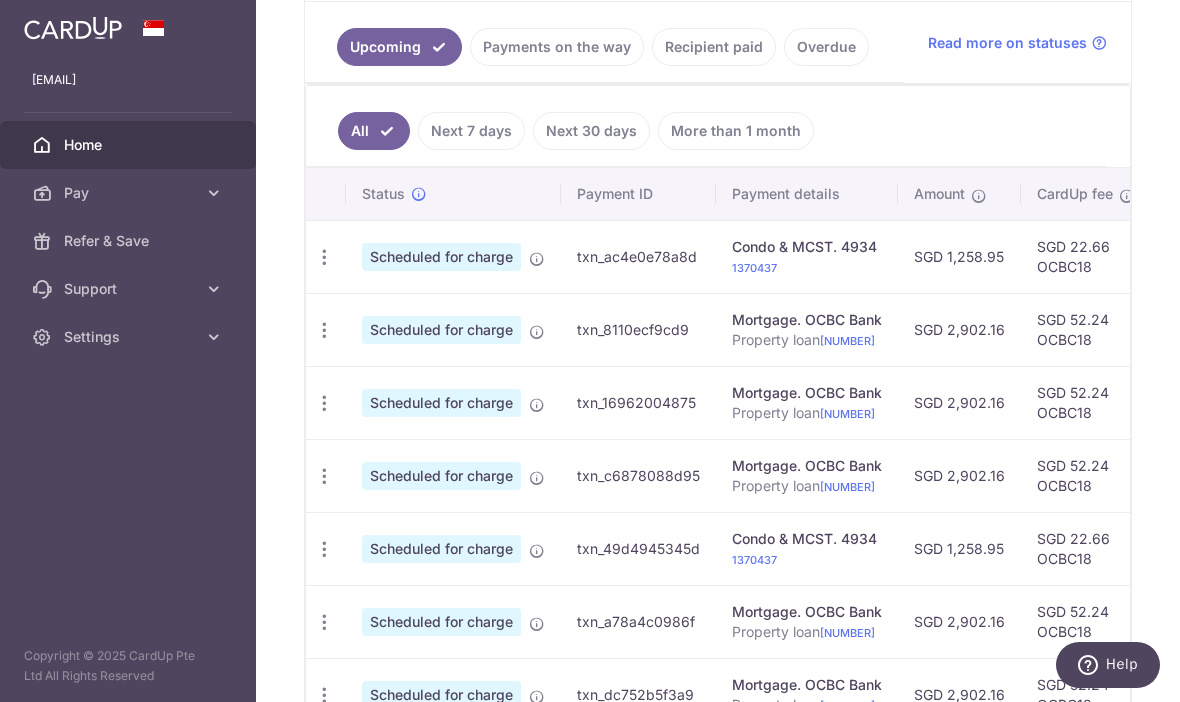 click at bounding box center (324, 257) 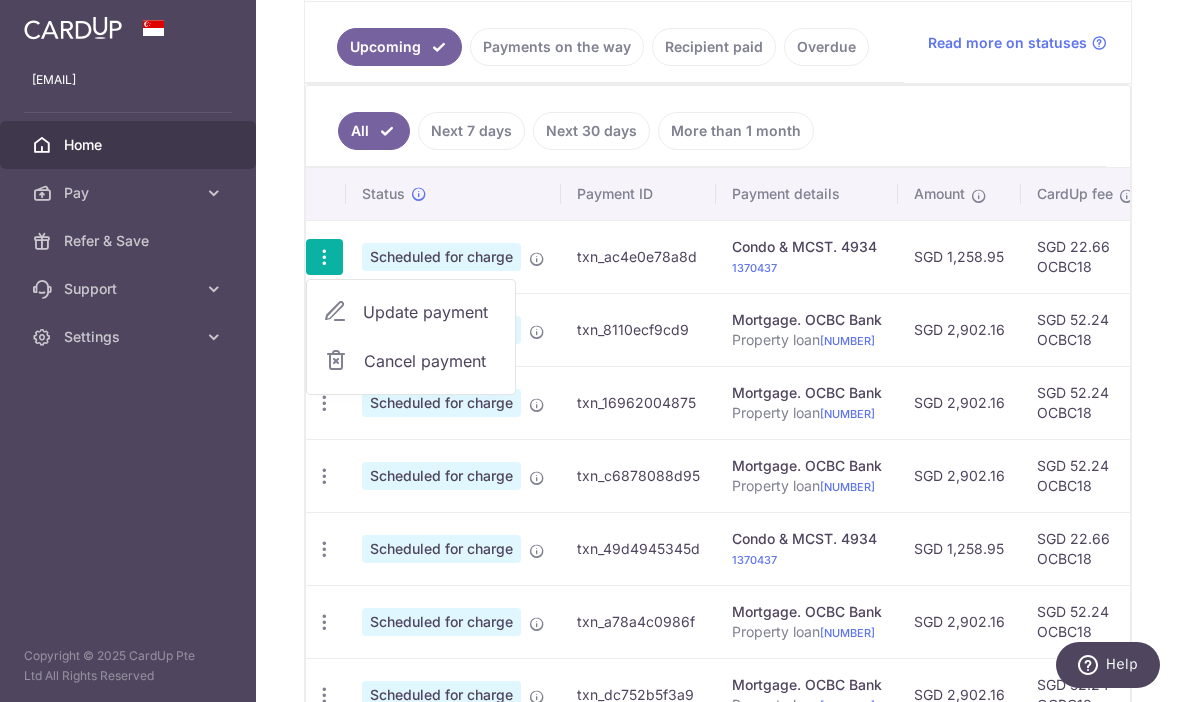 click on "Update payment" at bounding box center (431, 312) 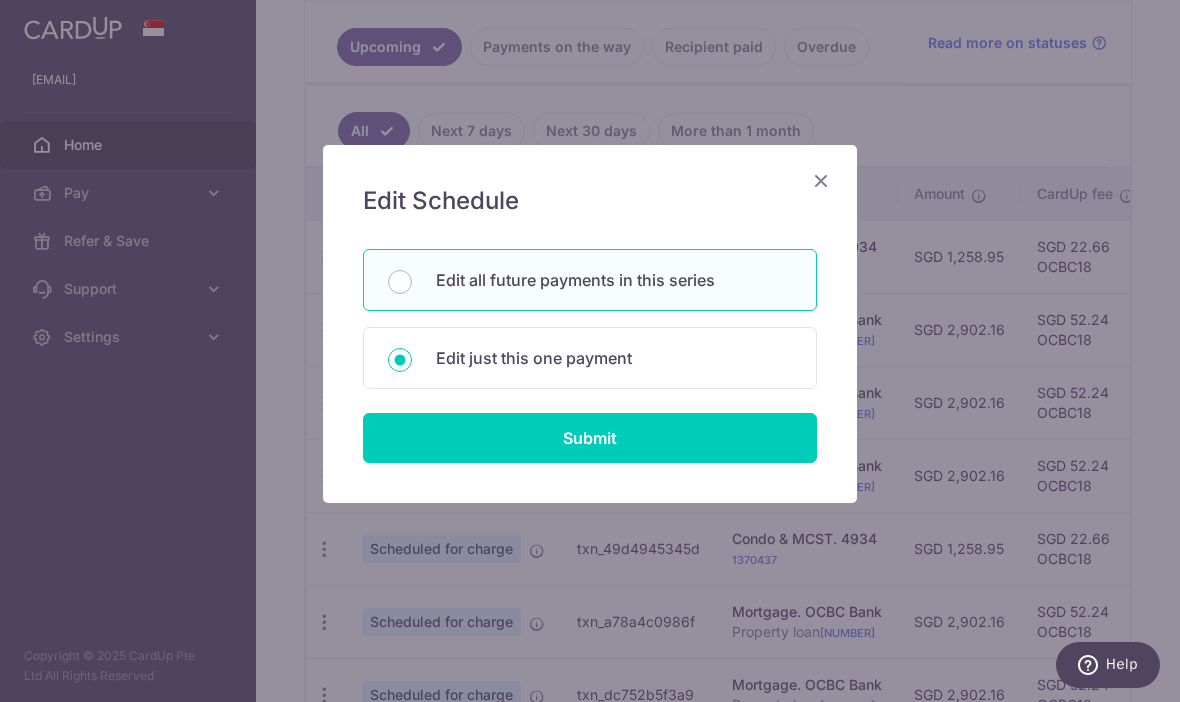 click on "Edit all future payments in this series" at bounding box center [614, 280] 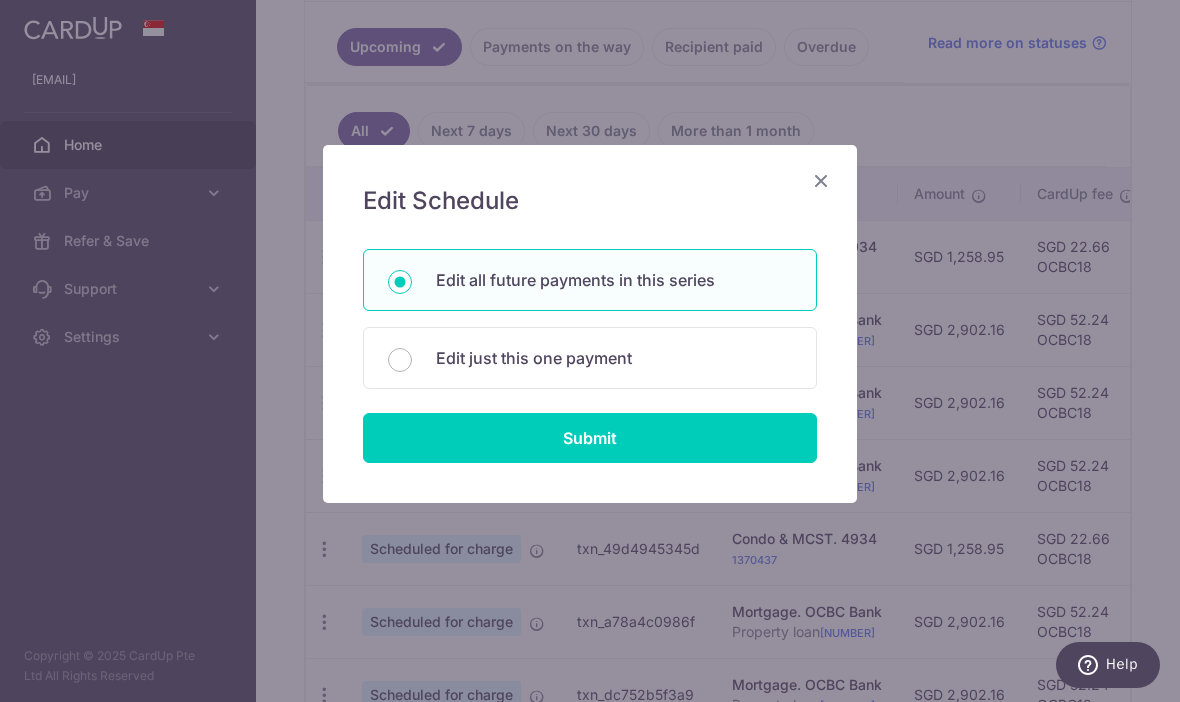 click on "Submit" at bounding box center [590, 438] 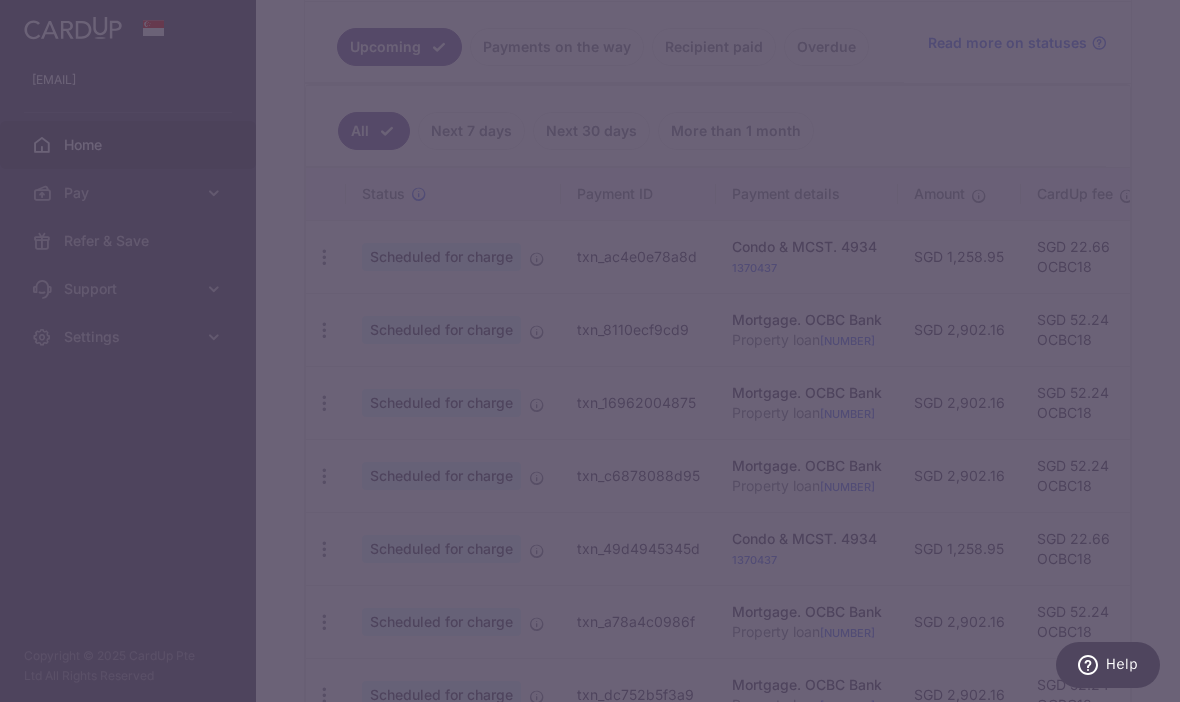 type on "1370437" 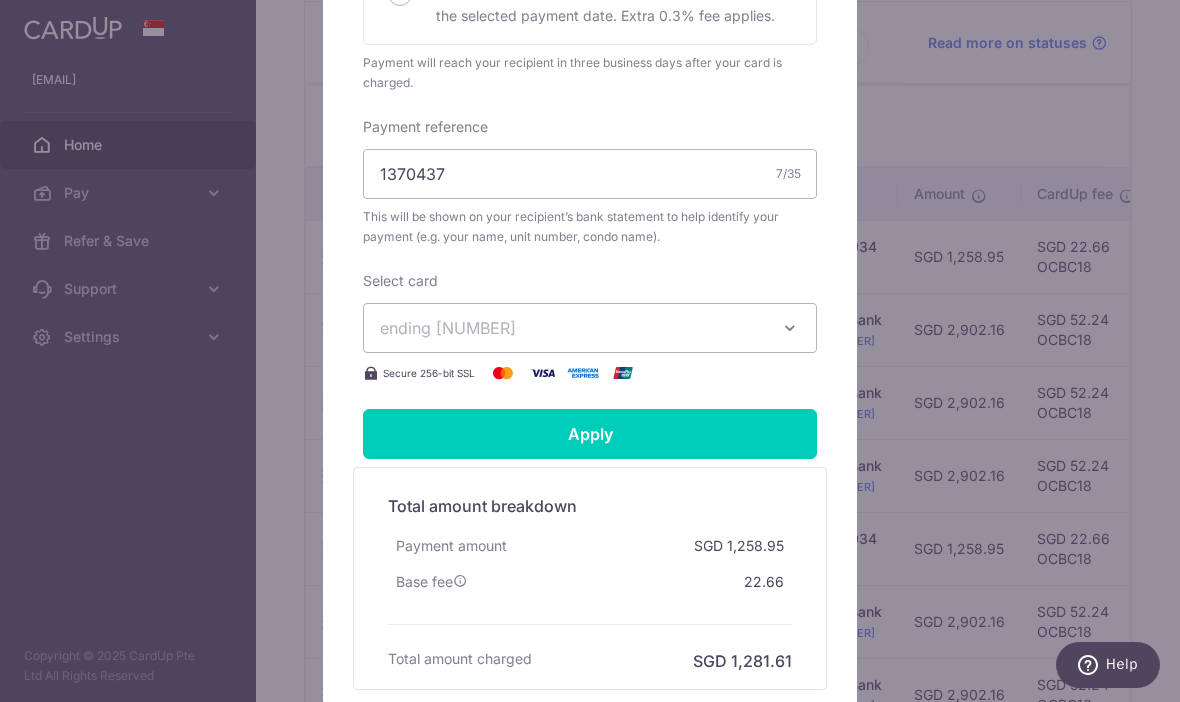 scroll, scrollTop: 612, scrollLeft: 0, axis: vertical 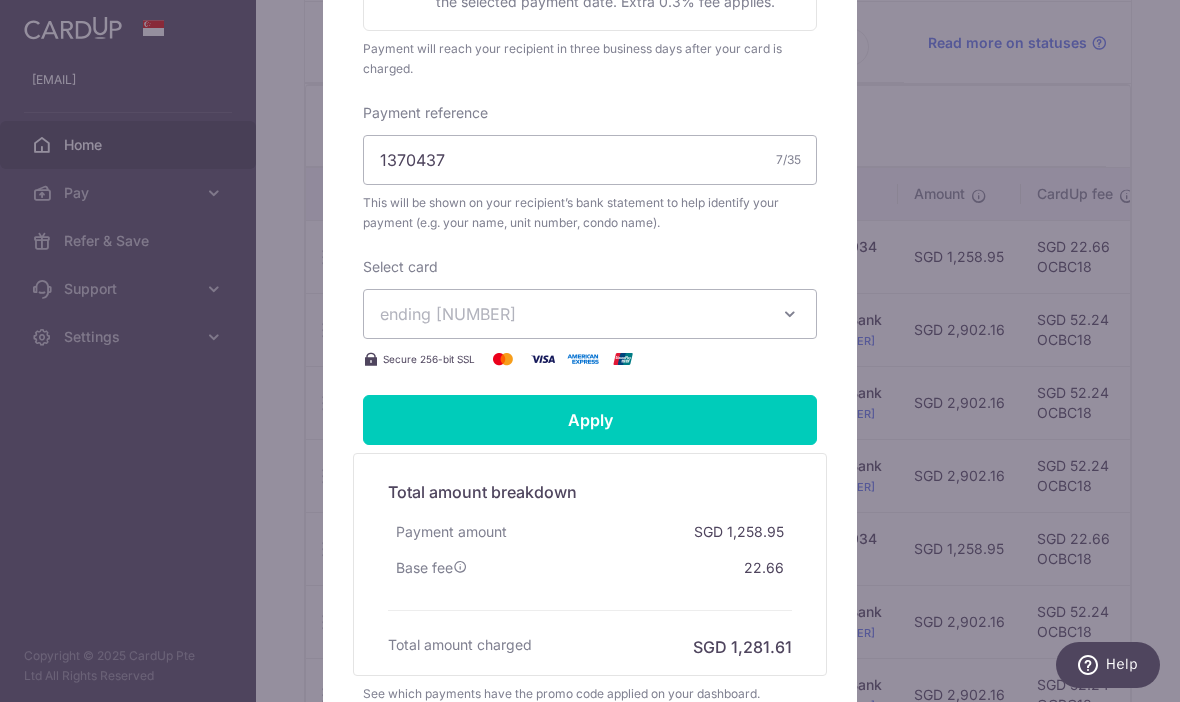 click at bounding box center [790, 314] 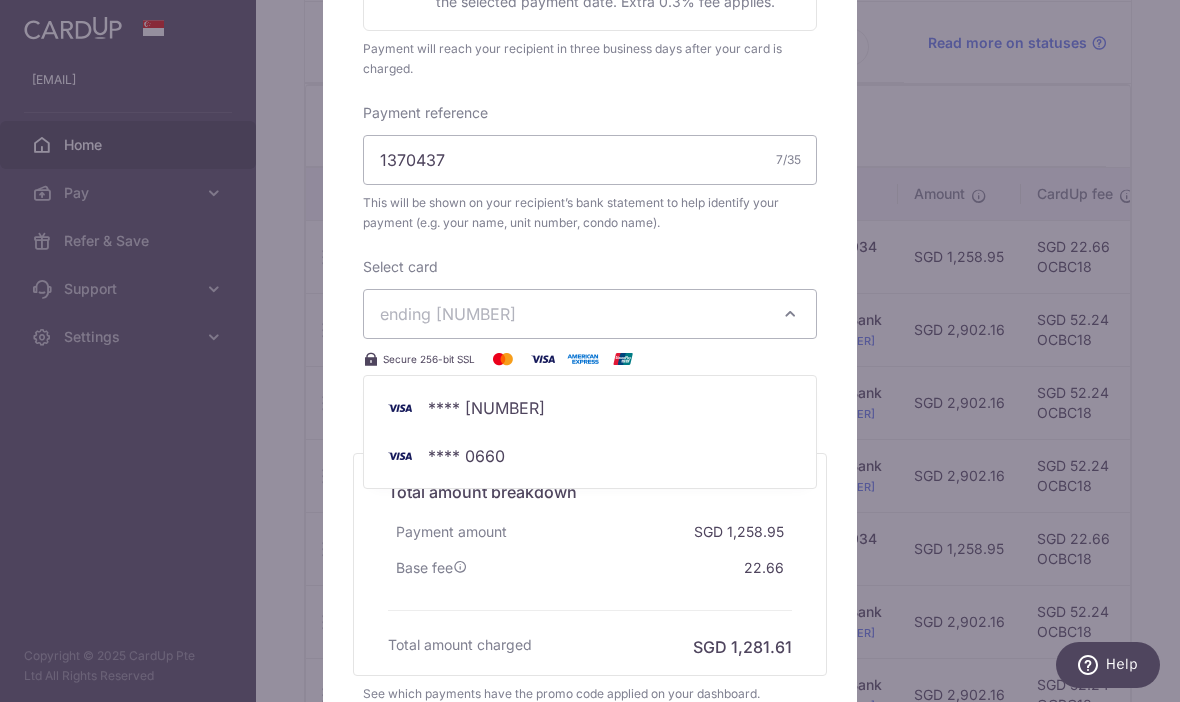 click on "**** 0660" at bounding box center [590, 456] 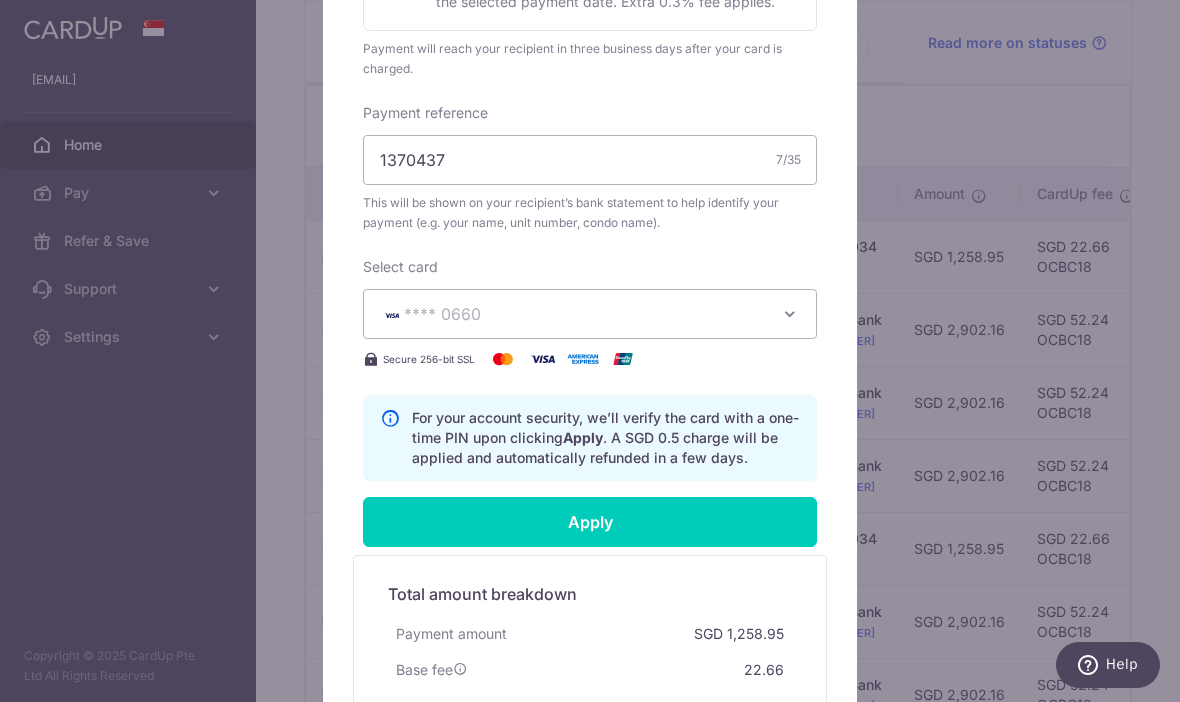 click on "Apply" at bounding box center [590, 522] 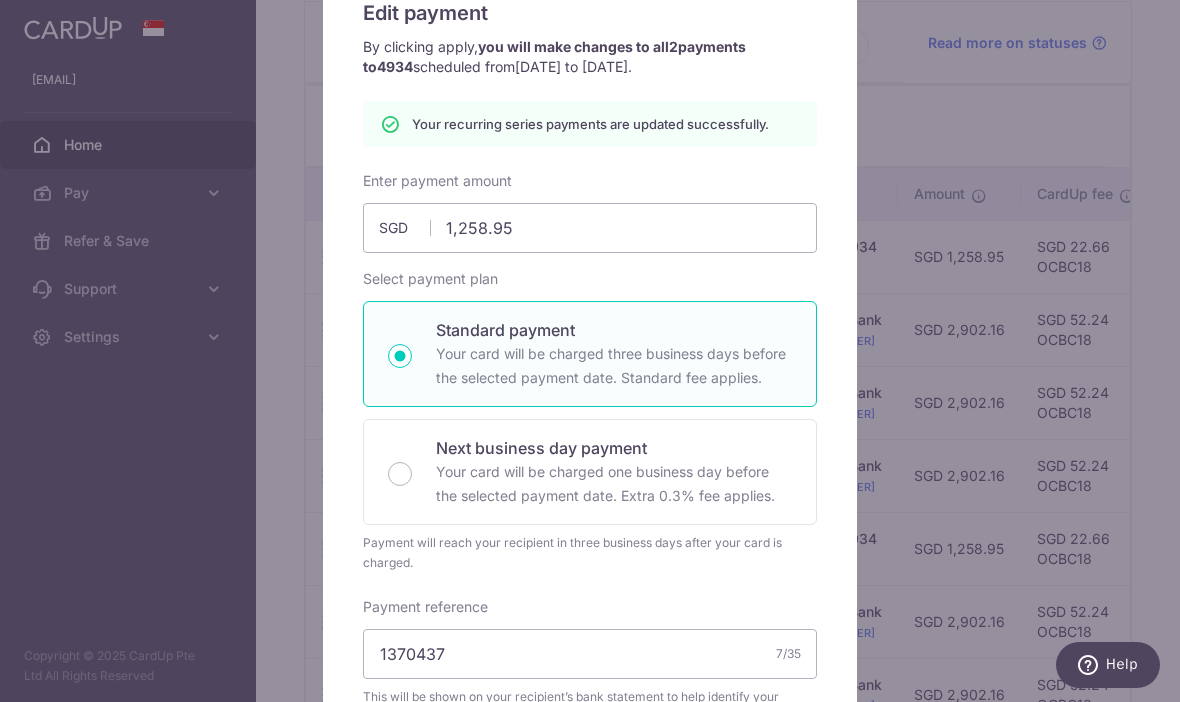 scroll, scrollTop: 151, scrollLeft: 0, axis: vertical 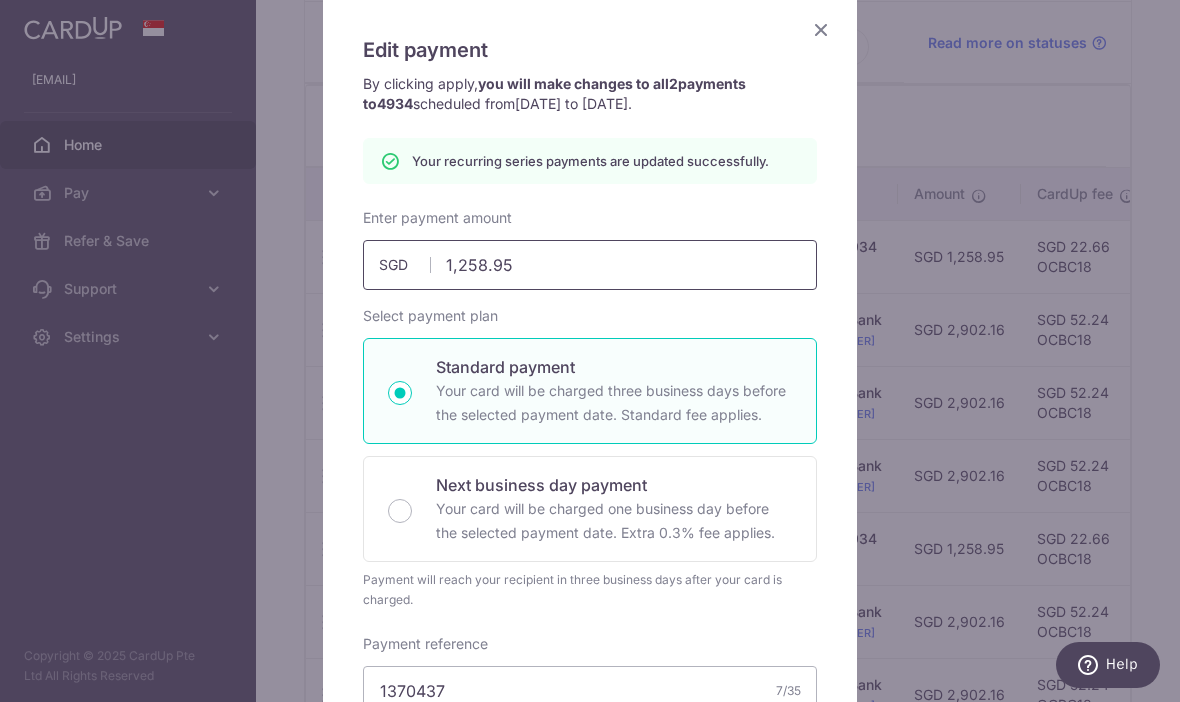click on "1,258.95" at bounding box center (590, 265) 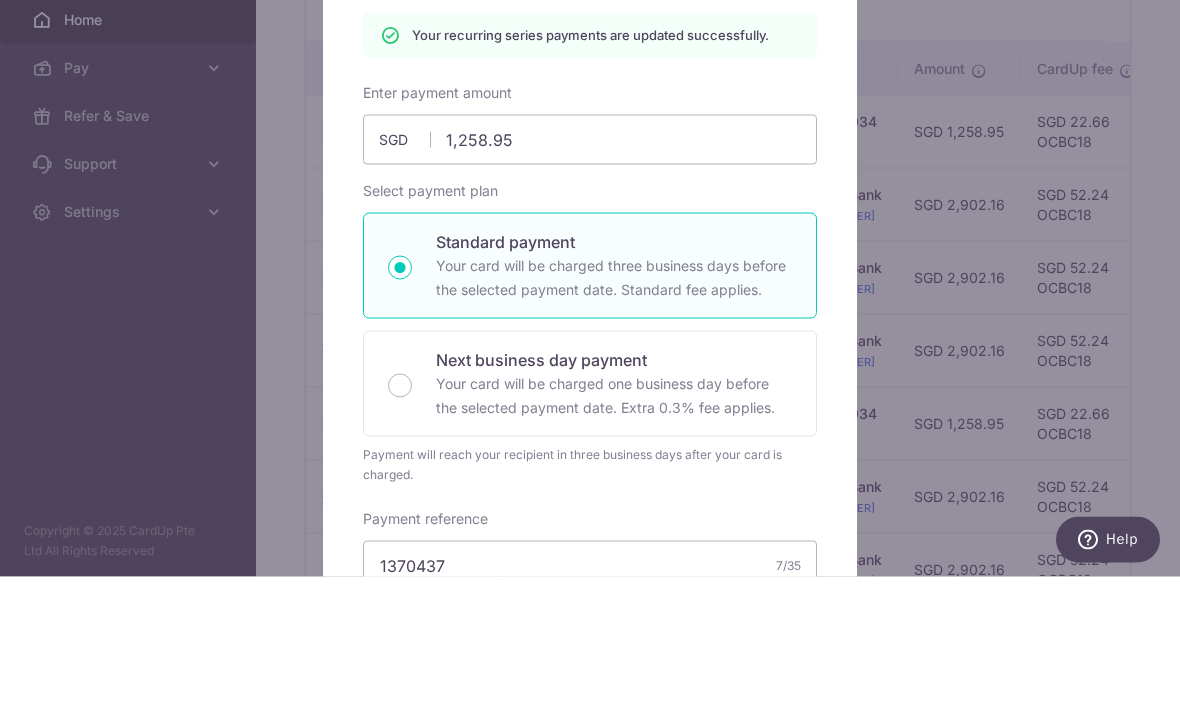 type on "1,258.95" 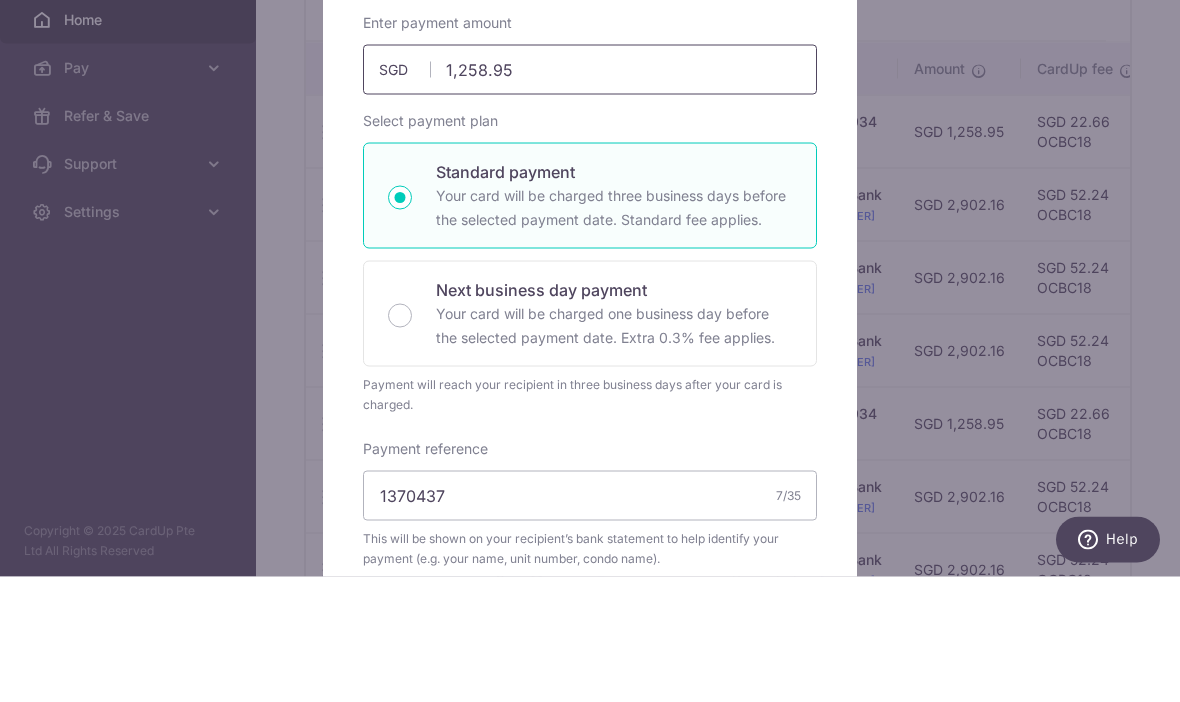scroll, scrollTop: 69, scrollLeft: 0, axis: vertical 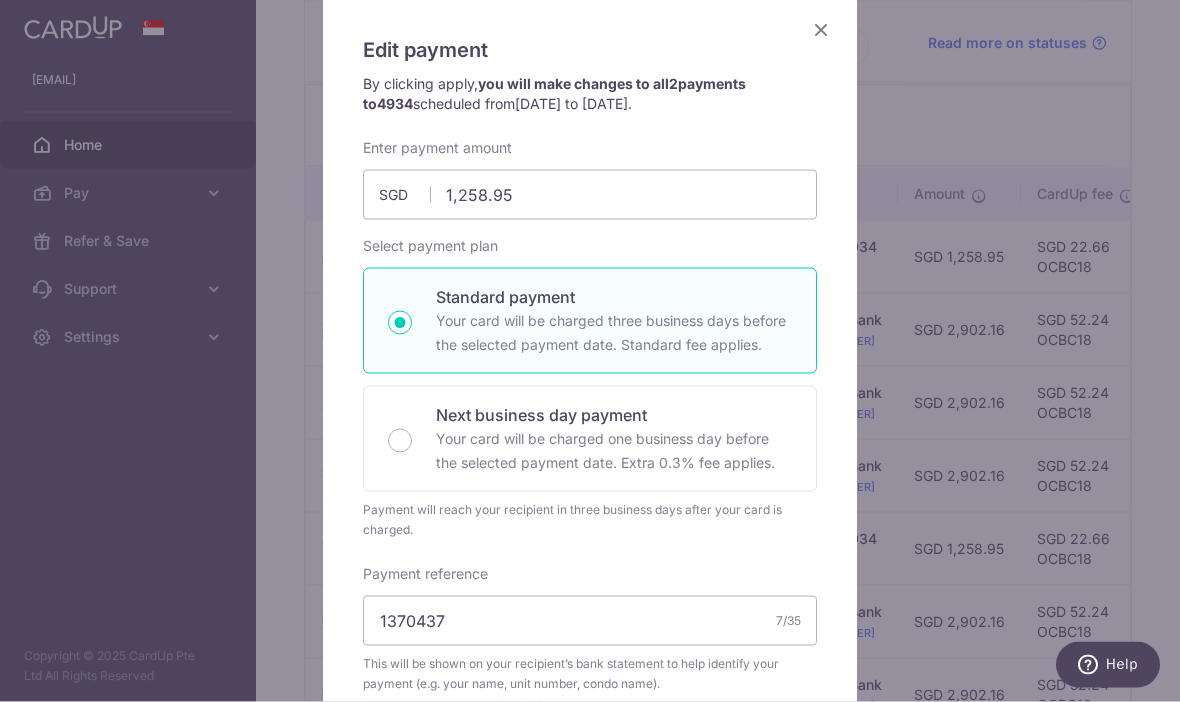 click at bounding box center [821, 29] 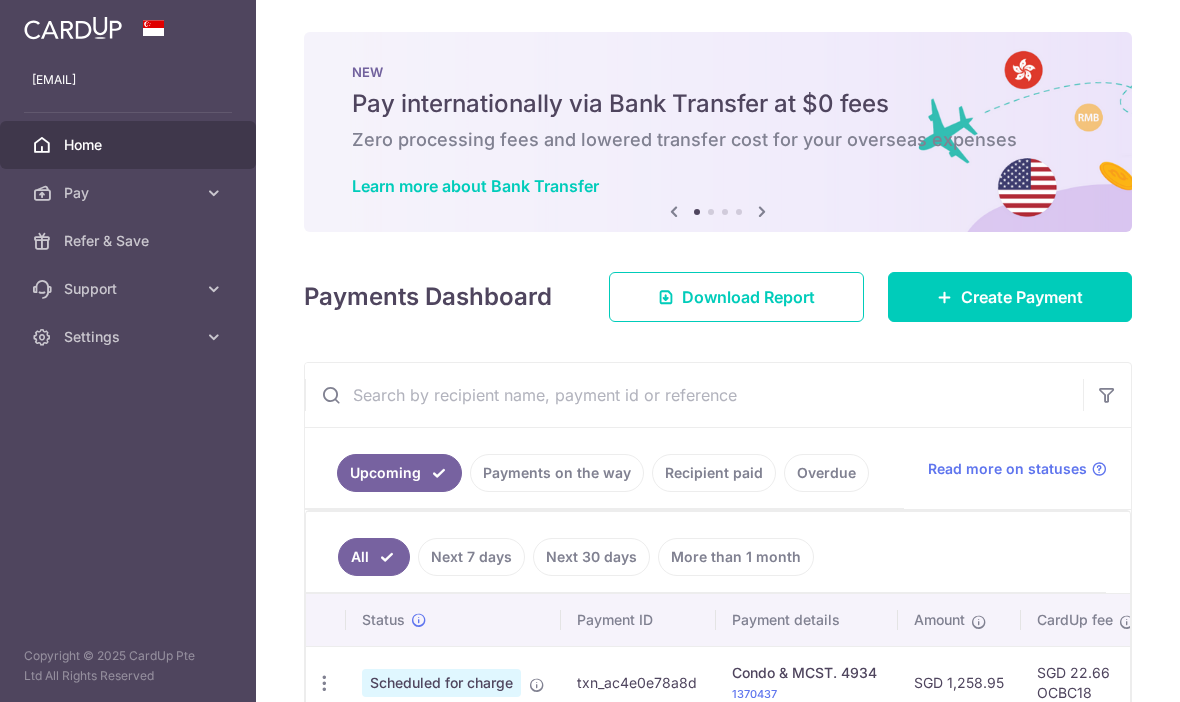 scroll, scrollTop: 0, scrollLeft: 0, axis: both 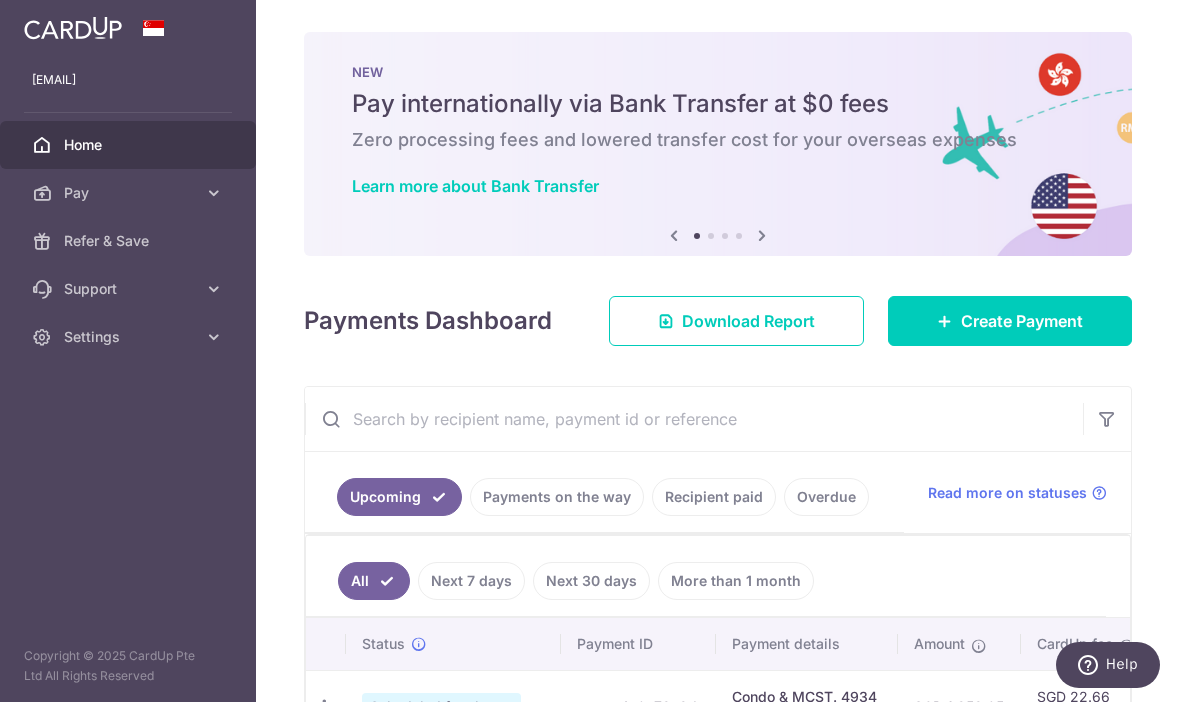 click on "Create Payment" at bounding box center [1022, 321] 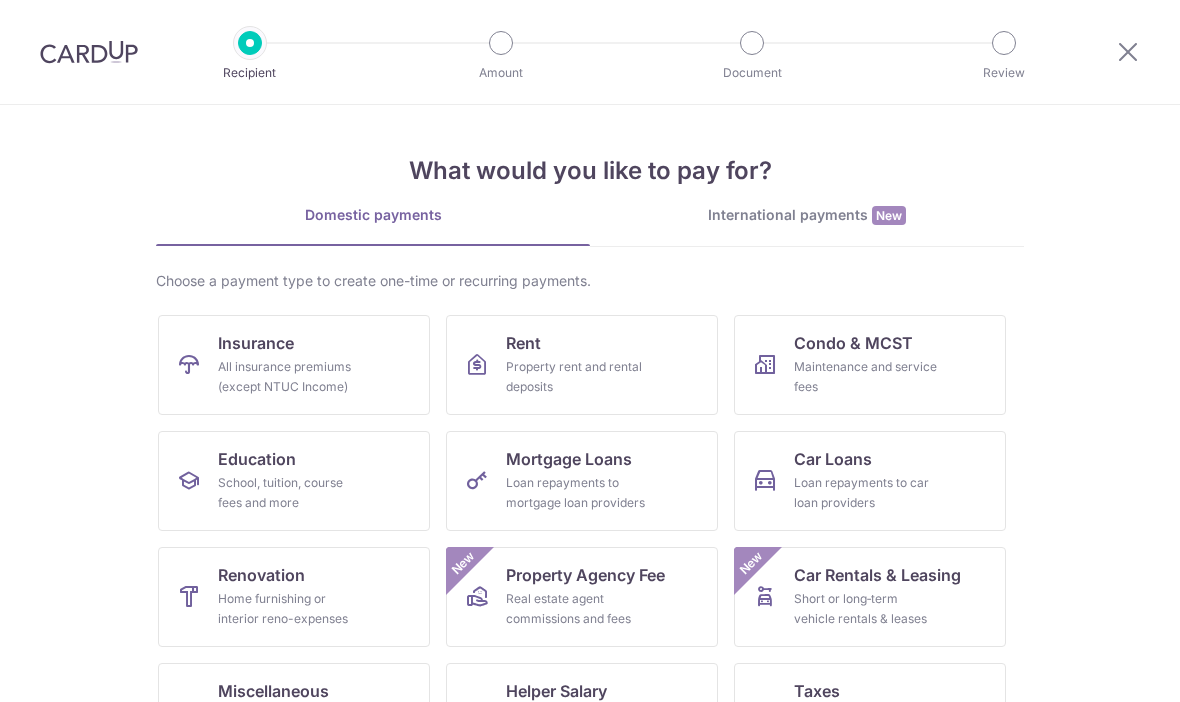 scroll, scrollTop: 0, scrollLeft: 0, axis: both 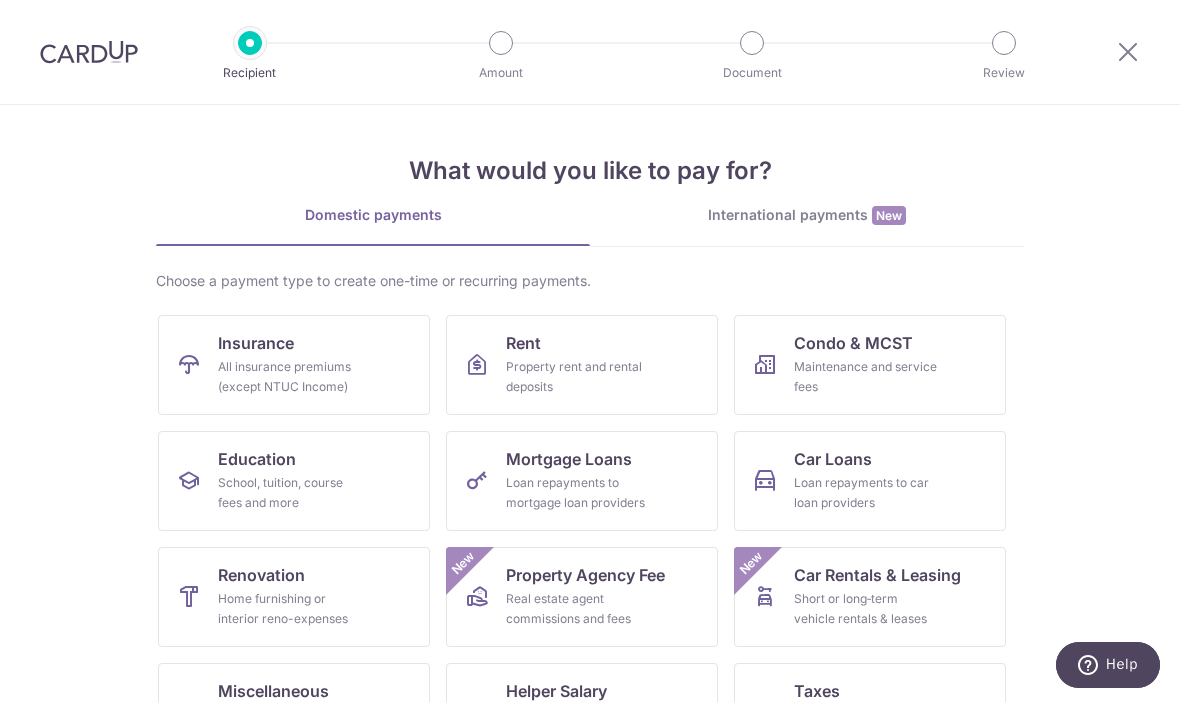 click at bounding box center (1128, 51) 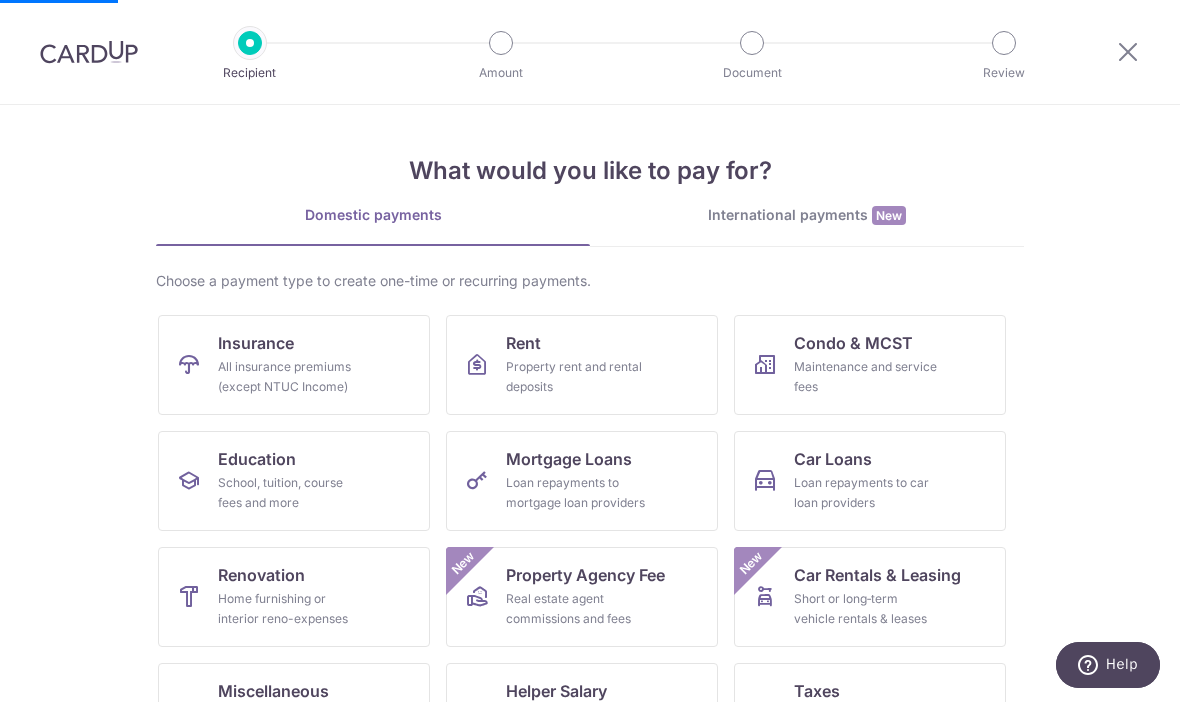 click at bounding box center (1128, 51) 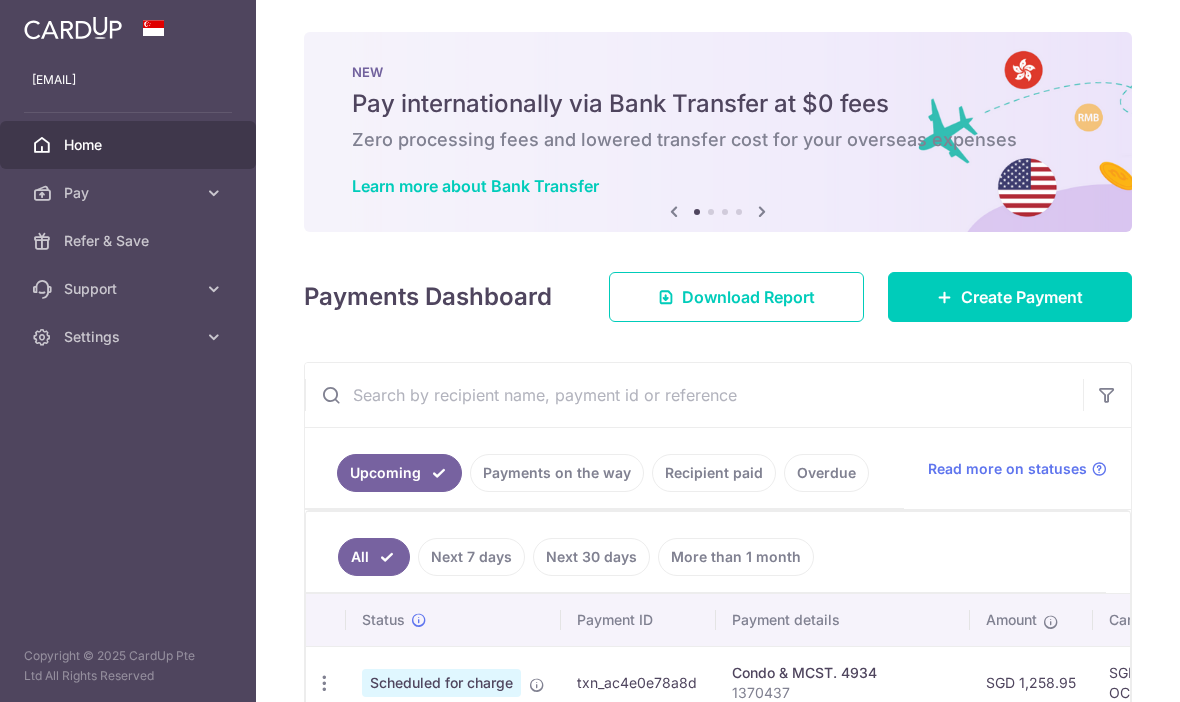 click at bounding box center [0, 0] 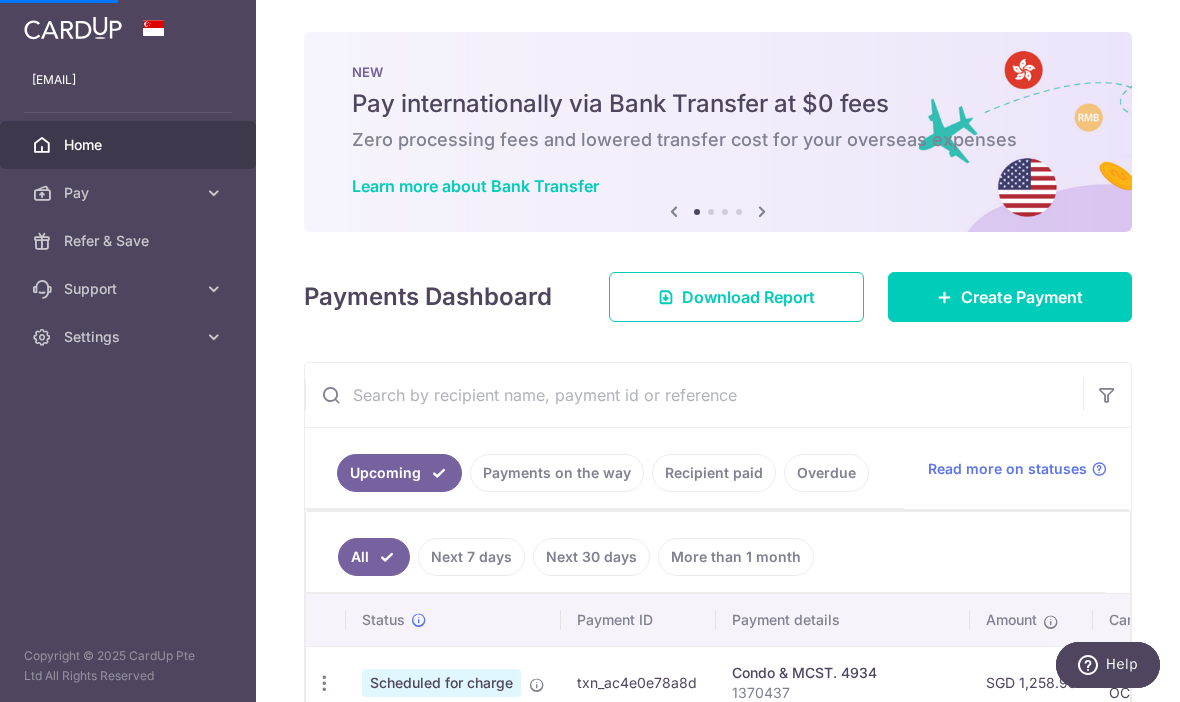 click at bounding box center [0, 0] 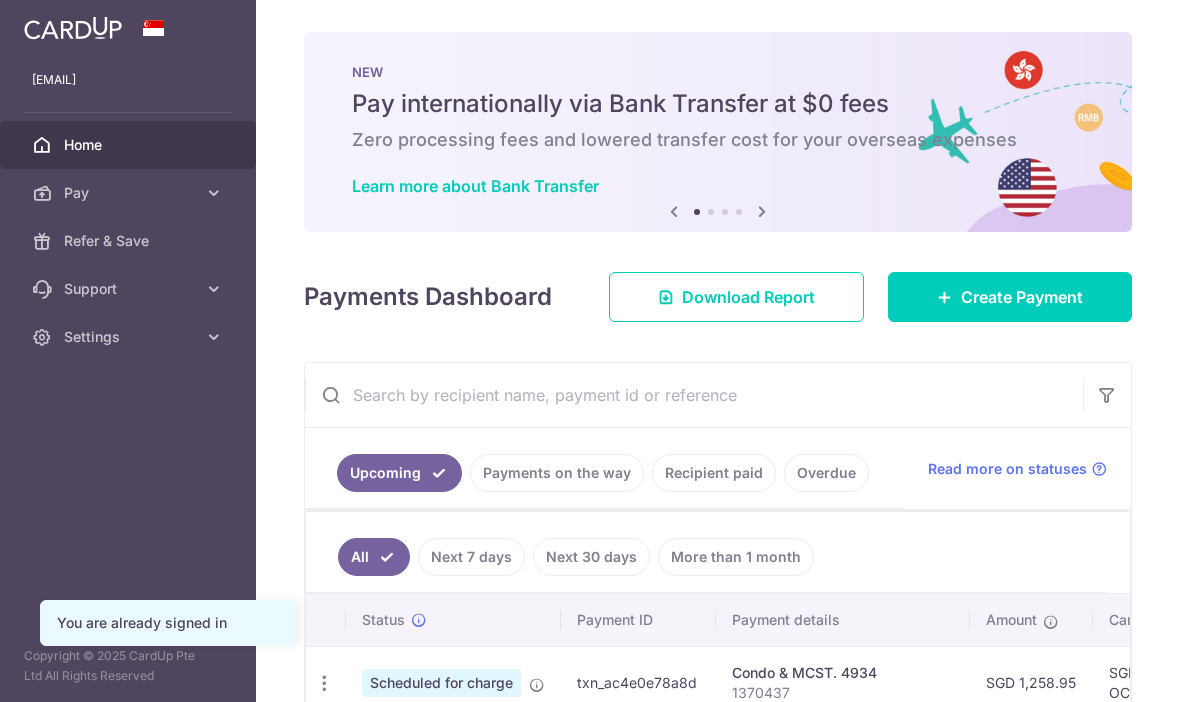 scroll, scrollTop: 0, scrollLeft: 0, axis: both 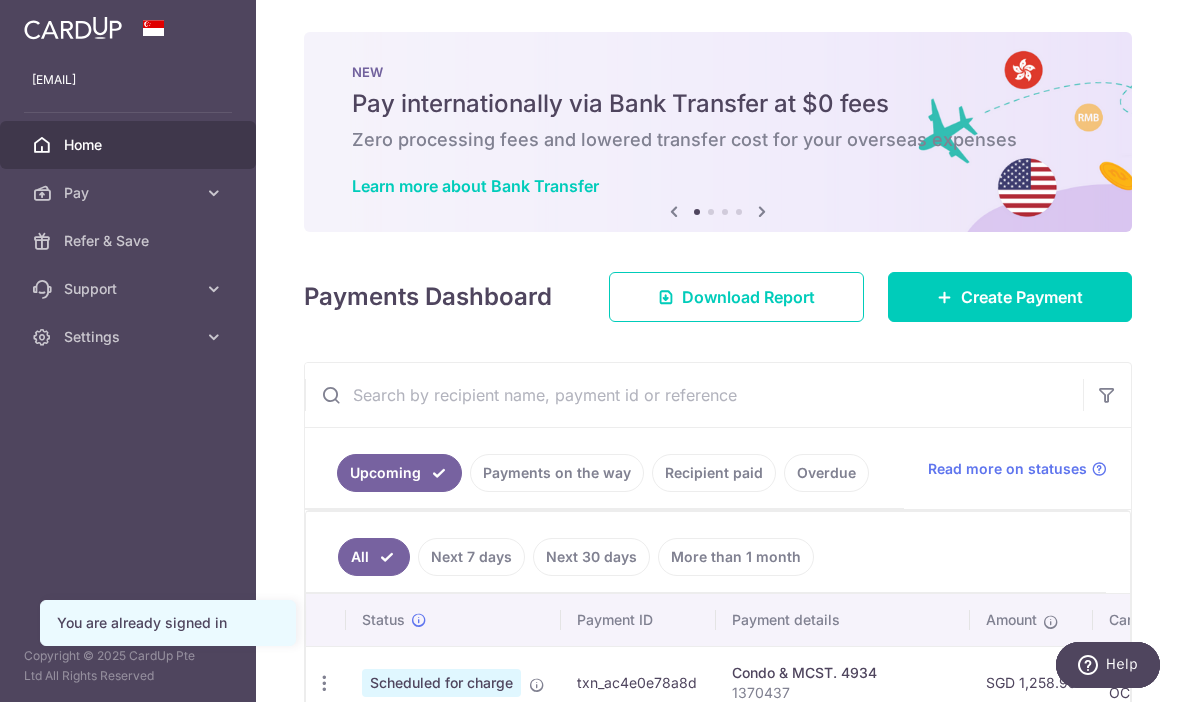 click at bounding box center [0, 0] 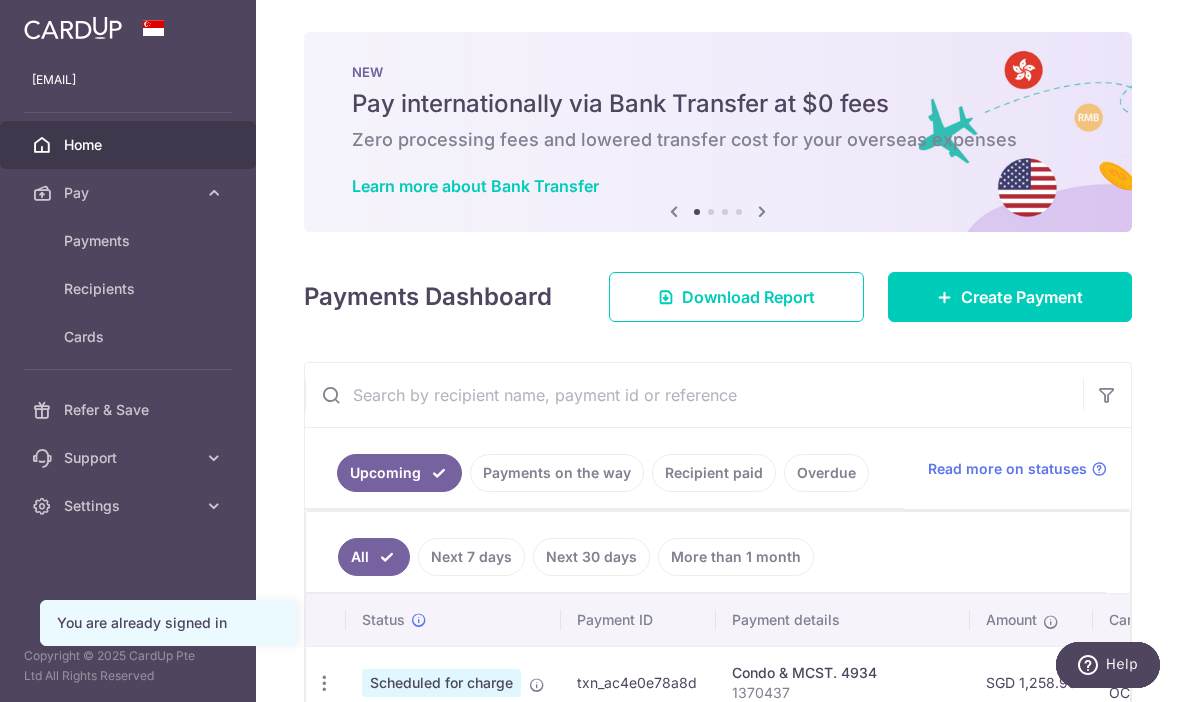 click at bounding box center (214, 506) 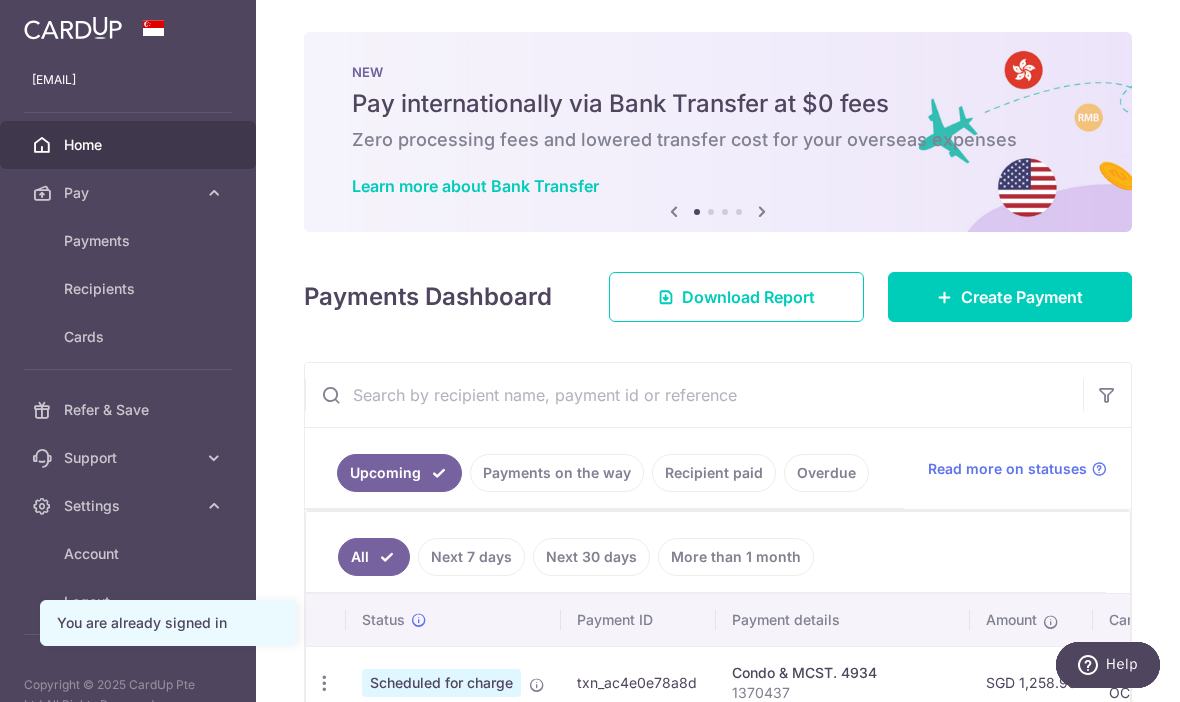click on "Account" at bounding box center (130, 554) 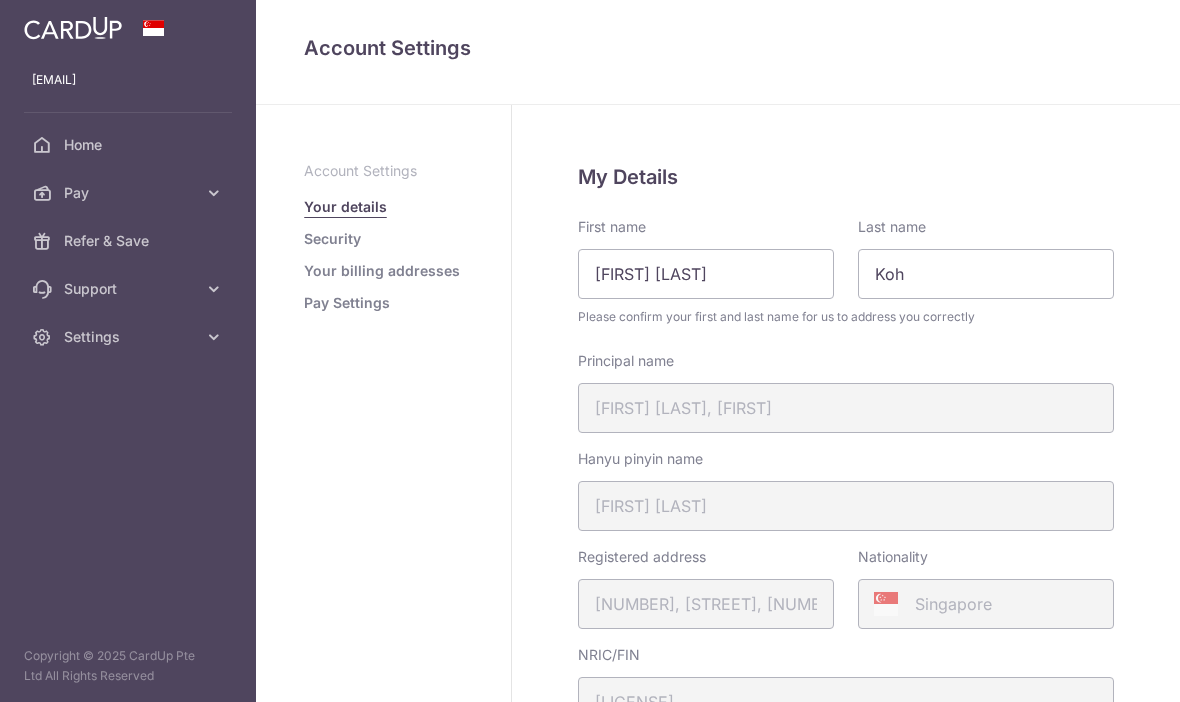 scroll, scrollTop: 0, scrollLeft: 0, axis: both 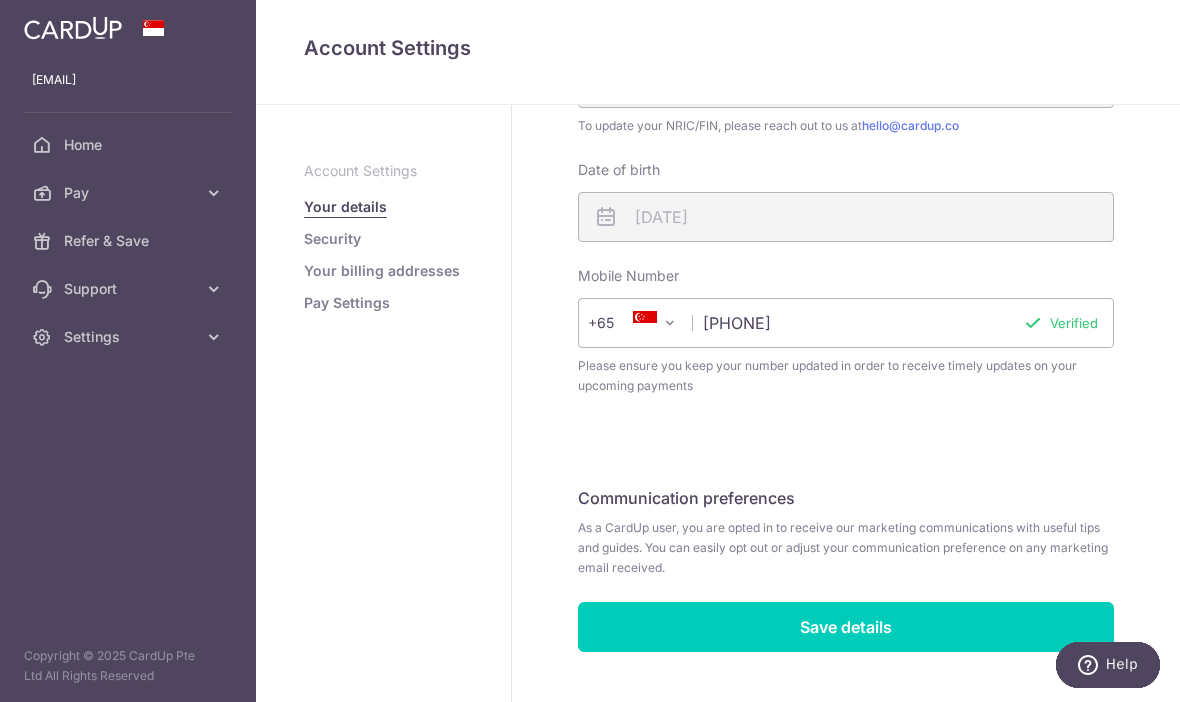 click at bounding box center [0, 0] 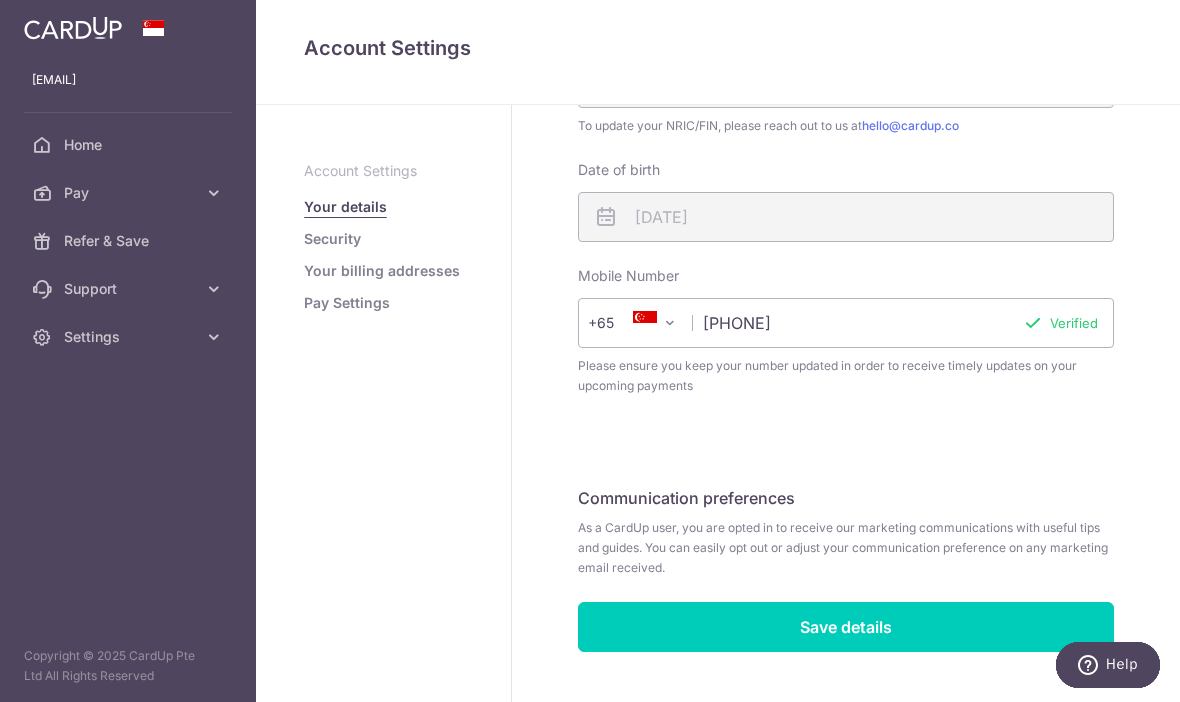 click at bounding box center [214, 193] 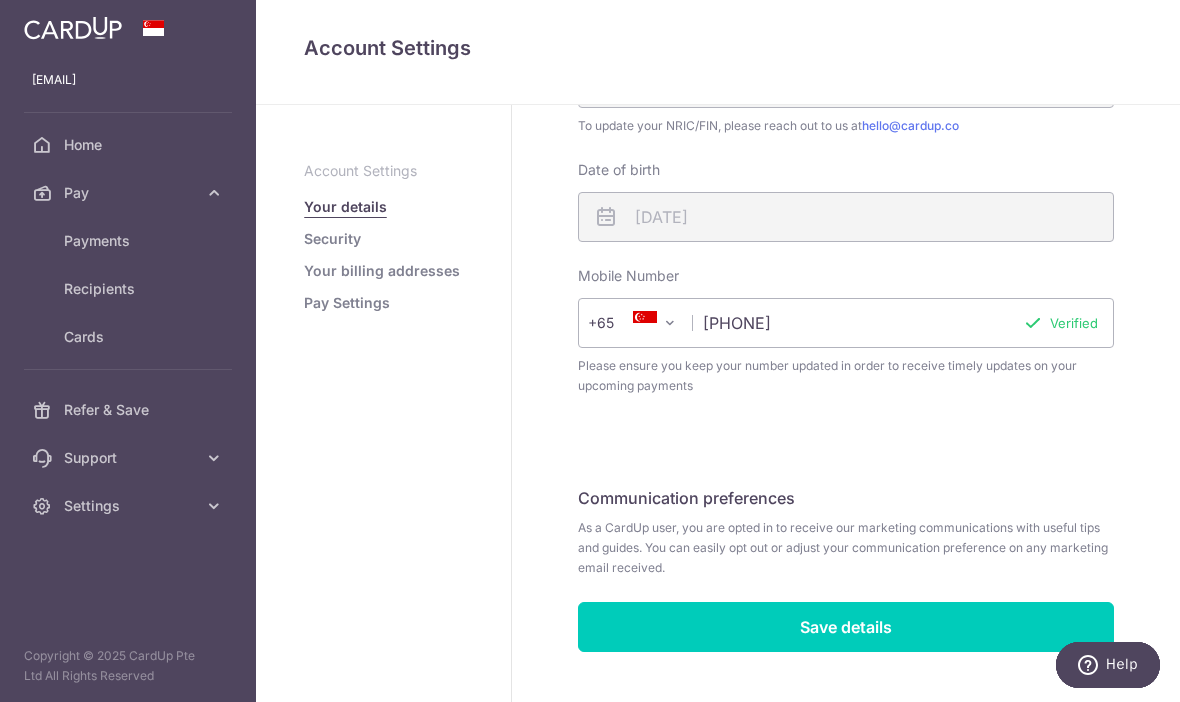 click on "Recipients" at bounding box center (130, 289) 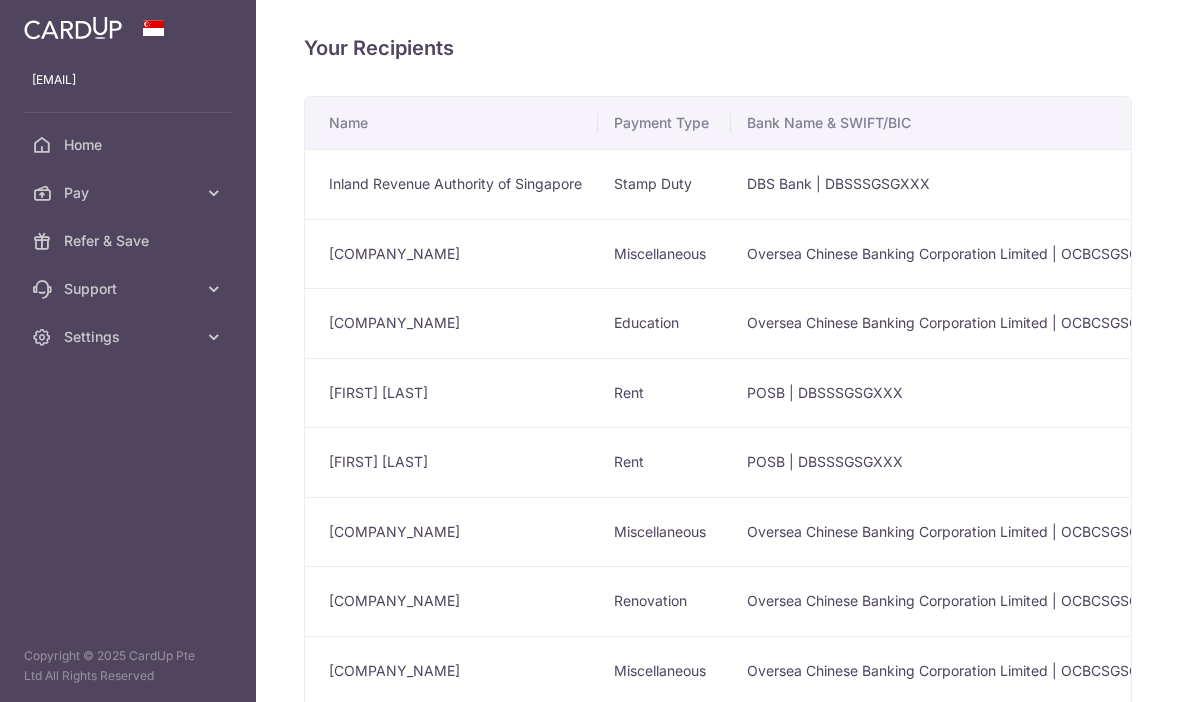scroll, scrollTop: 0, scrollLeft: 0, axis: both 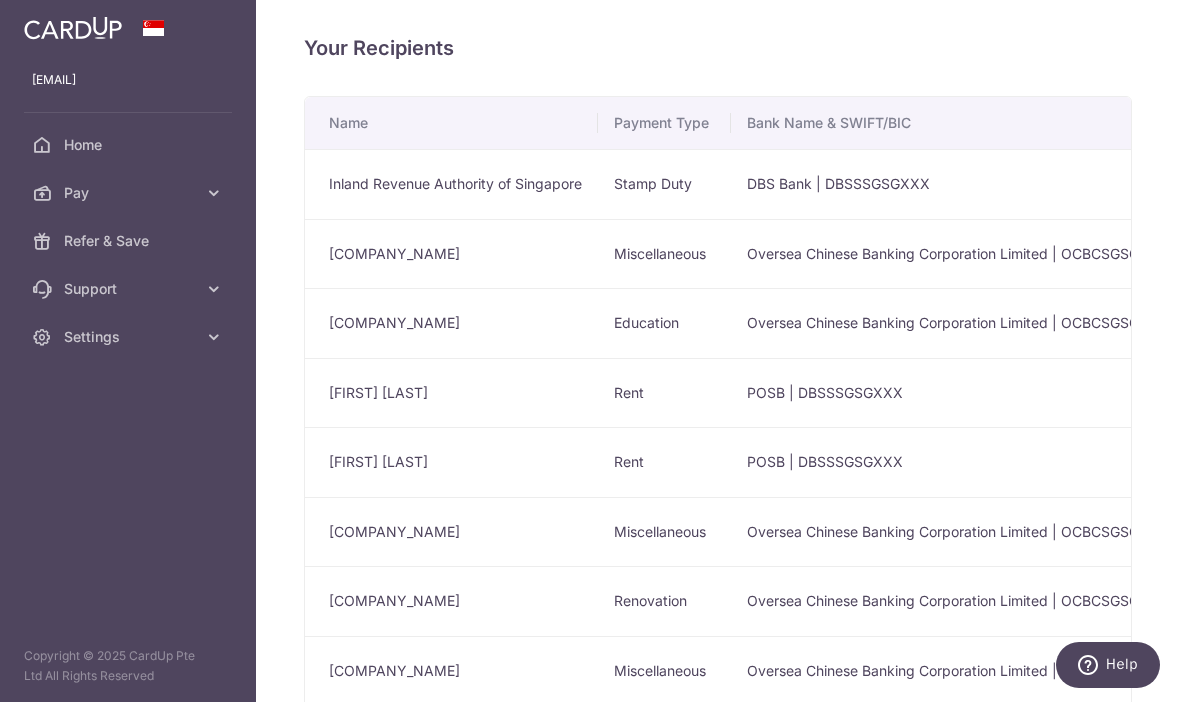 click at bounding box center (0, 0) 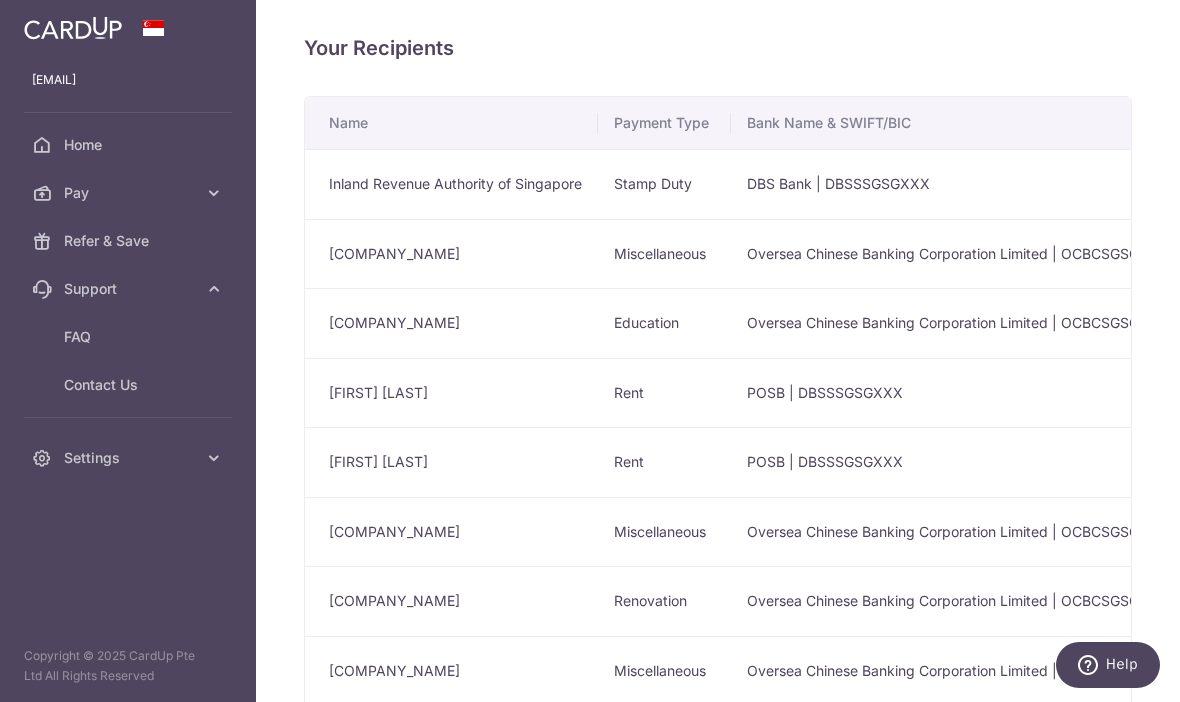 click at bounding box center (214, 458) 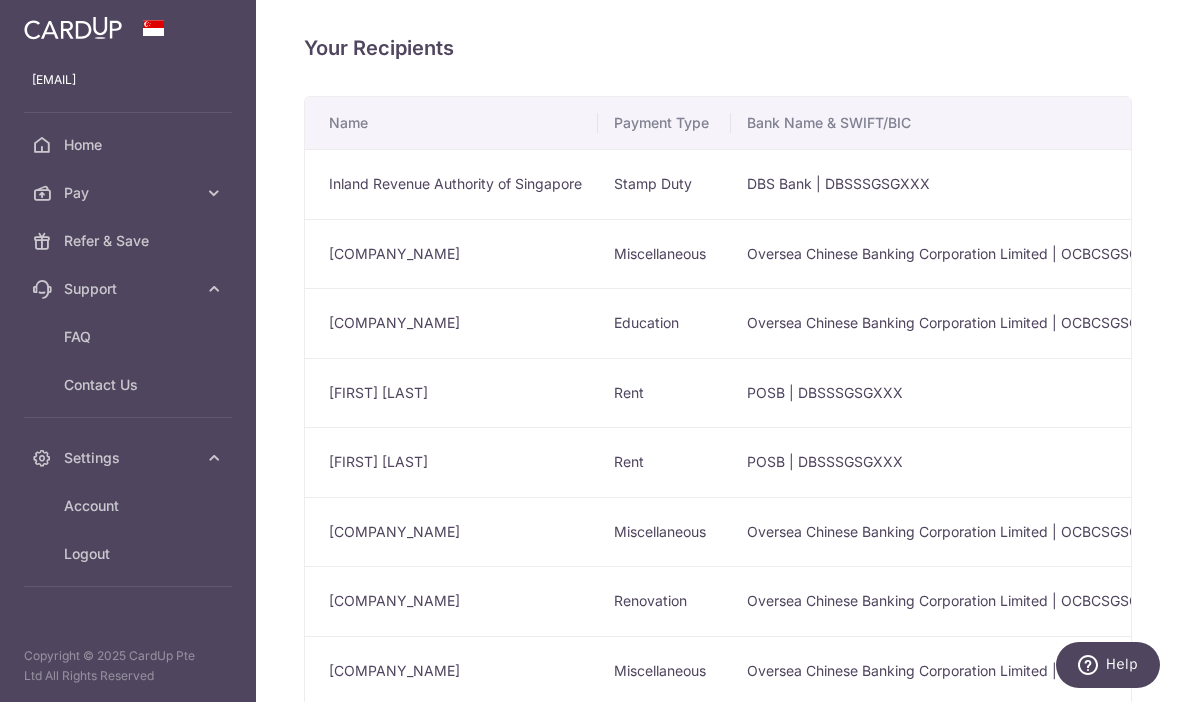 click on "Account" at bounding box center [130, 506] 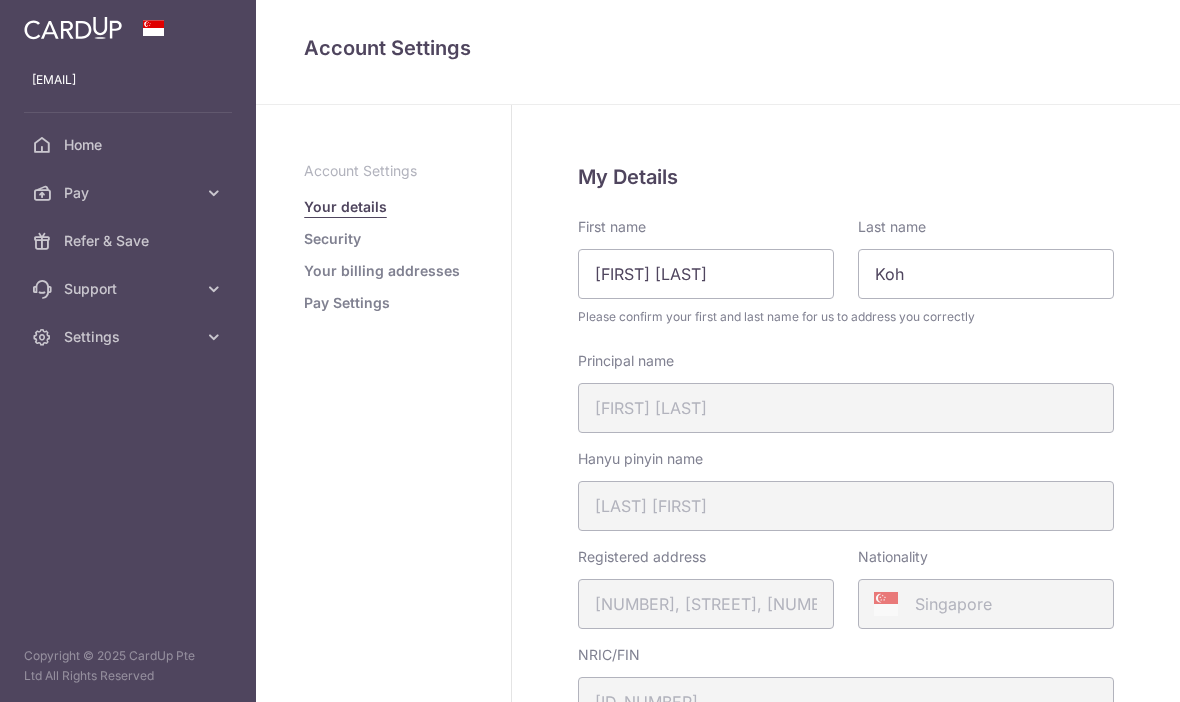scroll, scrollTop: 0, scrollLeft: 0, axis: both 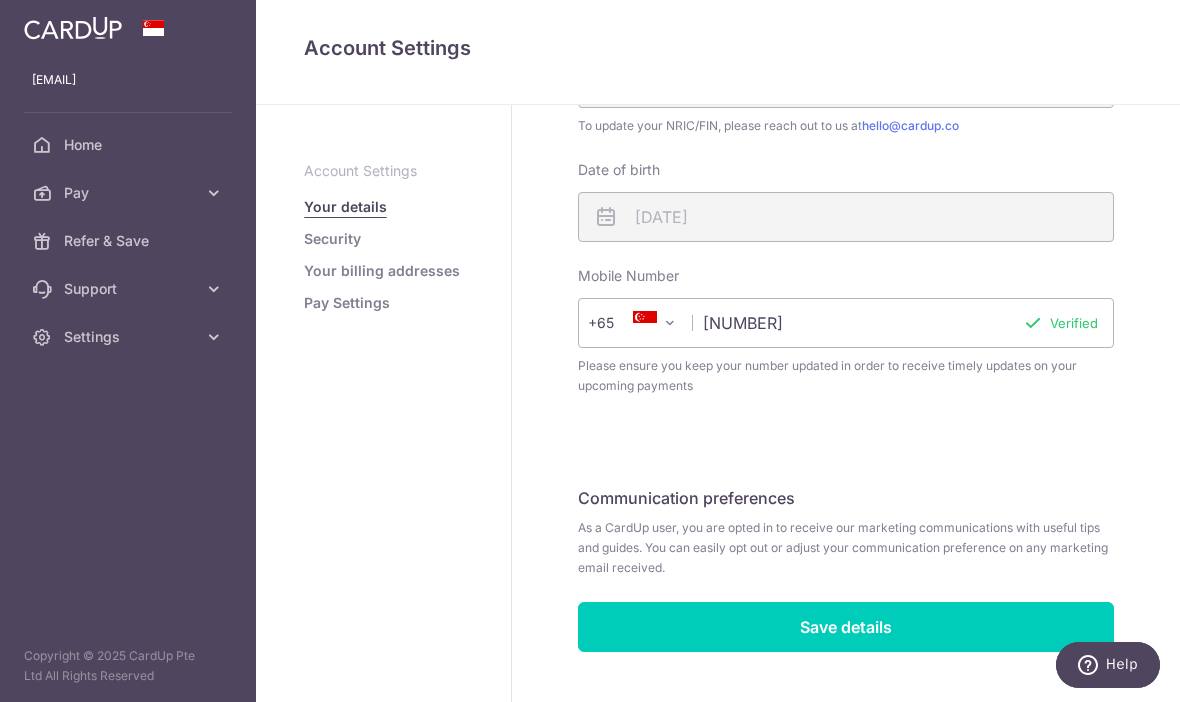 click on "Pay Settings" at bounding box center [347, 303] 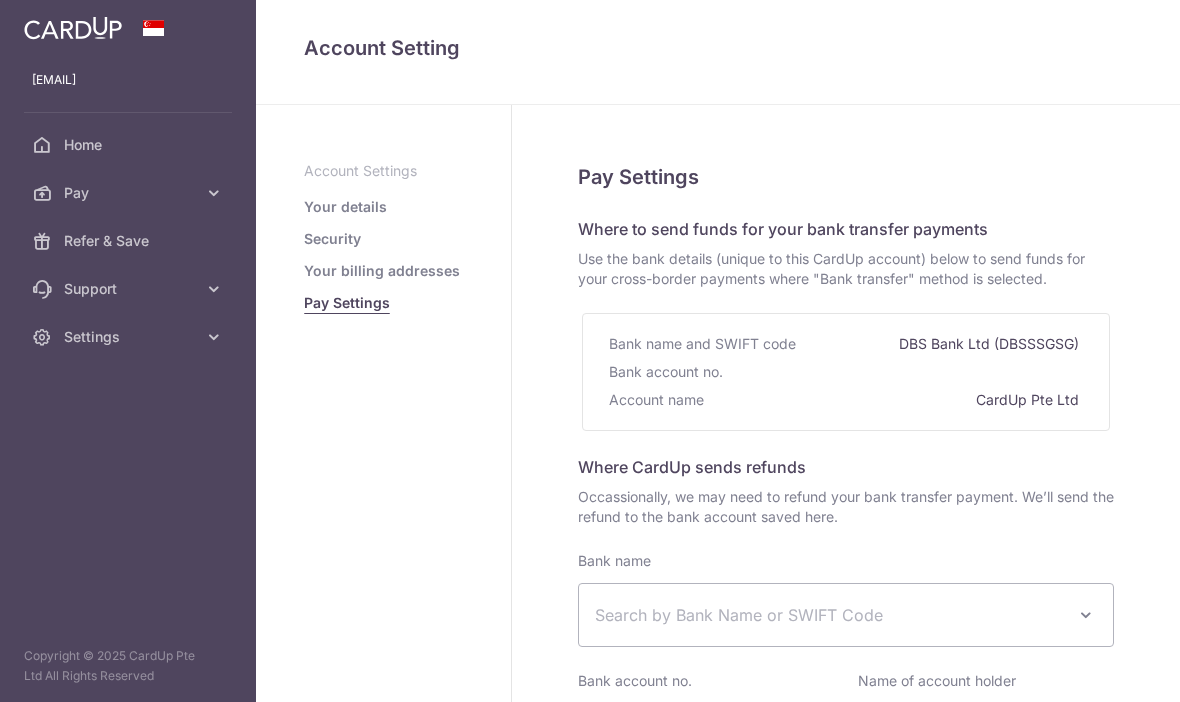 select 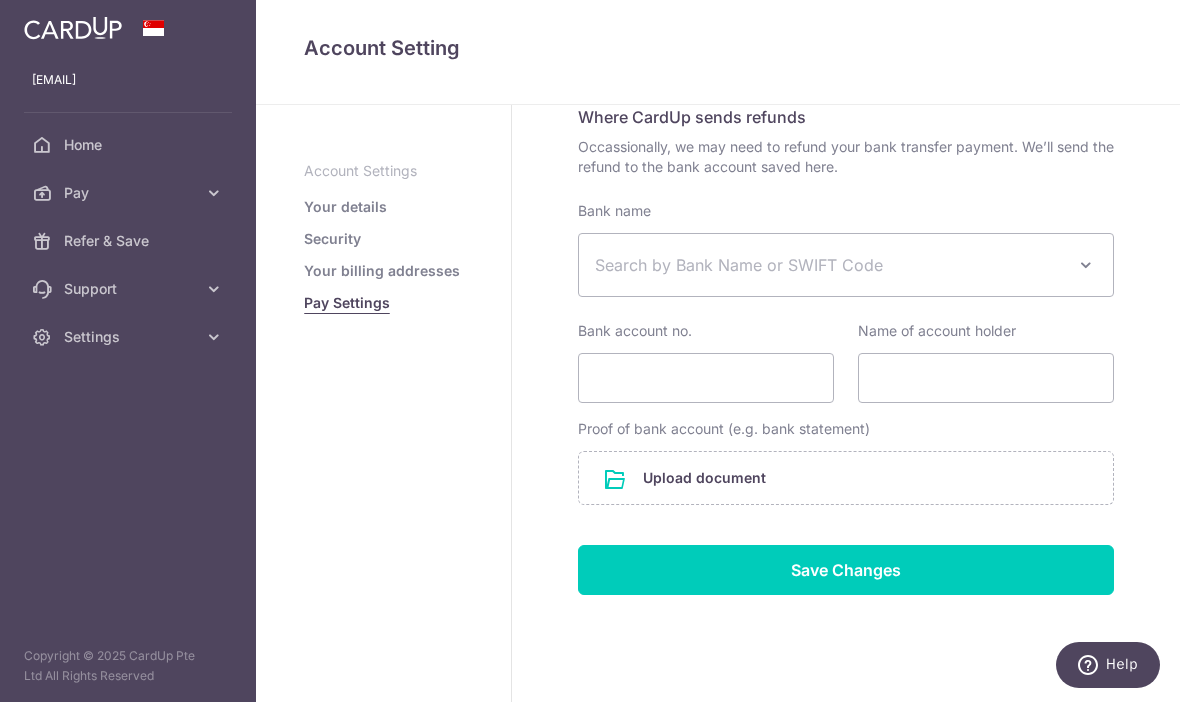 scroll, scrollTop: 349, scrollLeft: 0, axis: vertical 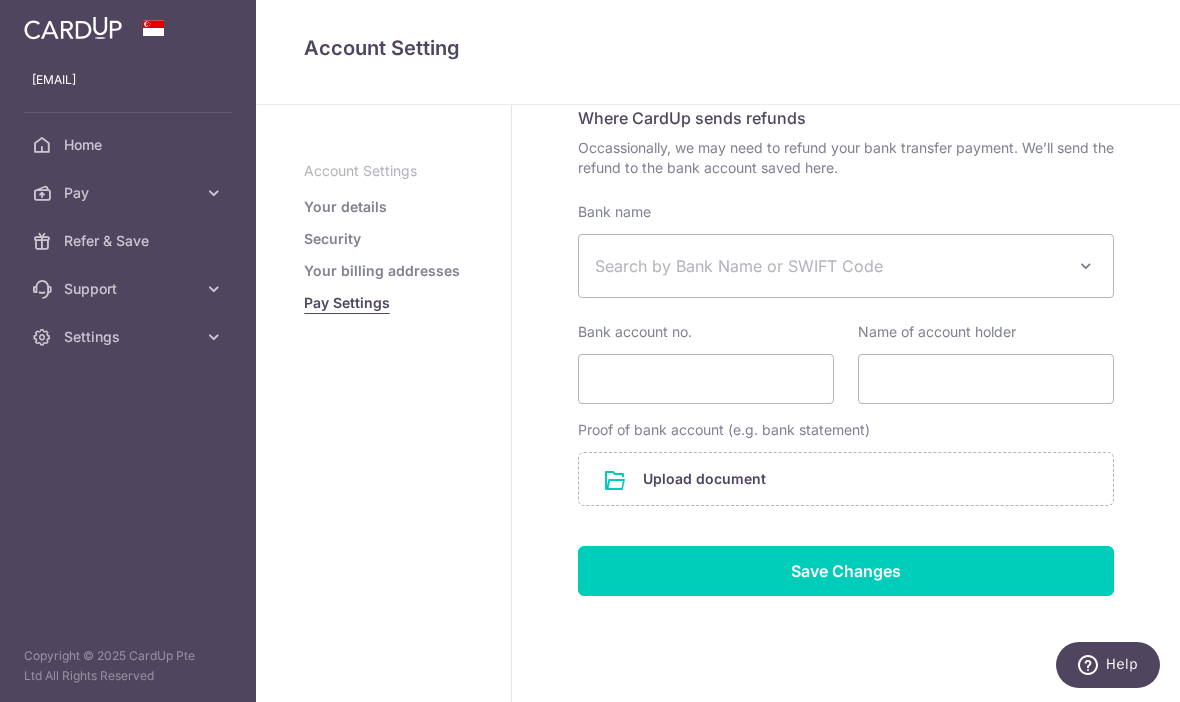 click at bounding box center (0, 0) 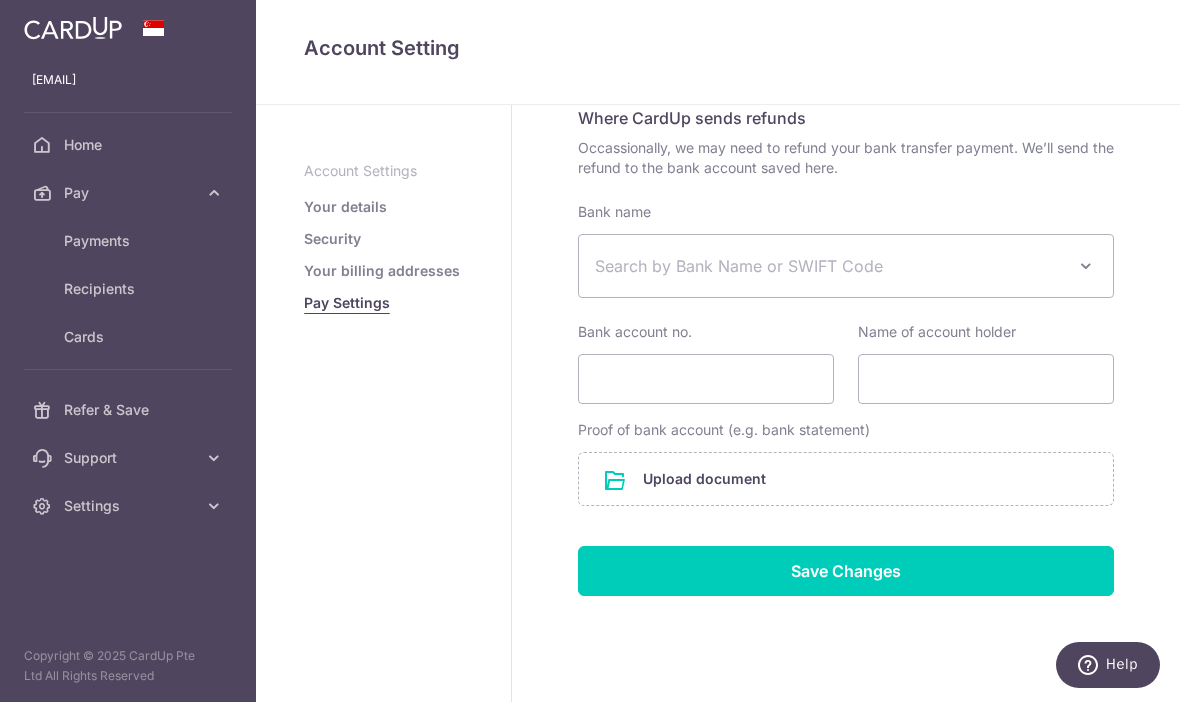 click on "Home" at bounding box center [130, 145] 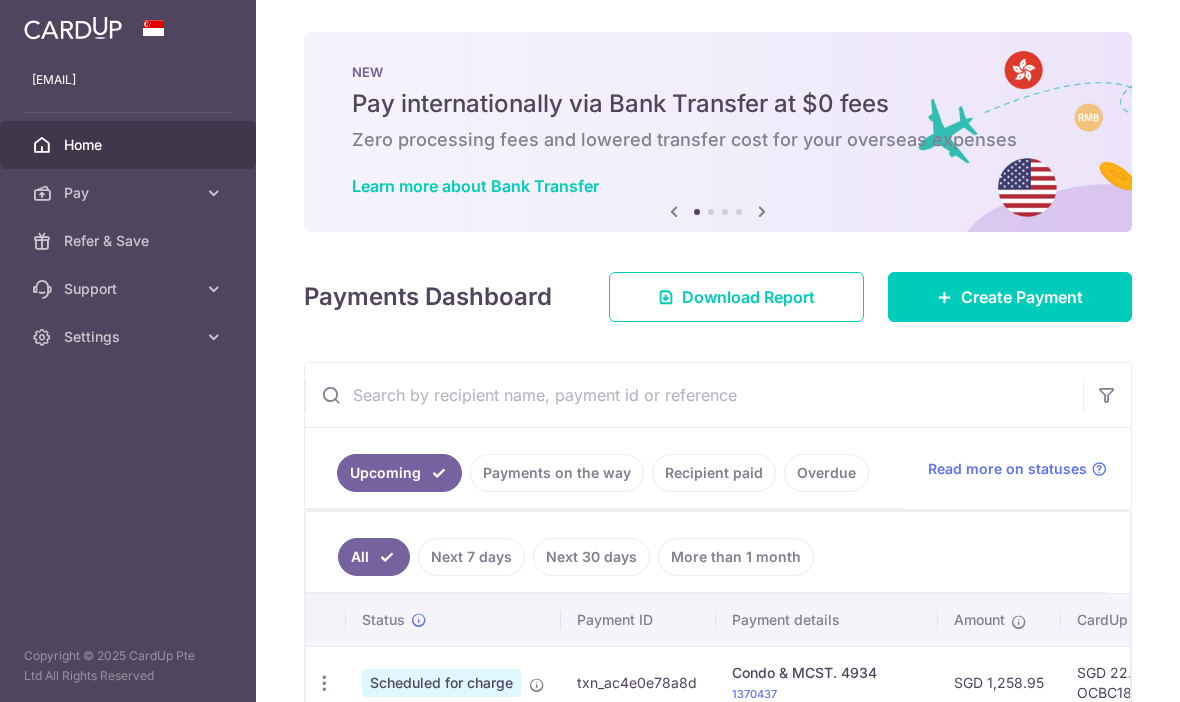 scroll, scrollTop: 0, scrollLeft: 0, axis: both 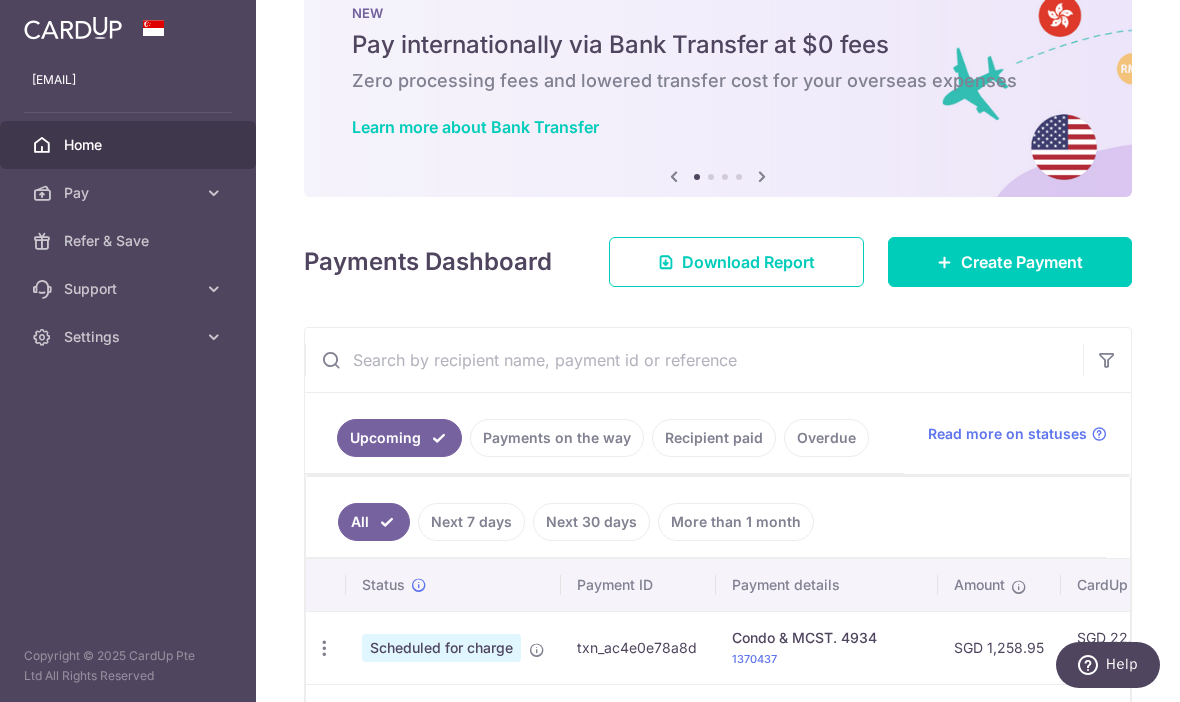 click at bounding box center (0, 0) 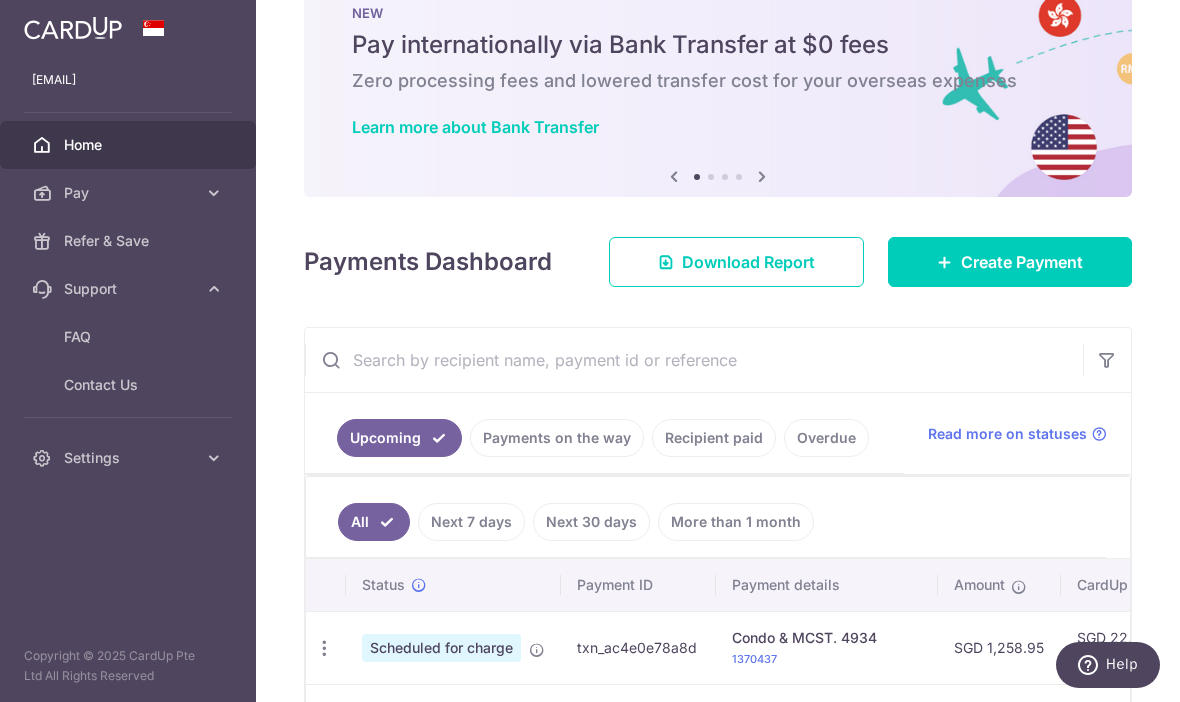 click on "Refer & Save" at bounding box center (130, 241) 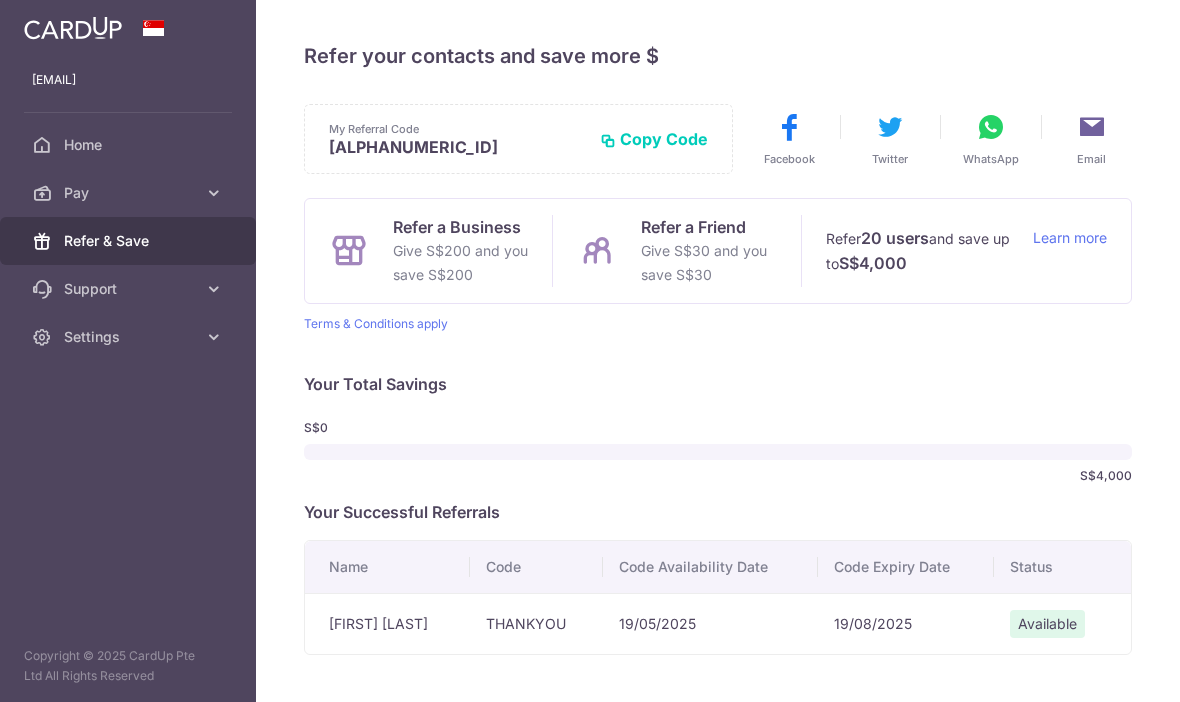 scroll, scrollTop: 0, scrollLeft: 0, axis: both 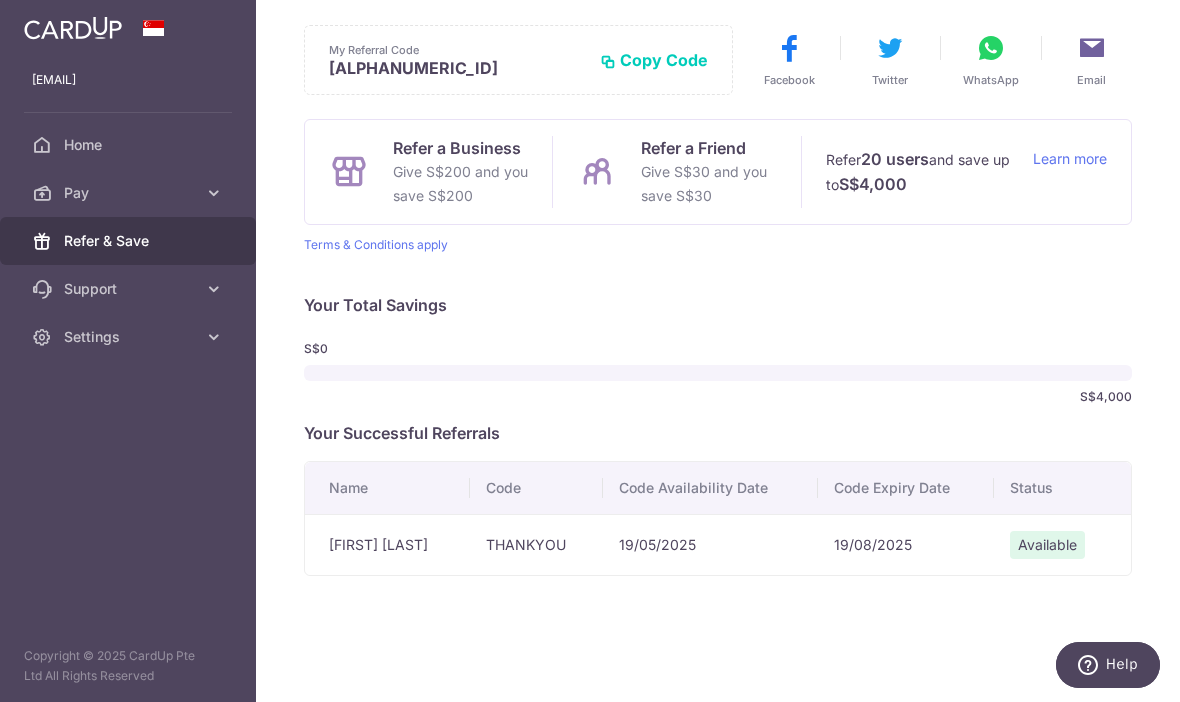 click at bounding box center [0, 0] 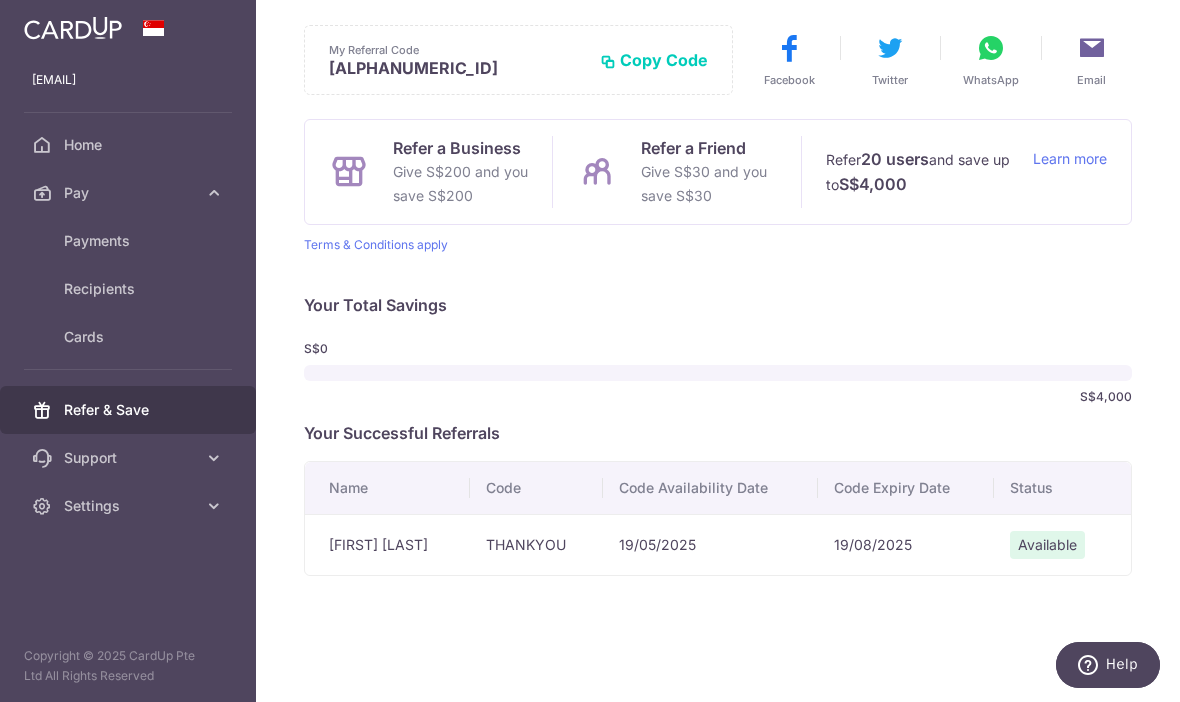 click on "Payments" at bounding box center [130, 241] 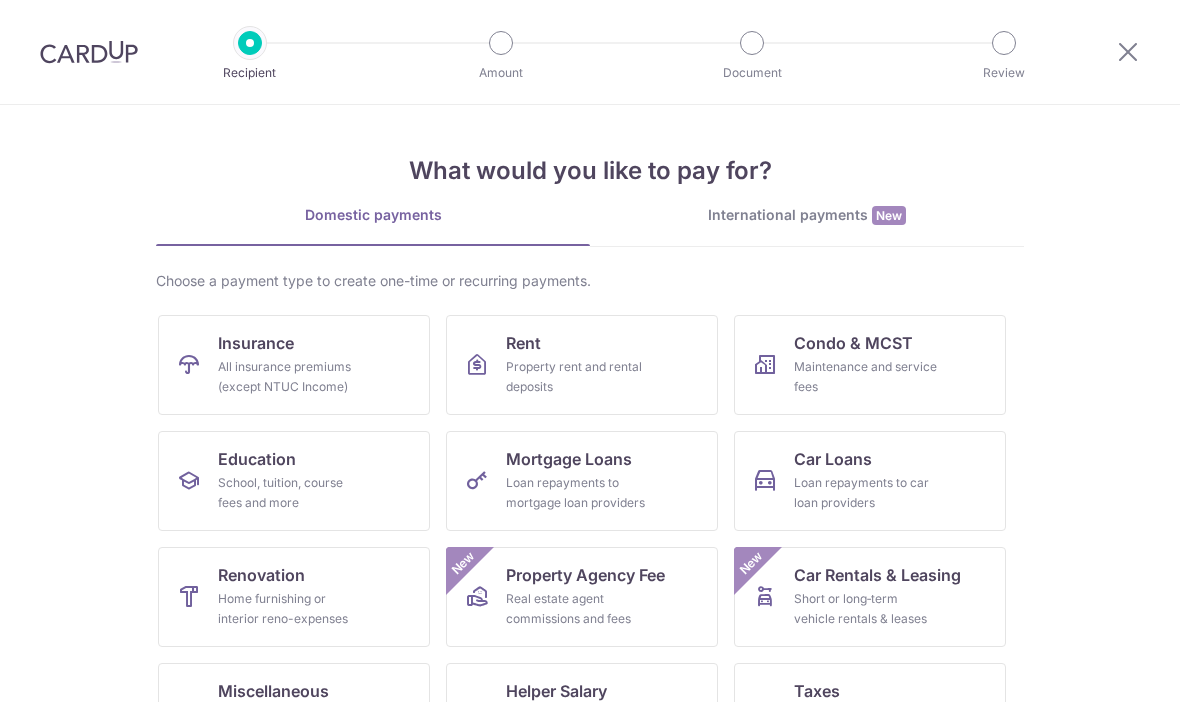 scroll, scrollTop: 0, scrollLeft: 0, axis: both 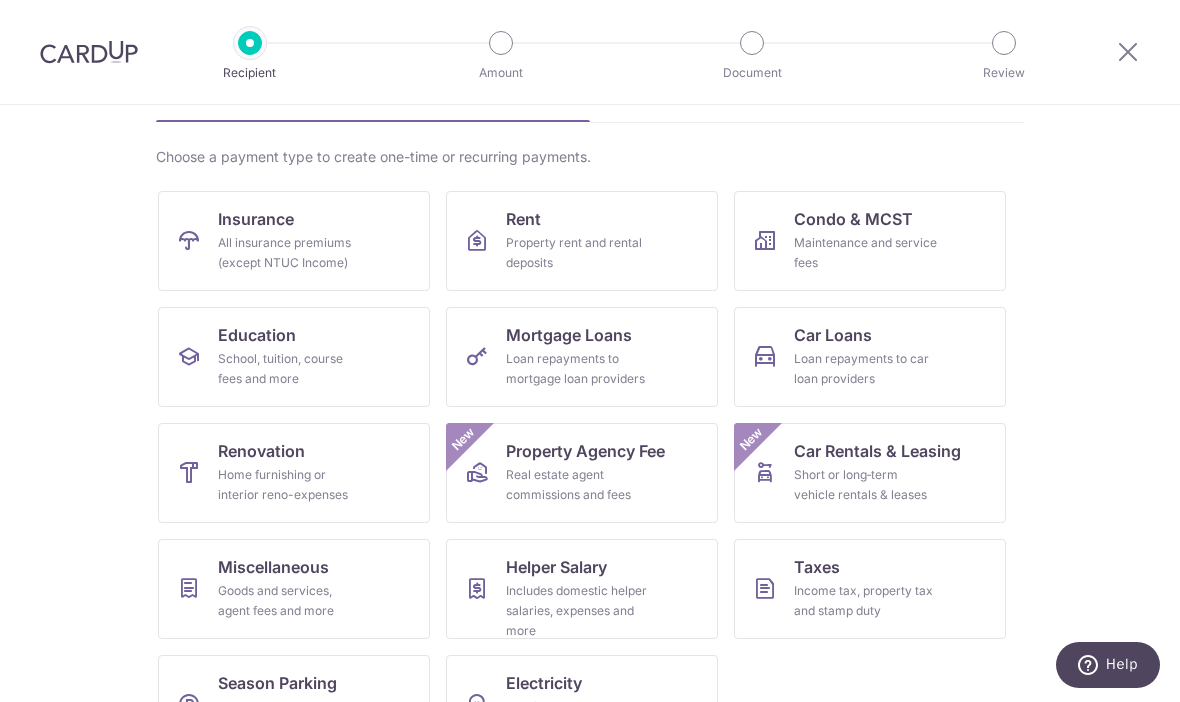 click on "Education School, tuition, course fees and more" at bounding box center (294, 357) 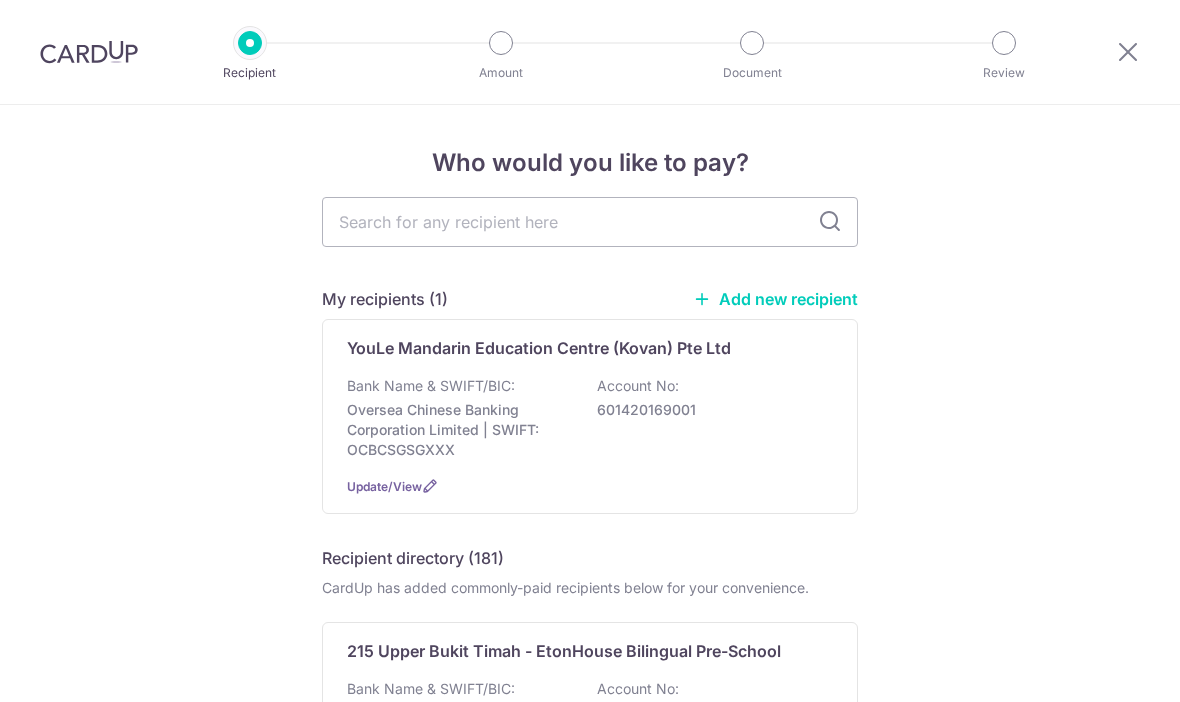 scroll, scrollTop: 0, scrollLeft: 0, axis: both 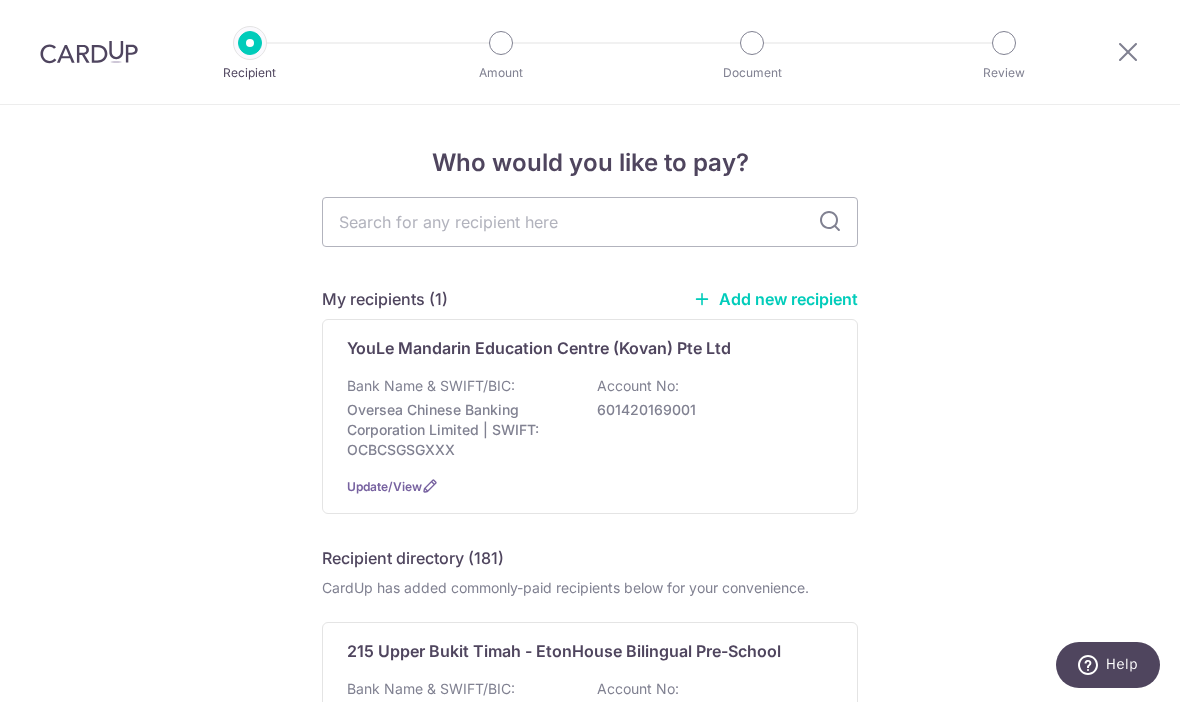 click at bounding box center [590, 222] 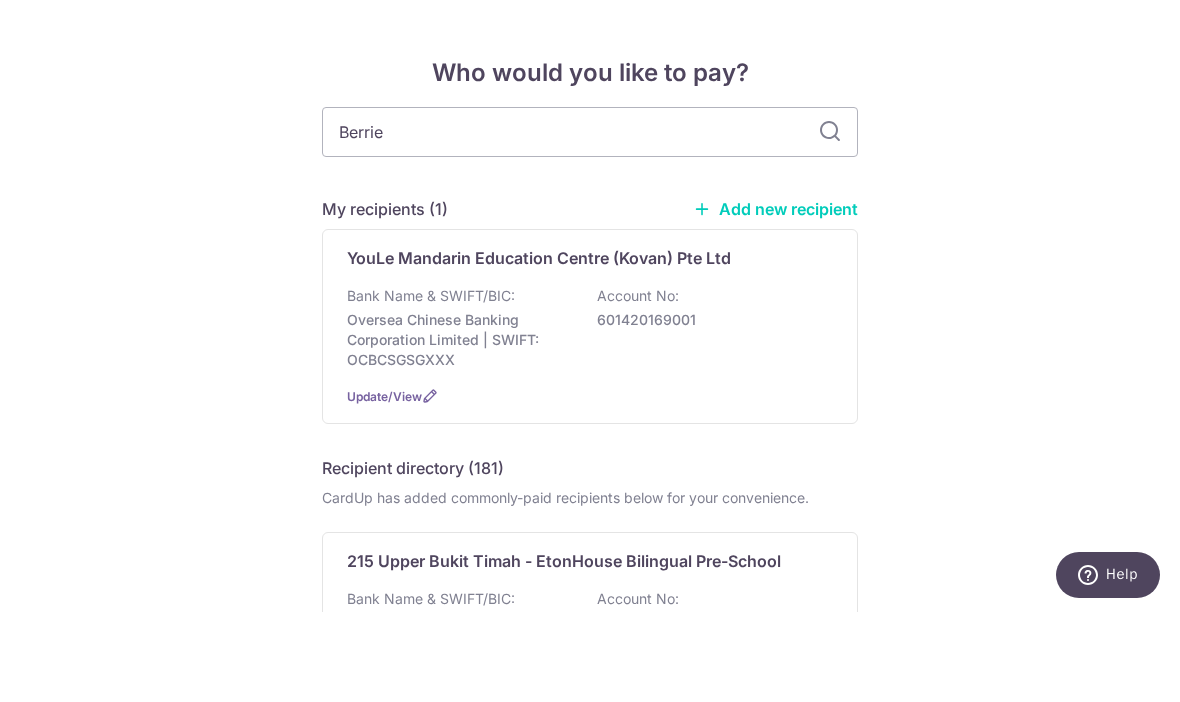 type on "Berries" 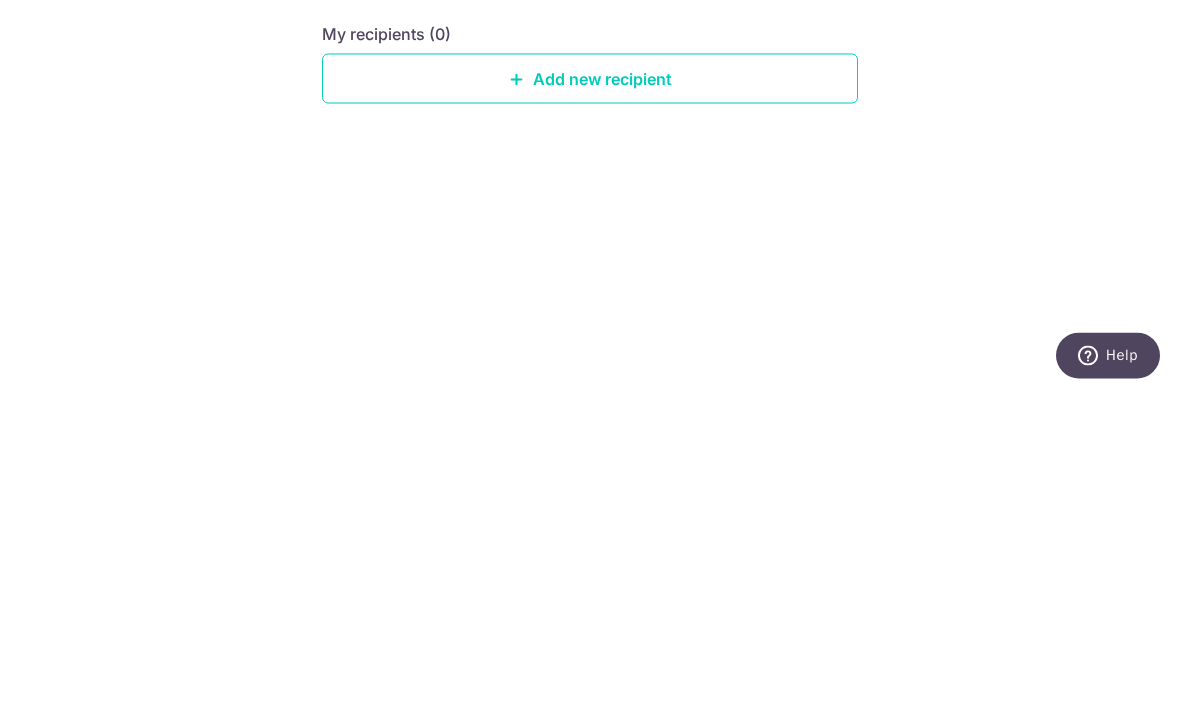 click on "Add new recipient" at bounding box center [590, 388] 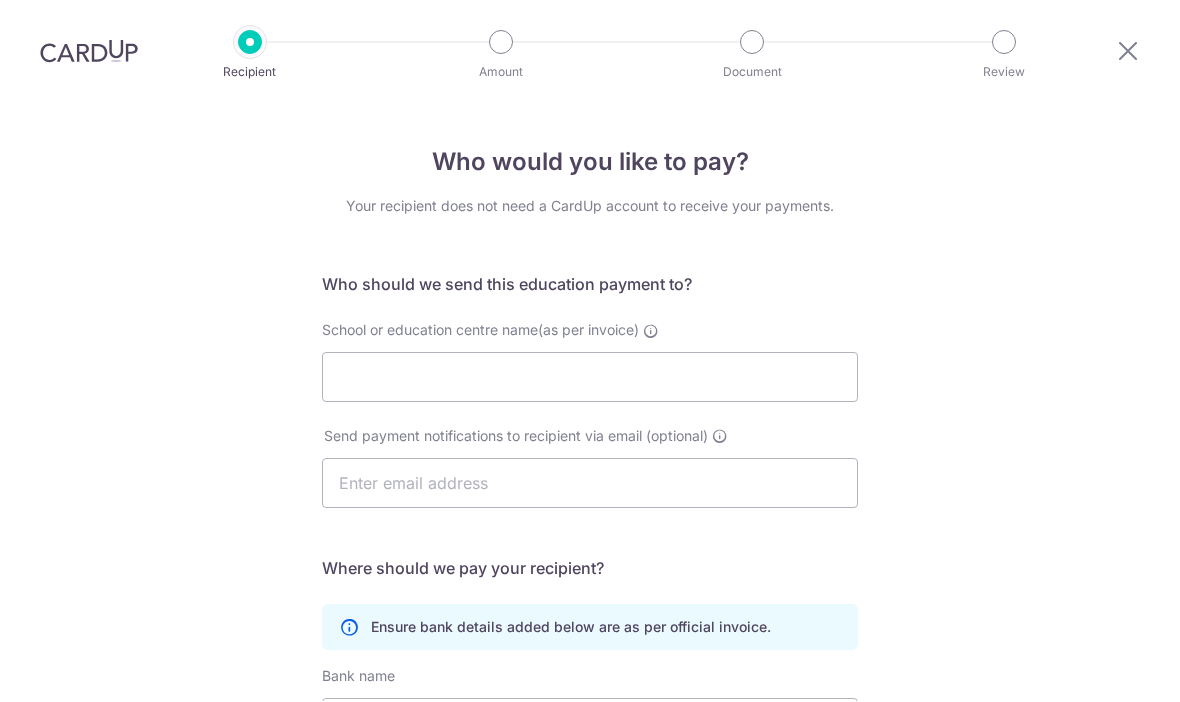 scroll, scrollTop: 0, scrollLeft: 0, axis: both 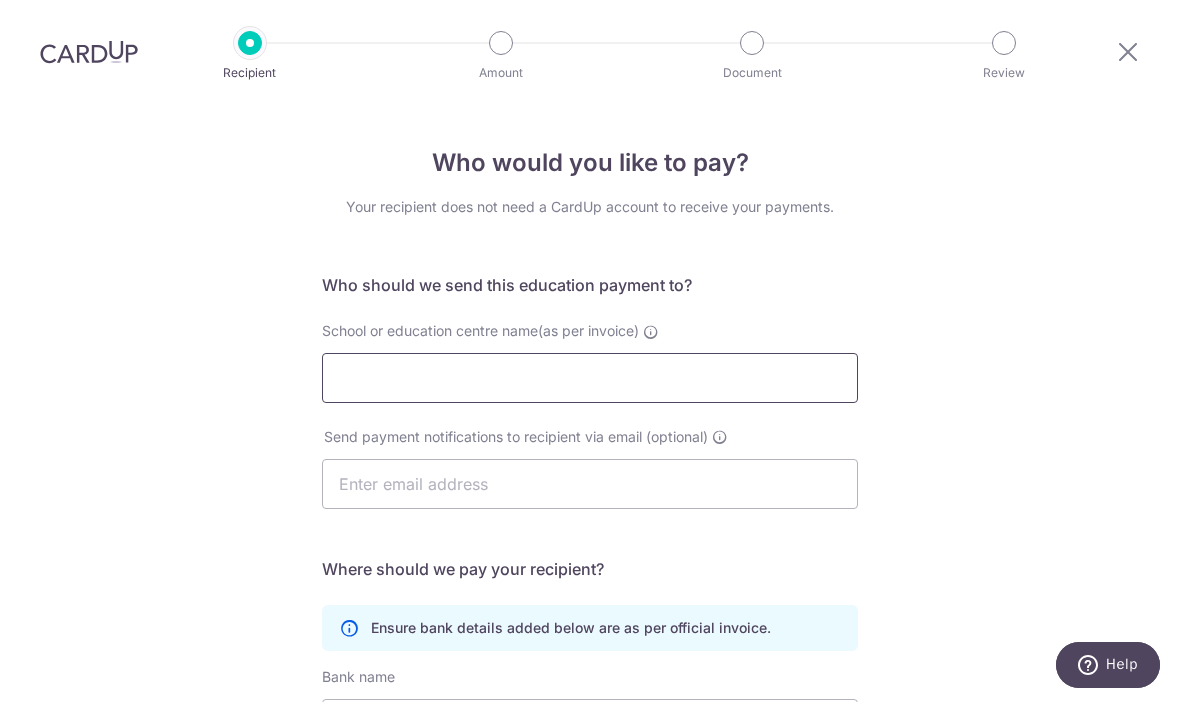 click on "School or education centre name(as per invoice)" at bounding box center [590, 378] 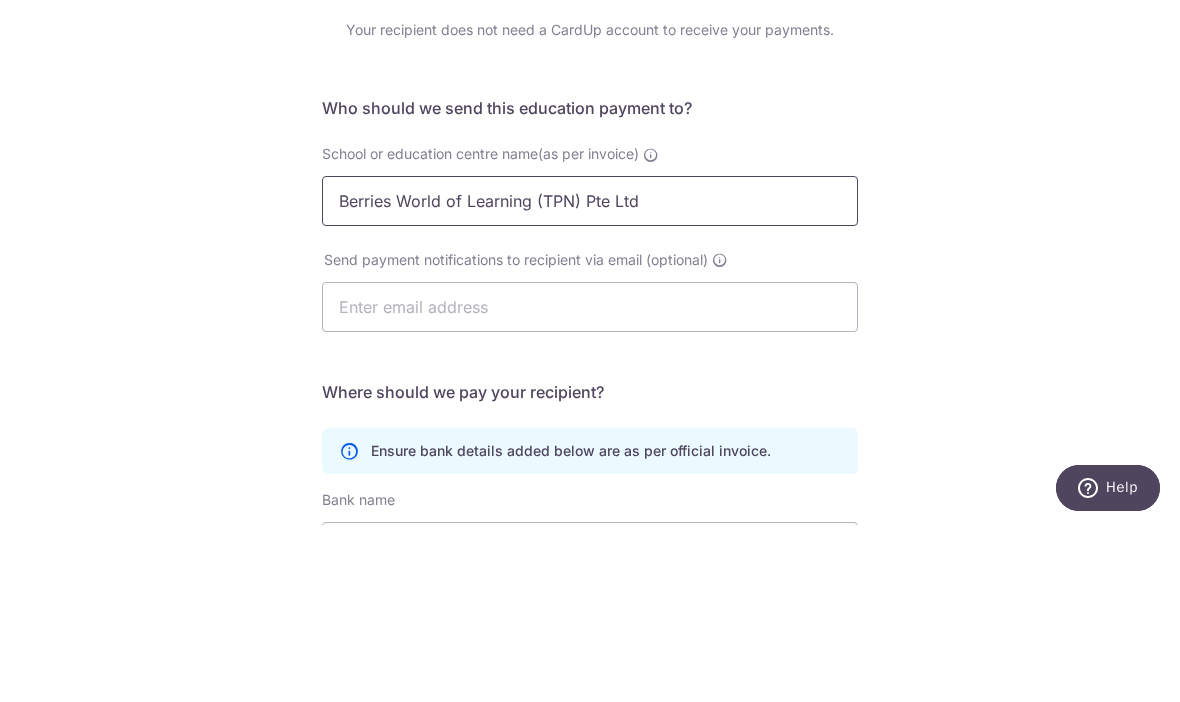 type on "Berries World of Learning (TPN) Pte Ltd" 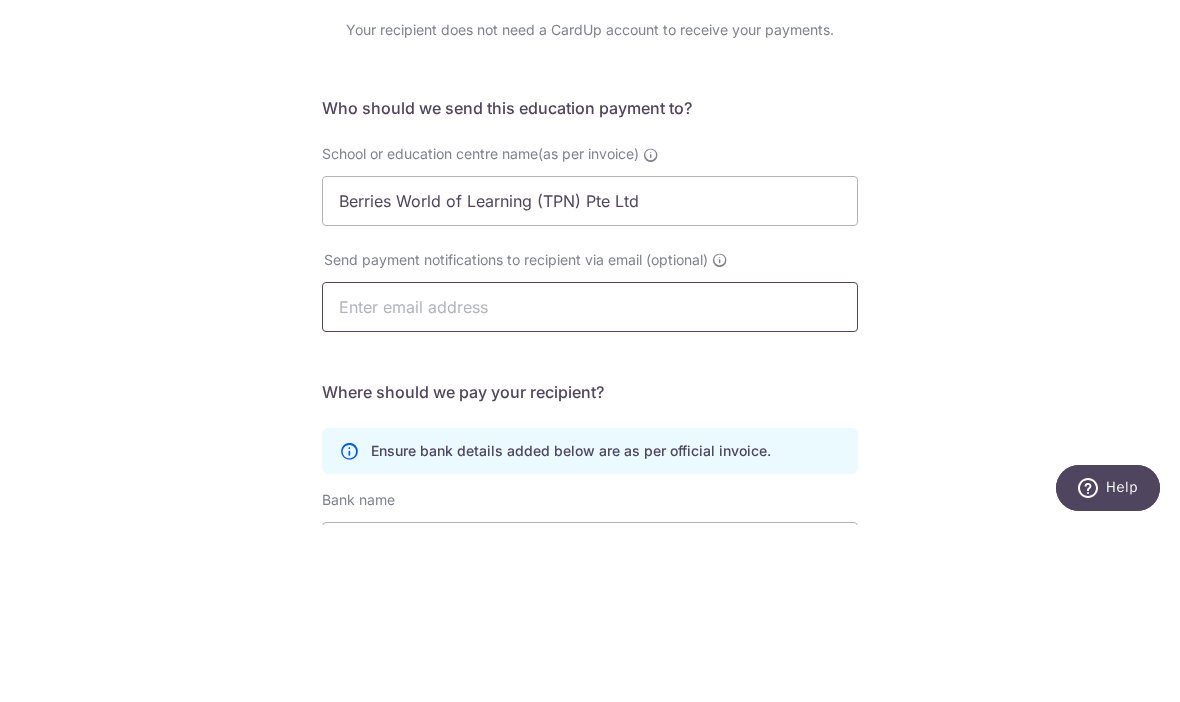 click at bounding box center [590, 484] 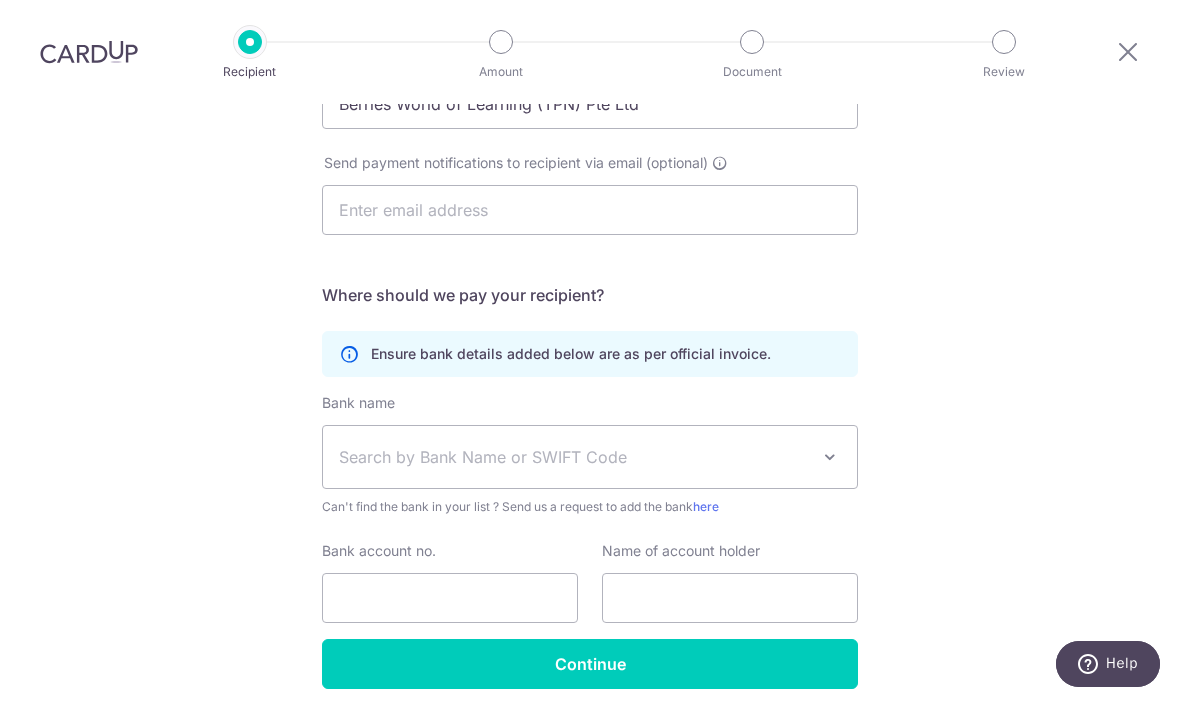 scroll, scrollTop: 274, scrollLeft: 0, axis: vertical 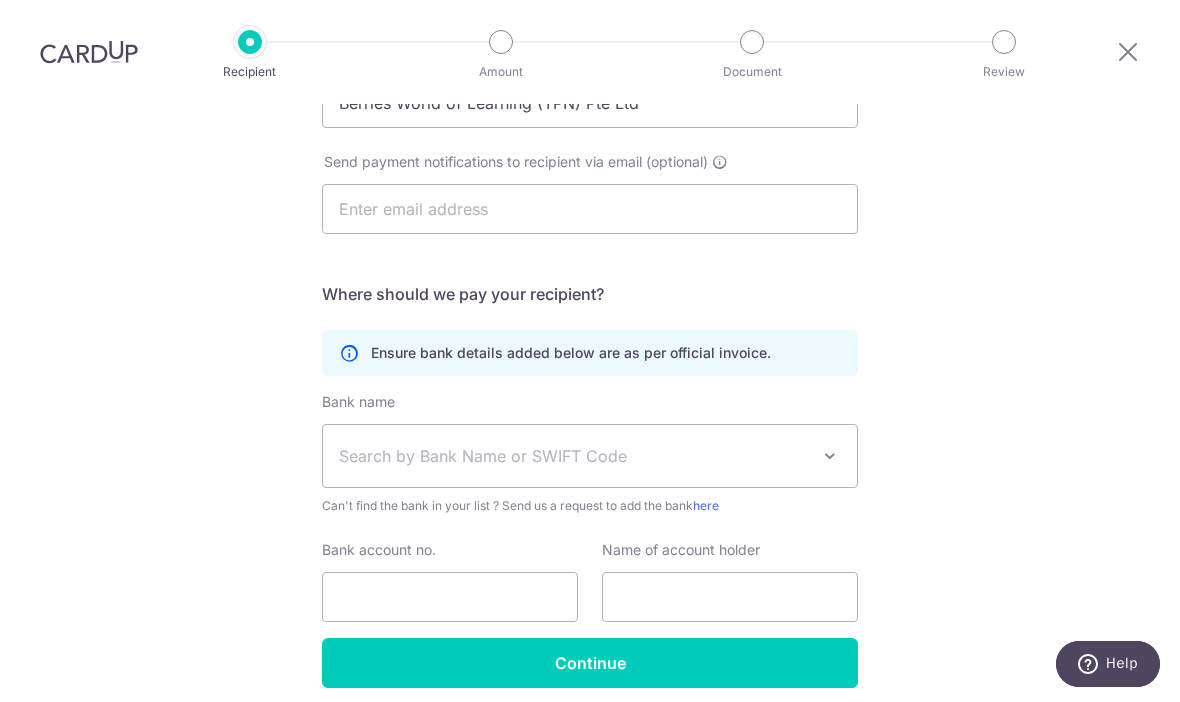 click at bounding box center (830, 457) 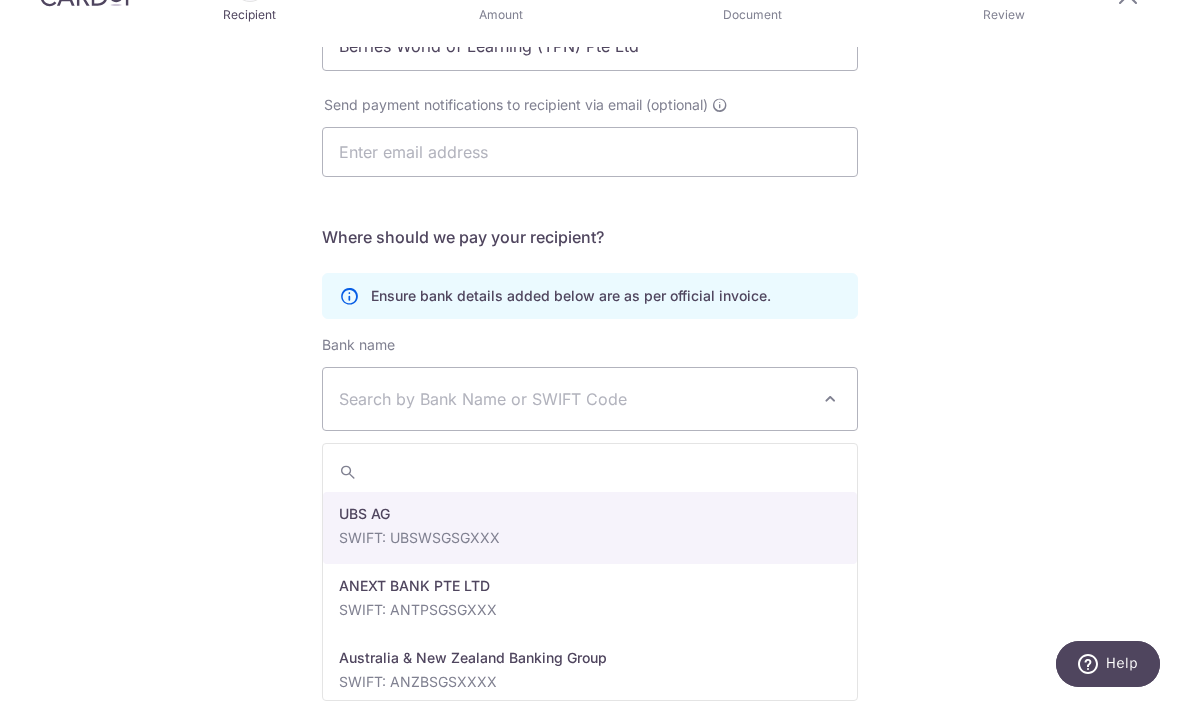 click on "Search by Bank Name or SWIFT Code" at bounding box center [574, 400] 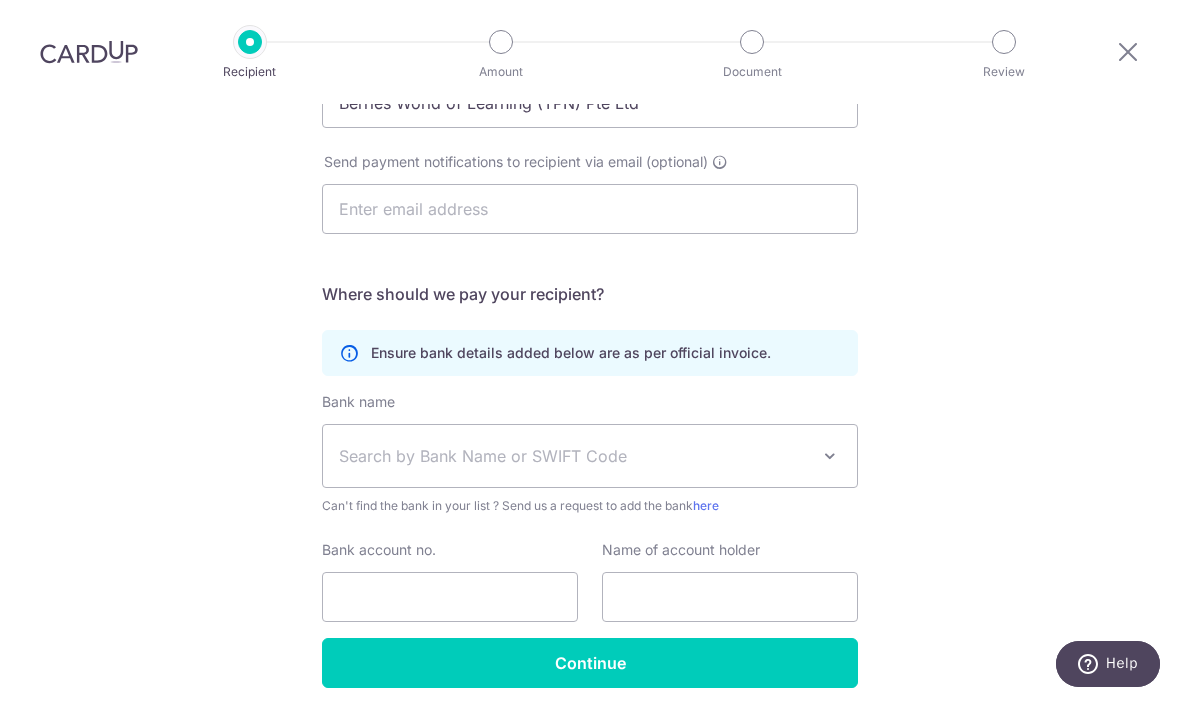 click on "Search by Bank Name or SWIFT Code" at bounding box center (574, 457) 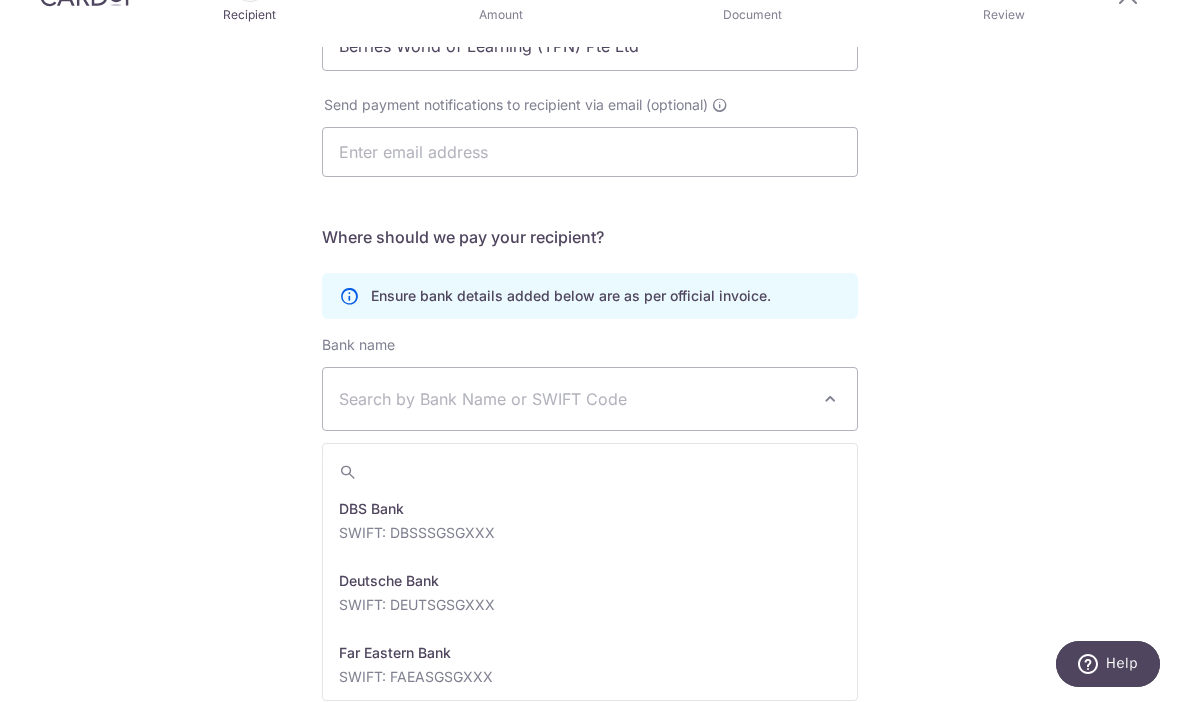 scroll, scrollTop: 1441, scrollLeft: 0, axis: vertical 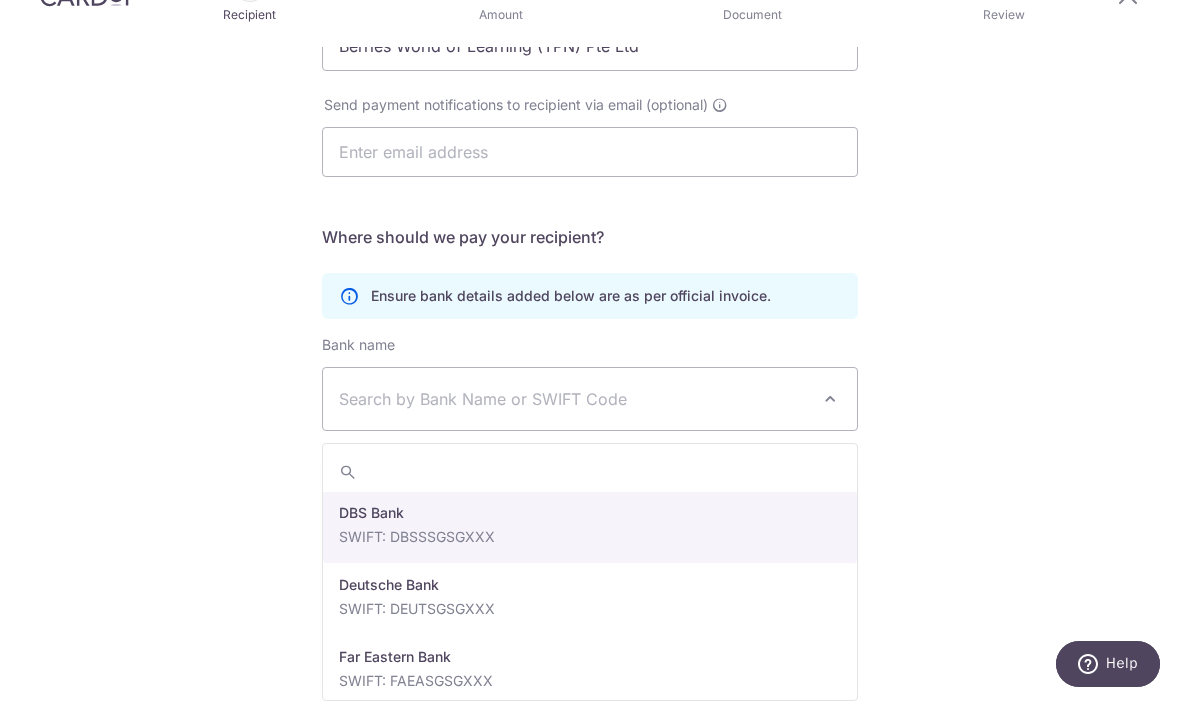 select on "6" 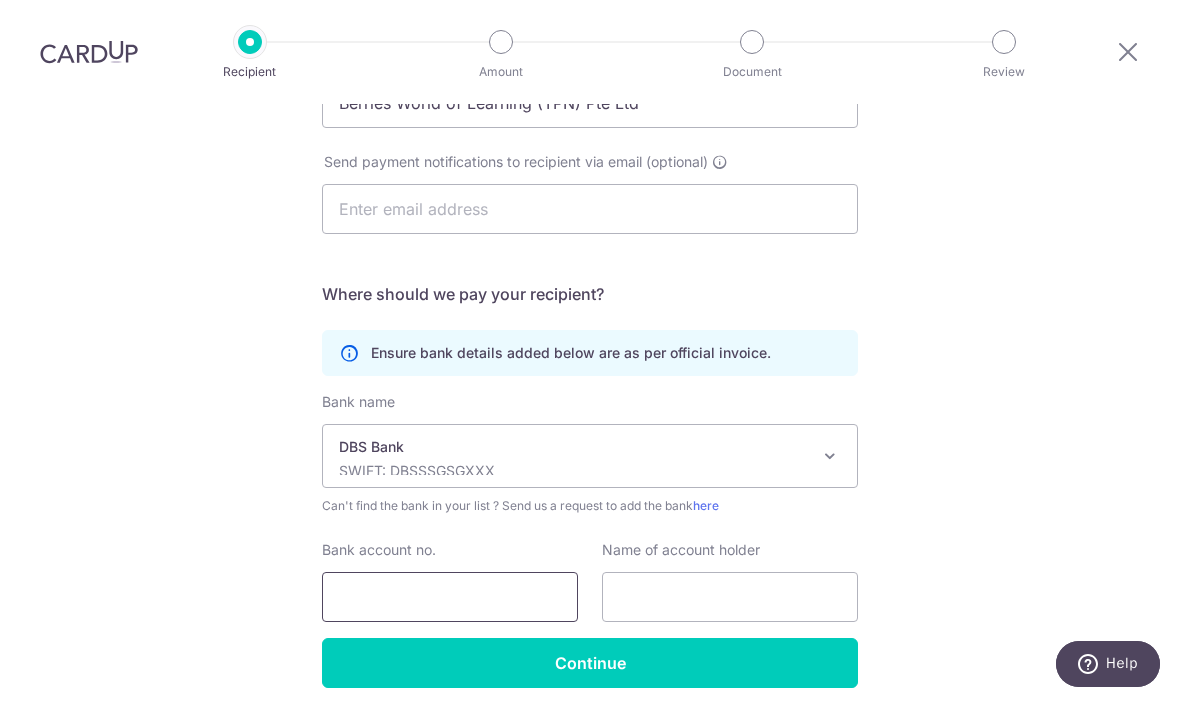 click on "Bank account no." at bounding box center [450, 598] 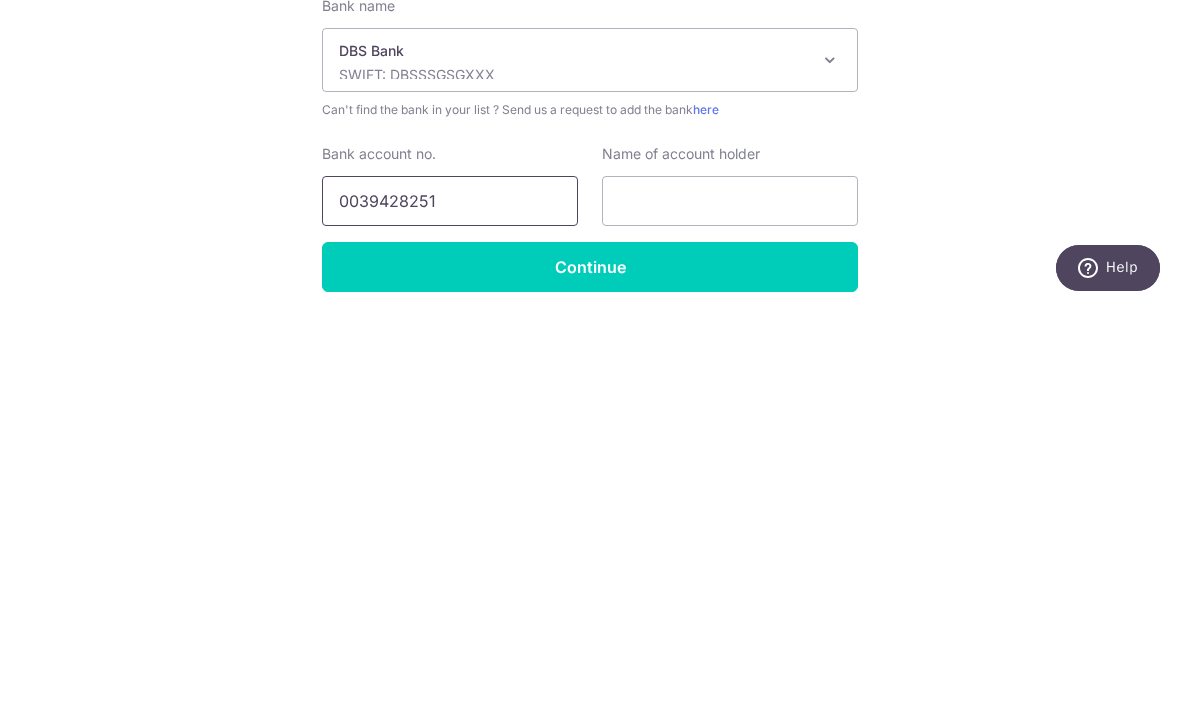 type on "0039428251" 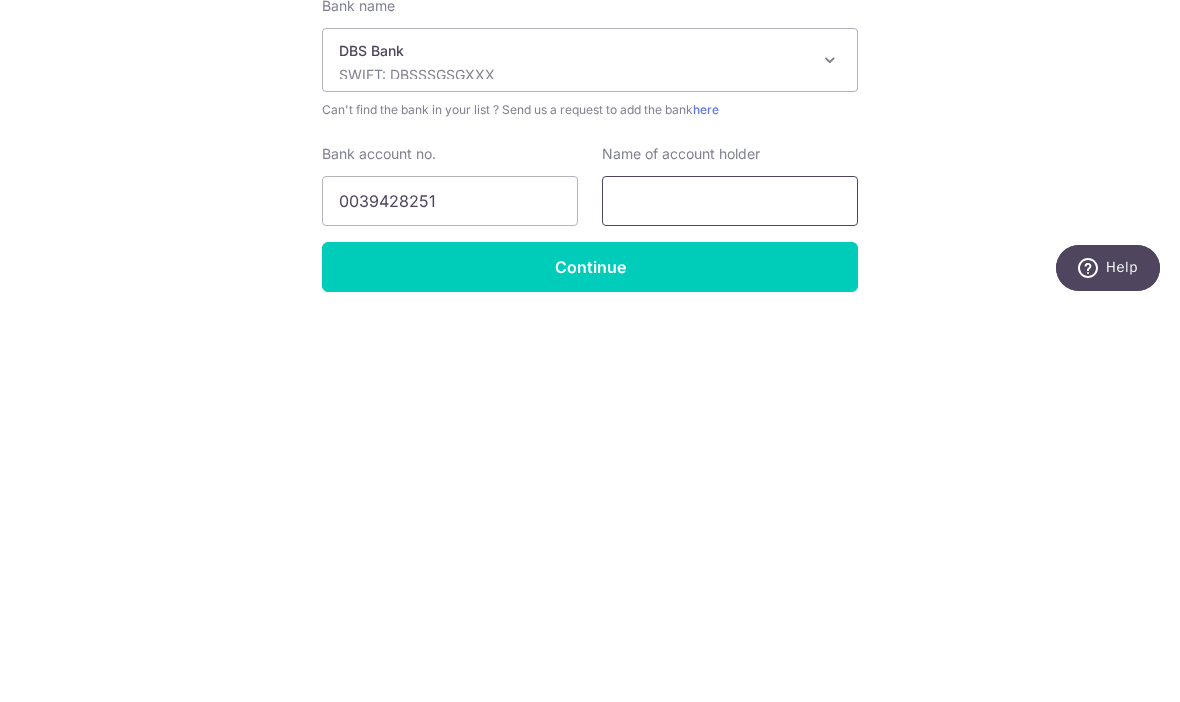 click at bounding box center (730, 598) 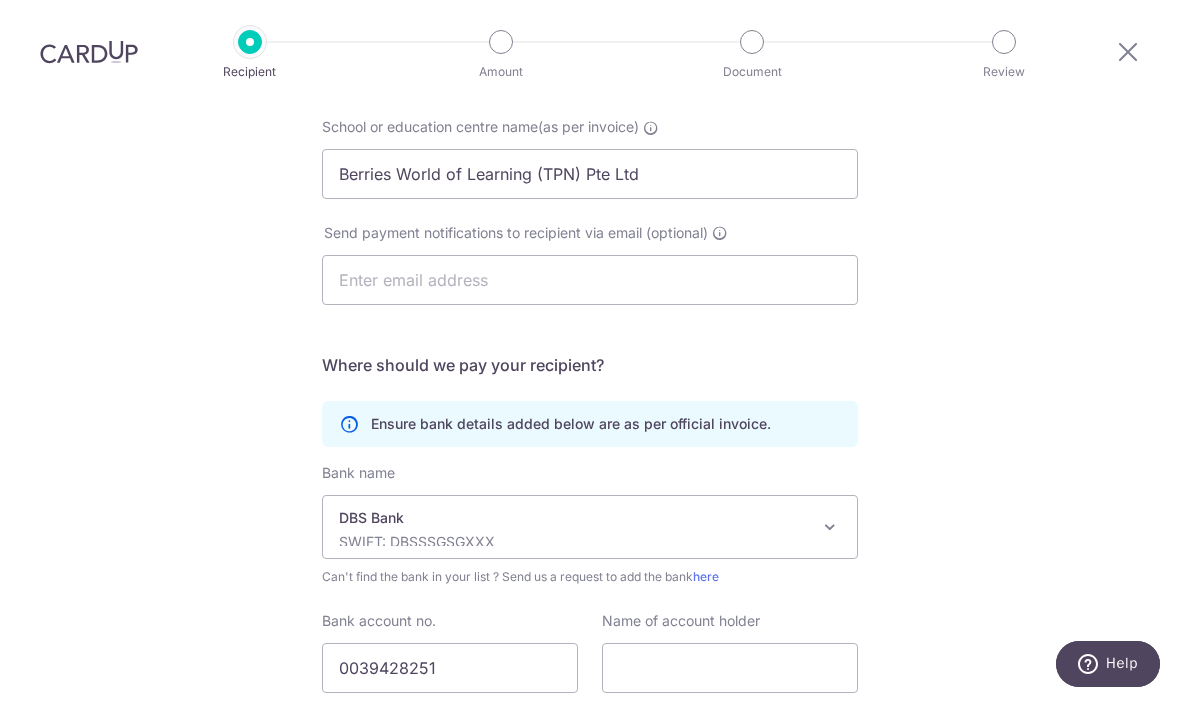 scroll, scrollTop: 202, scrollLeft: 0, axis: vertical 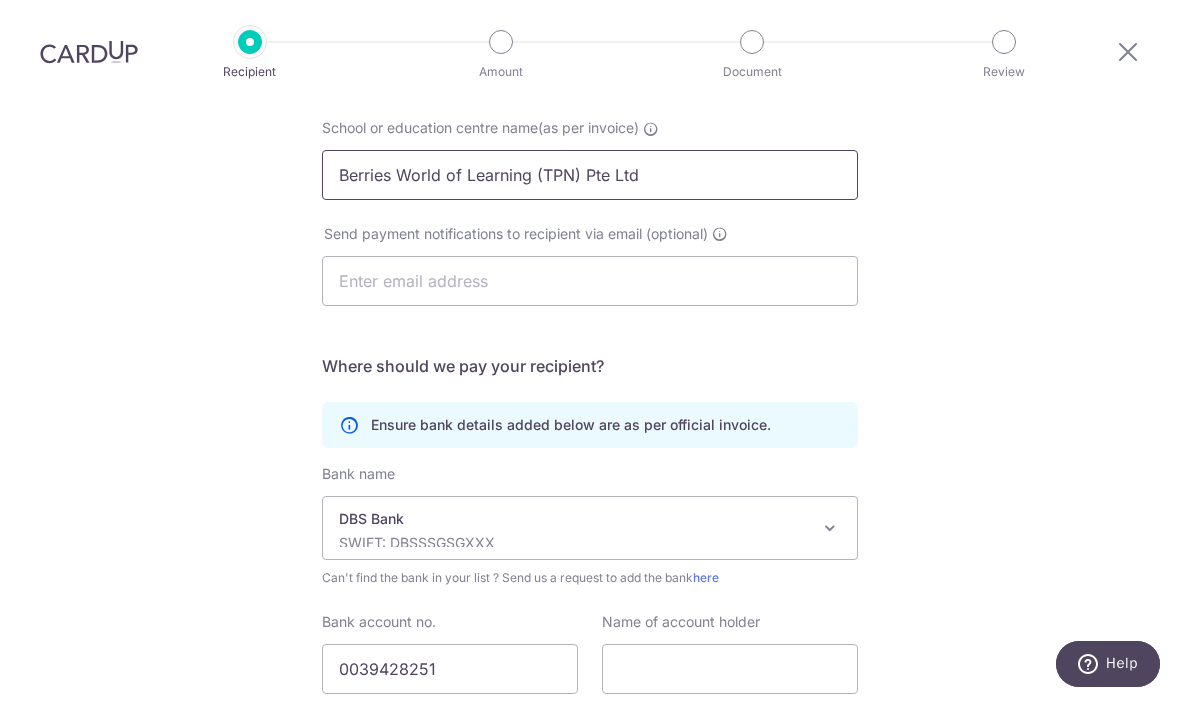 click on "Berries World of Learning (TPN) Pte Ltd" at bounding box center [590, 176] 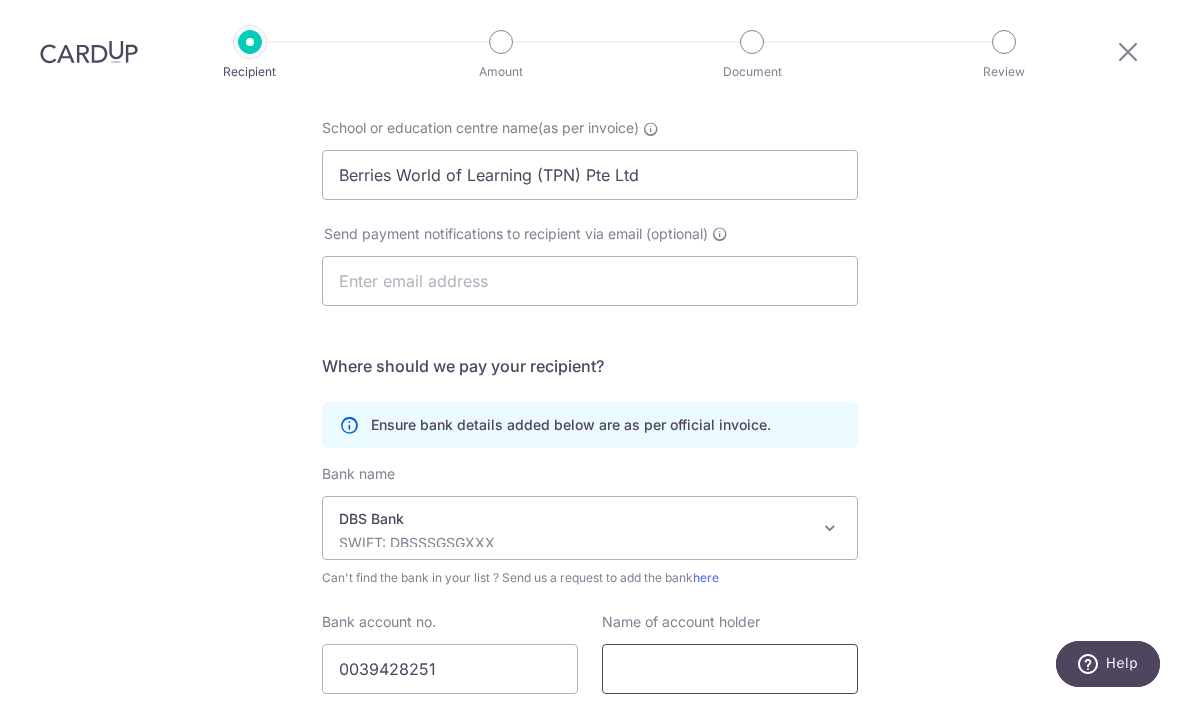 click at bounding box center (730, 670) 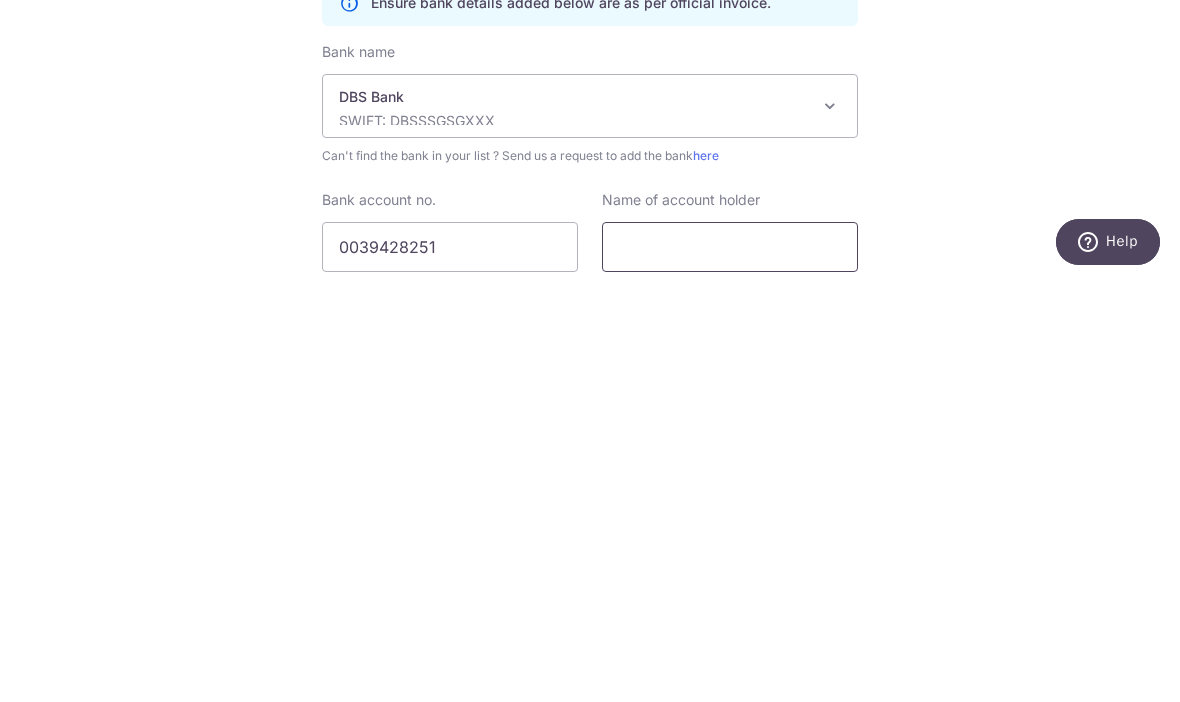 click at bounding box center (730, 670) 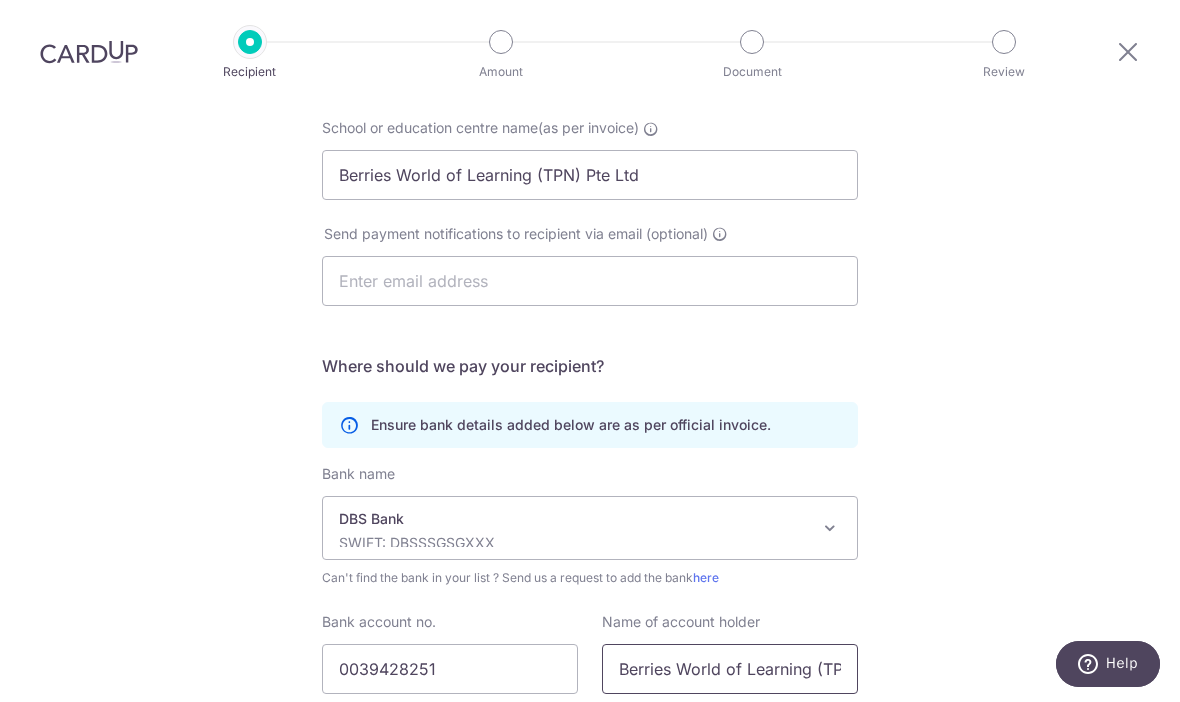 type on "Berries World of Learning (TPN) Pte Ltd" 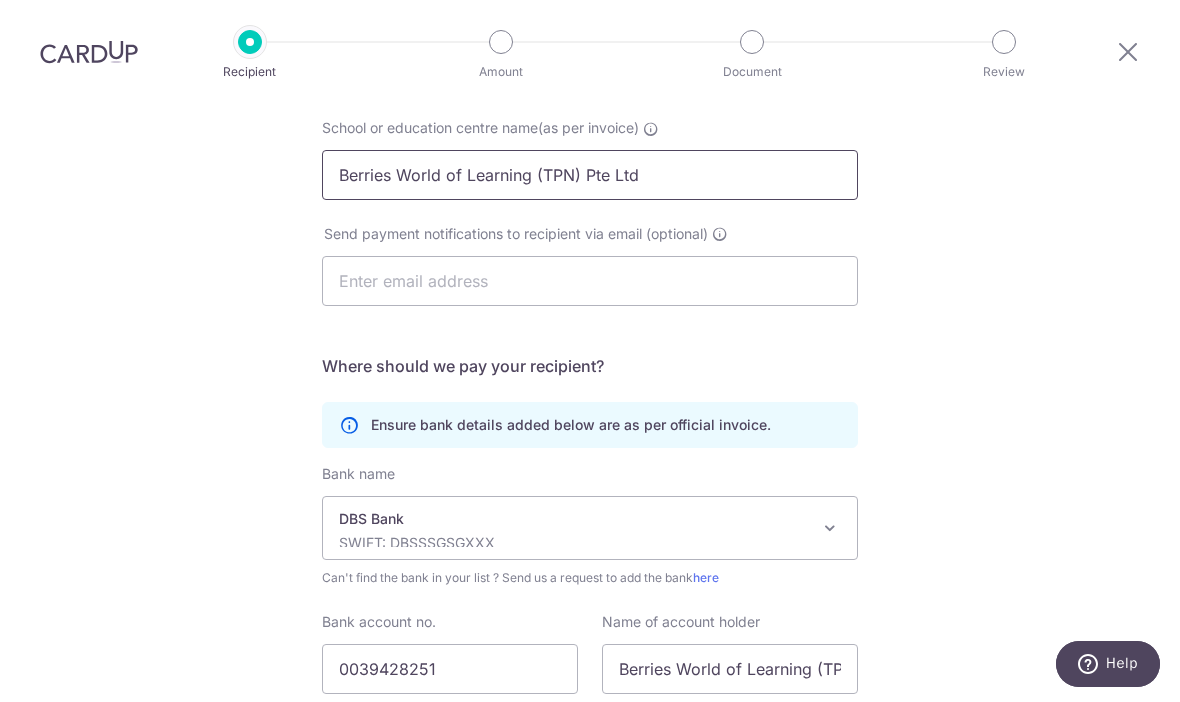 click on "Berries World of Learning (TPN) Pte Ltd" at bounding box center [590, 176] 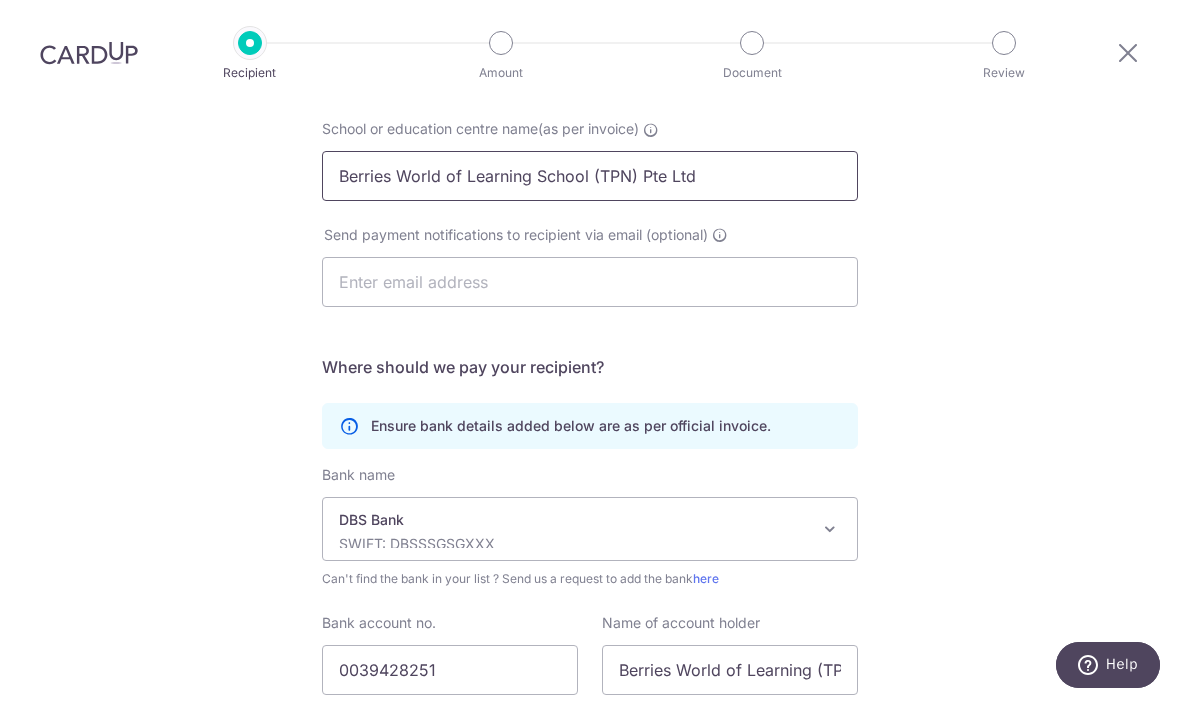 type on "Berries World of Learning School (TPN) Pte Ltd" 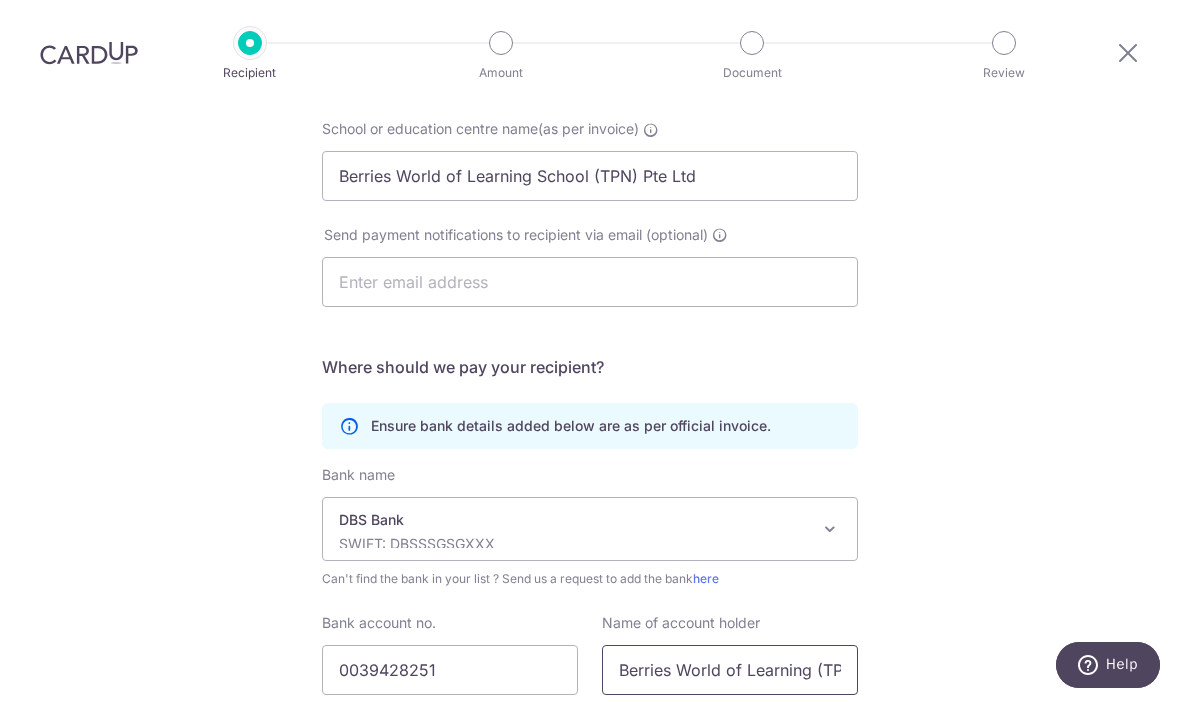 click on "Berries World of Learning (TPN) Pte Ltd" at bounding box center [730, 670] 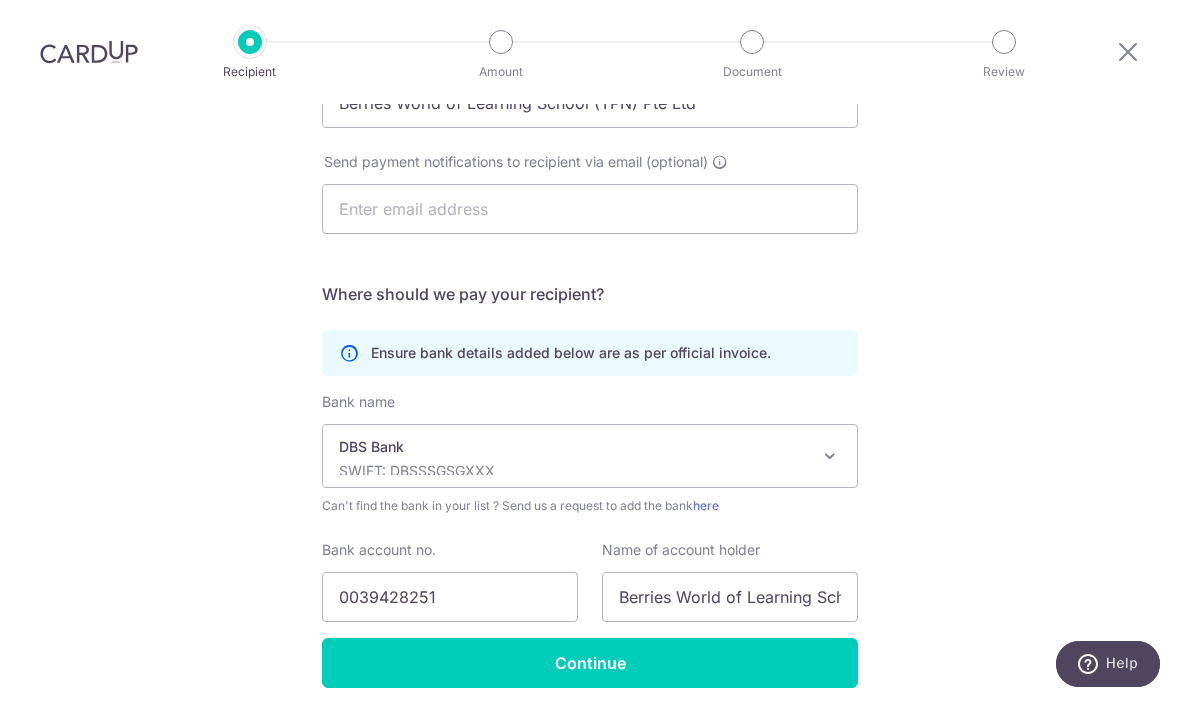 scroll, scrollTop: 272, scrollLeft: 0, axis: vertical 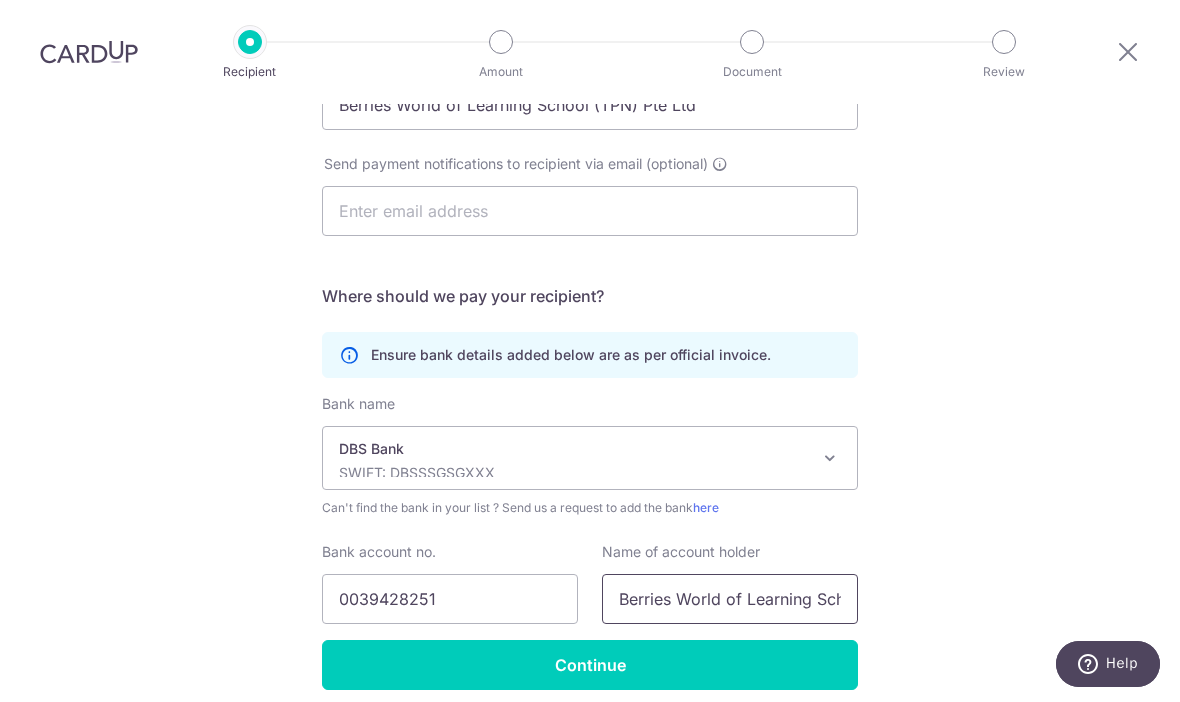 click on "Berries World of Learning School (TPN) Pte Ltd" at bounding box center [730, 600] 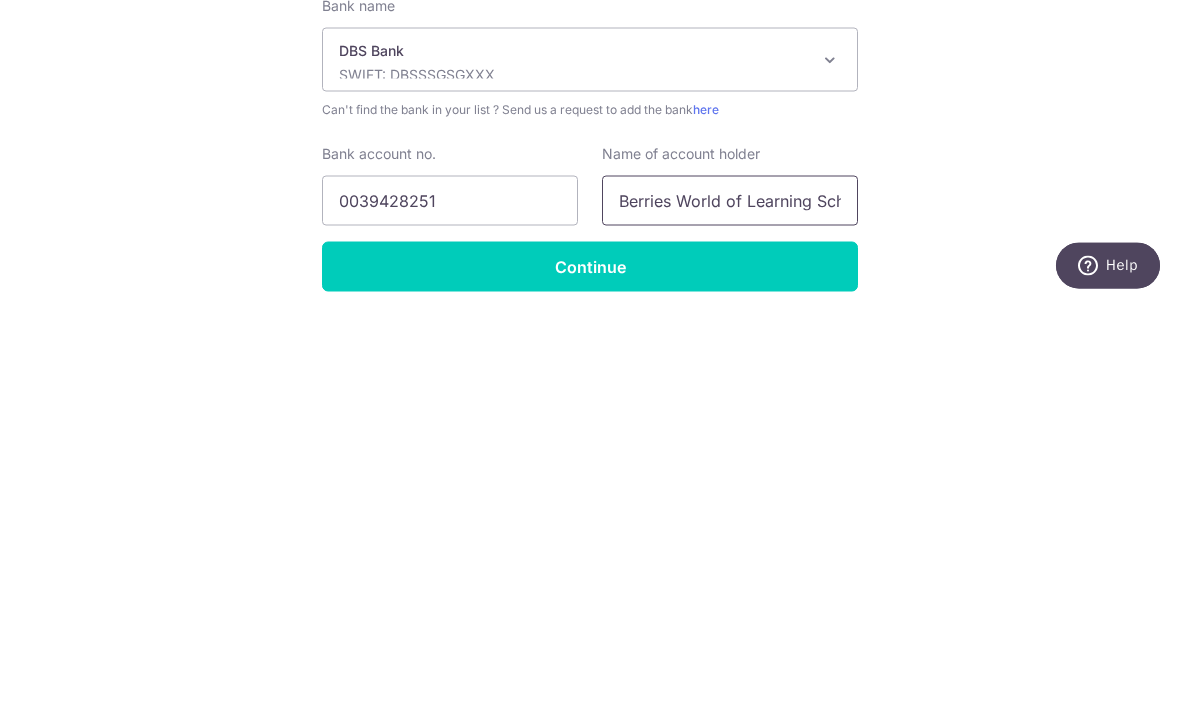type on "Berries World of Learning School (TPN) Pte Ltd" 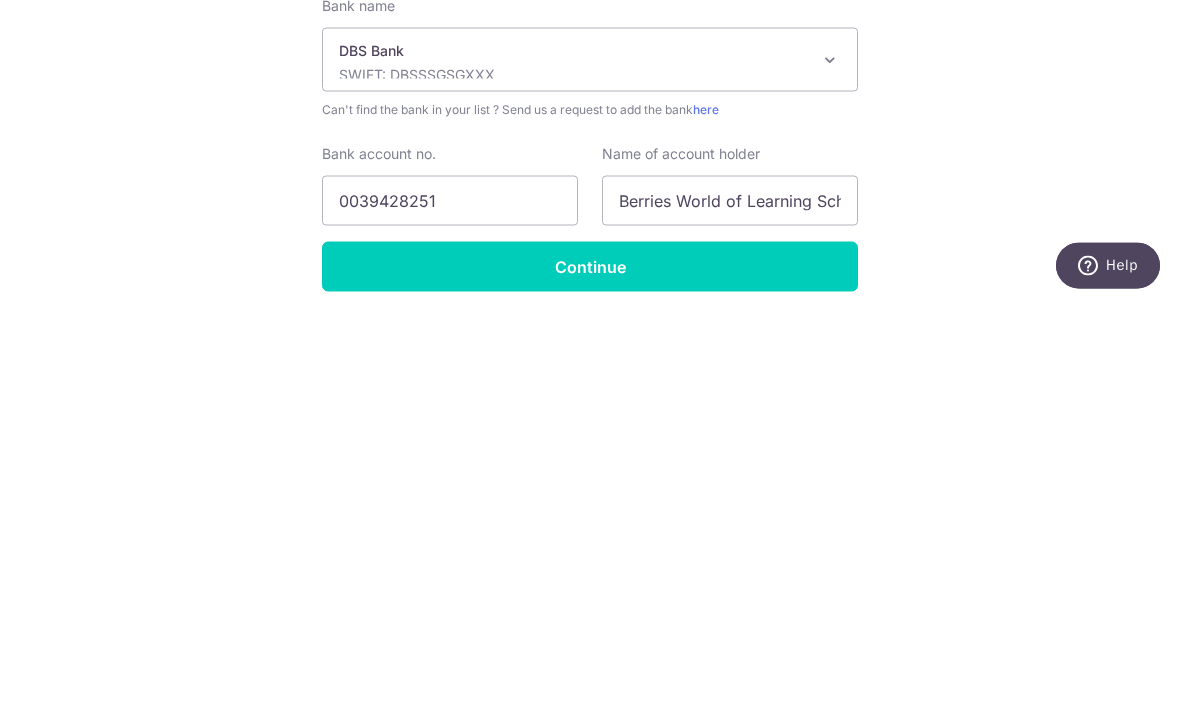 click on "Continue" at bounding box center [590, 666] 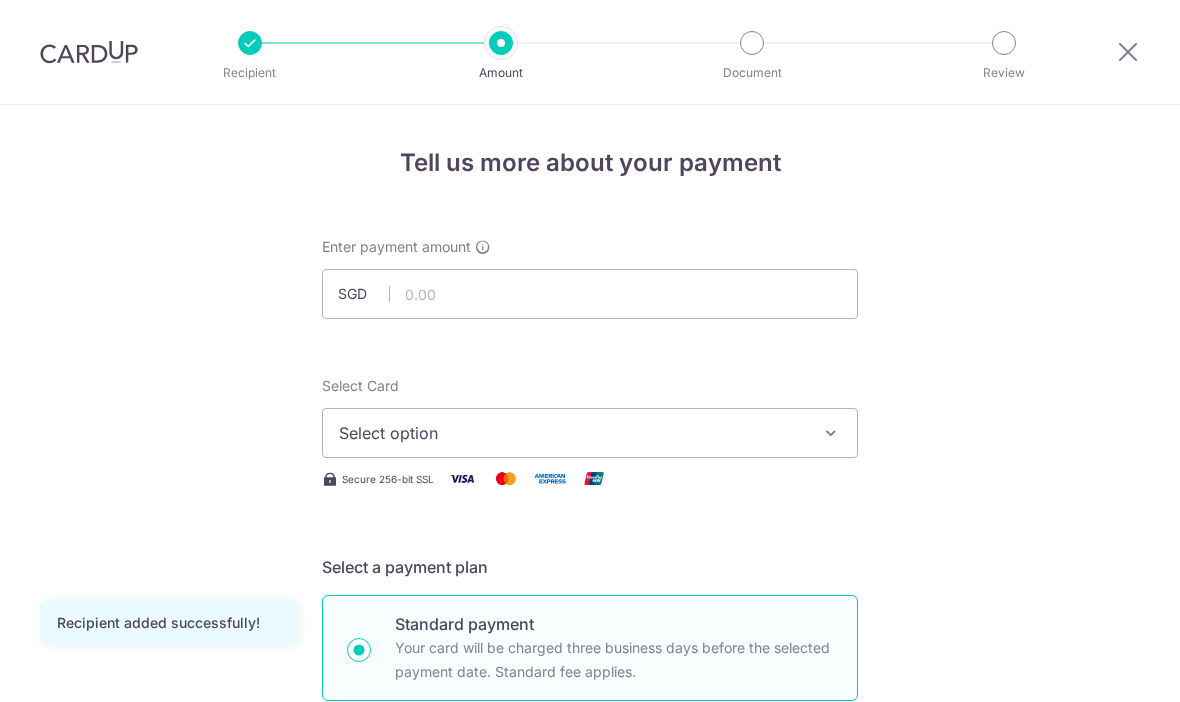 scroll, scrollTop: 0, scrollLeft: 0, axis: both 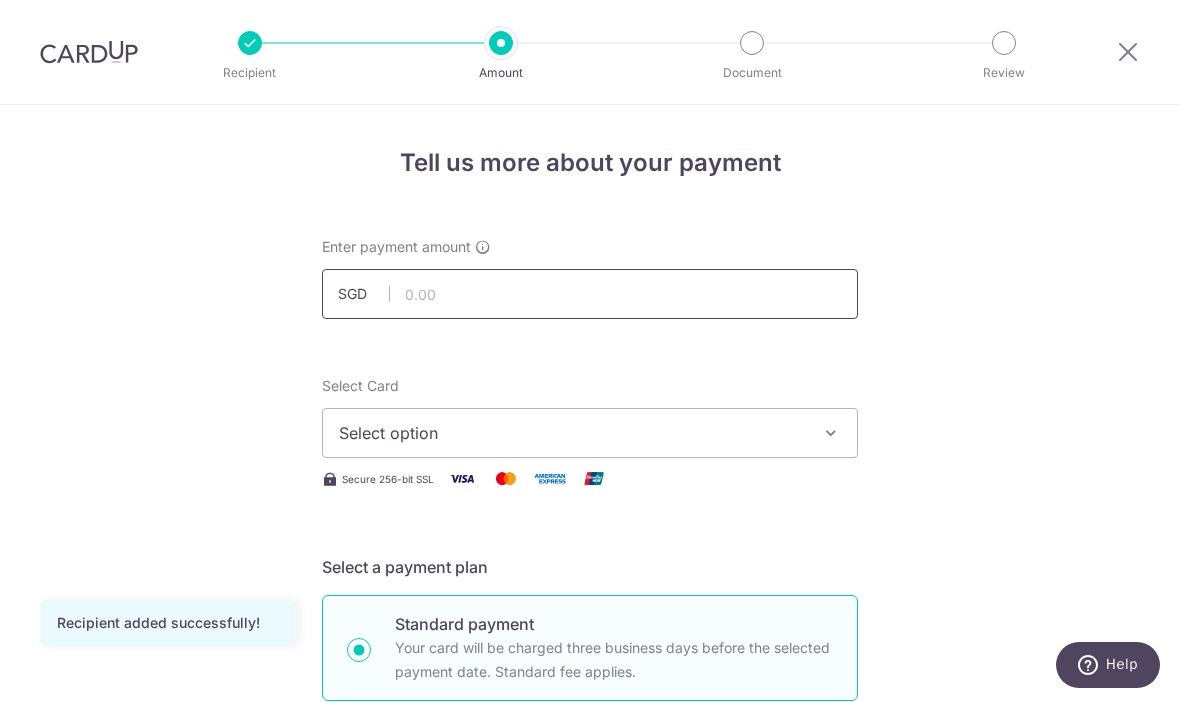 click at bounding box center (590, 294) 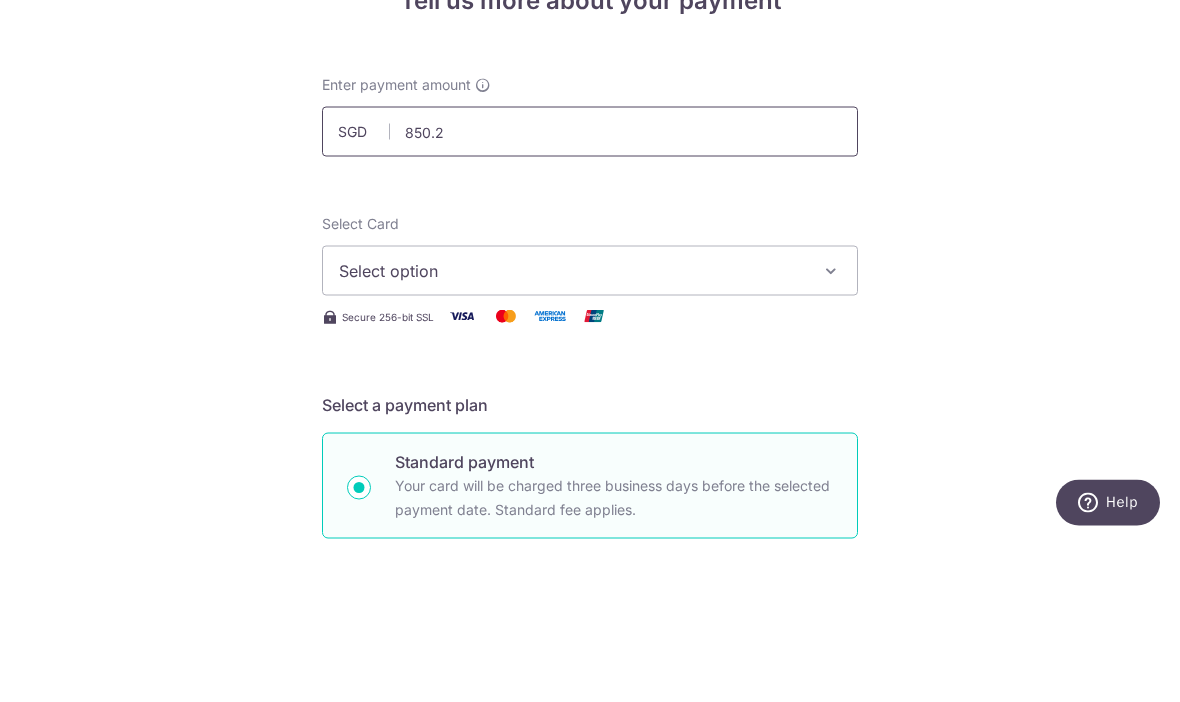 type on "850.20" 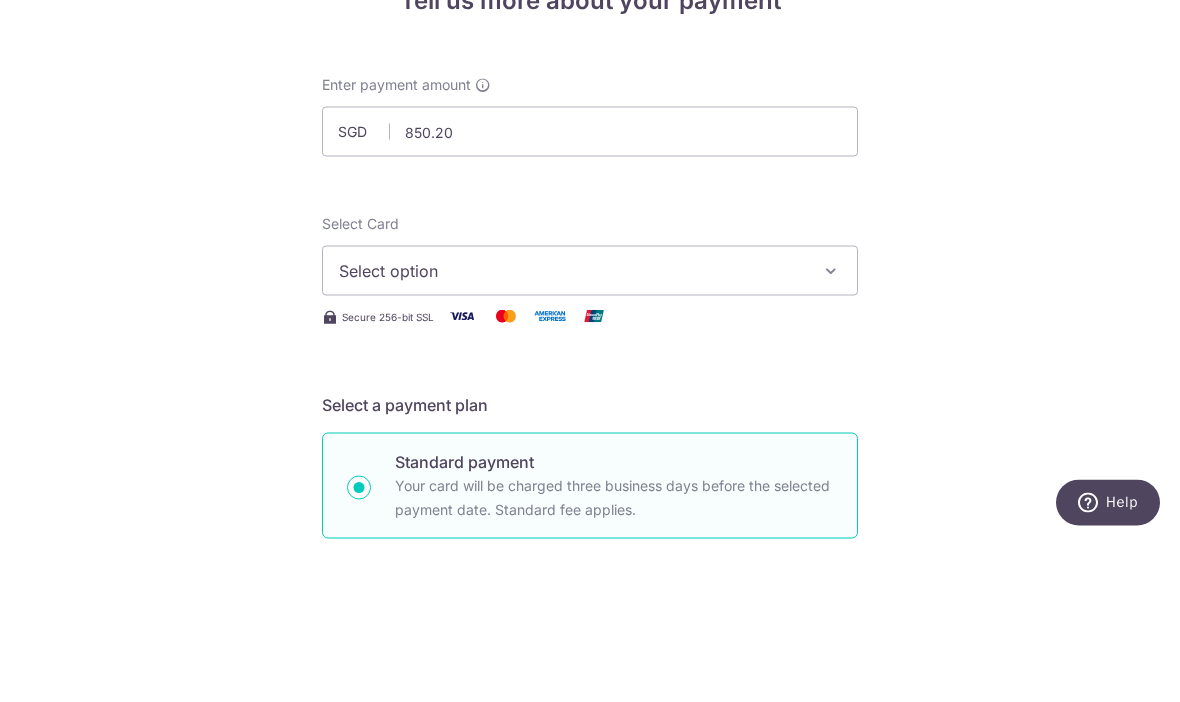 scroll, scrollTop: 69, scrollLeft: 0, axis: vertical 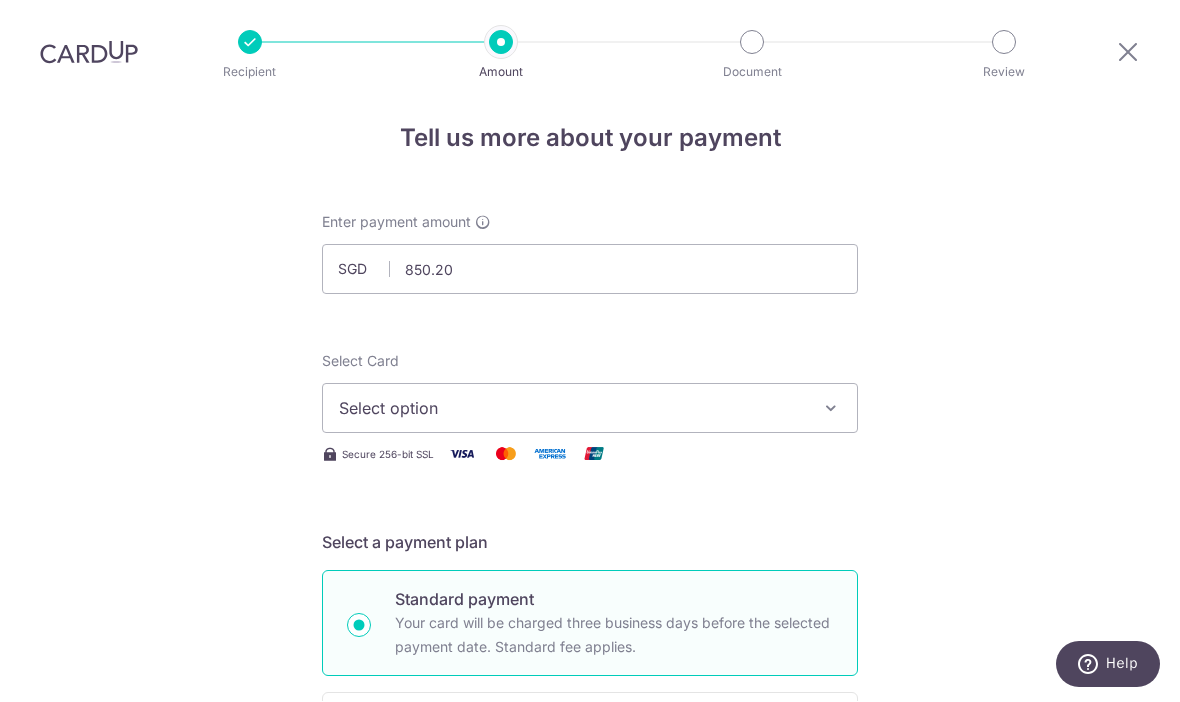 click at bounding box center (831, 409) 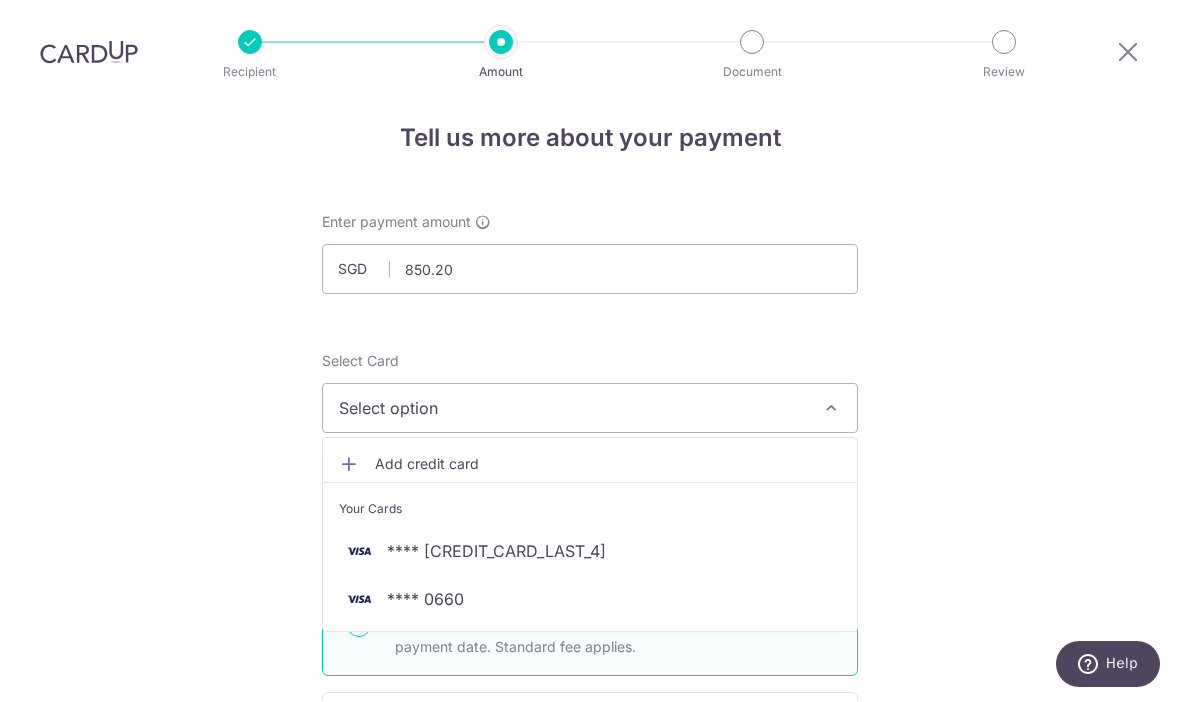 click on "**** 0660" at bounding box center [590, 600] 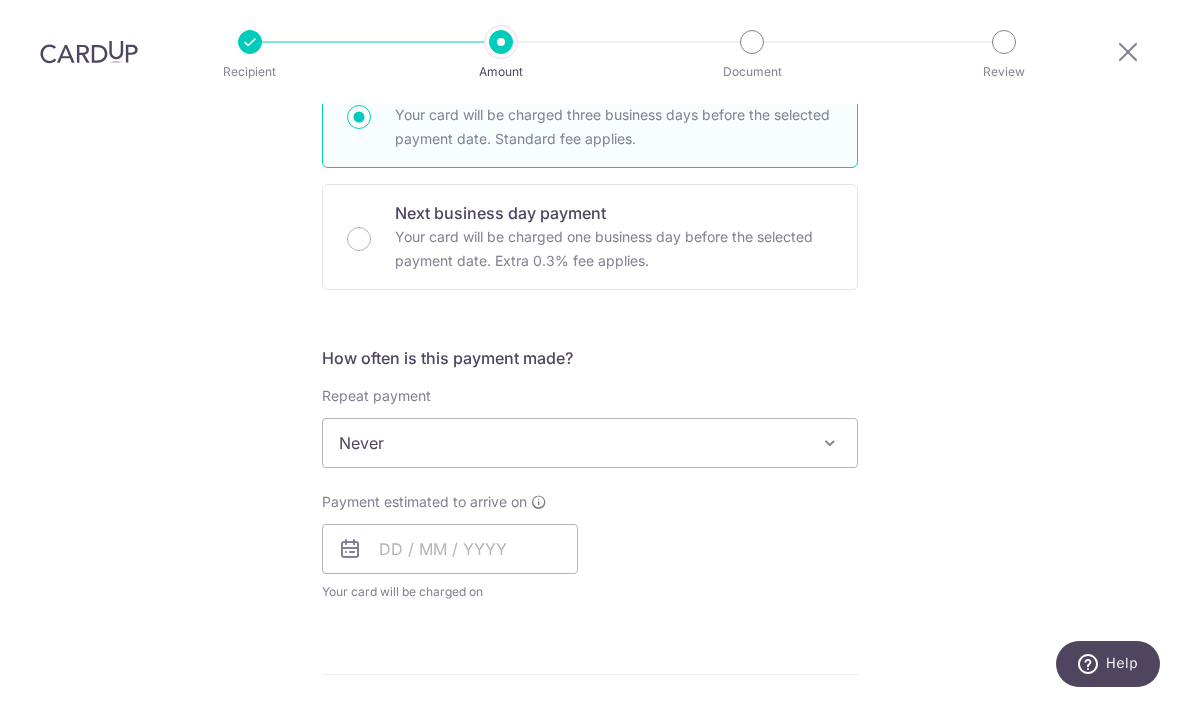scroll, scrollTop: 540, scrollLeft: 0, axis: vertical 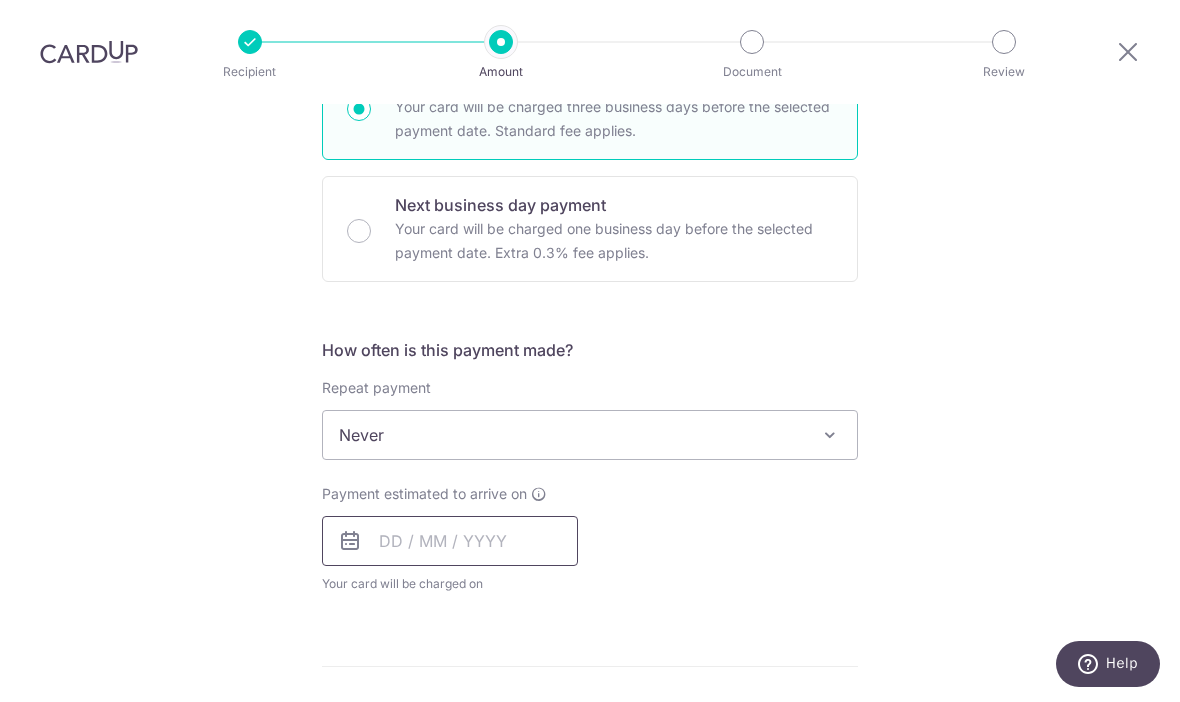 click at bounding box center (450, 542) 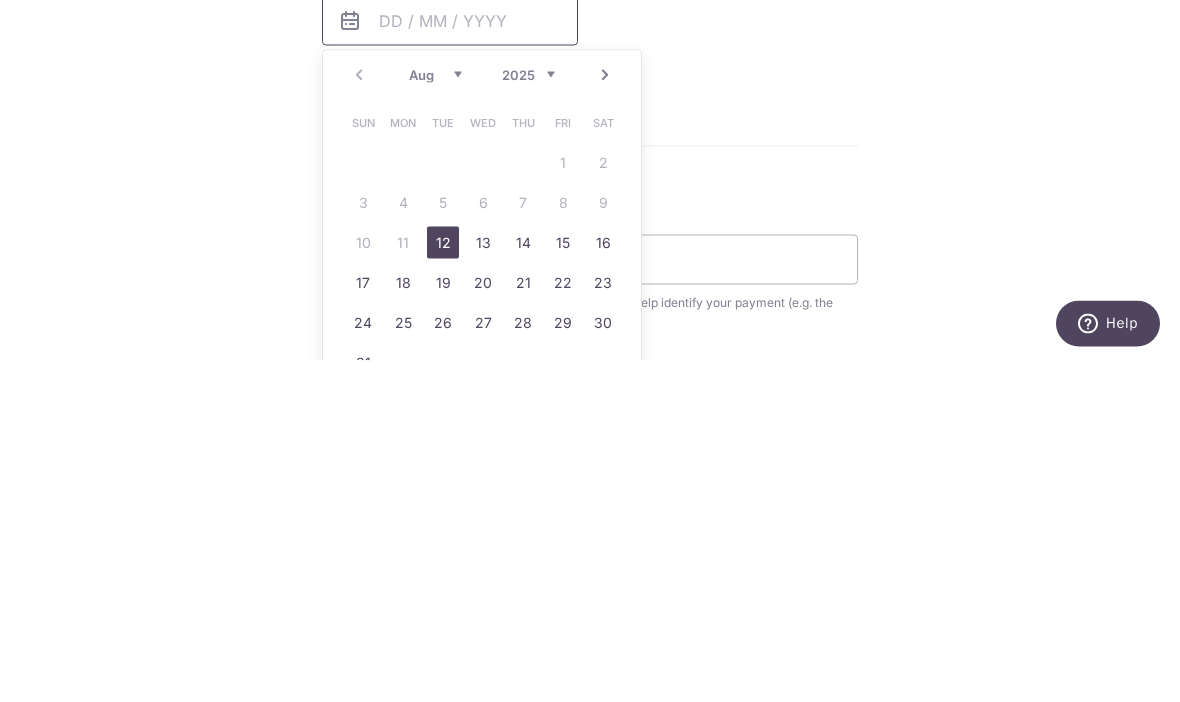 scroll, scrollTop: 730, scrollLeft: 0, axis: vertical 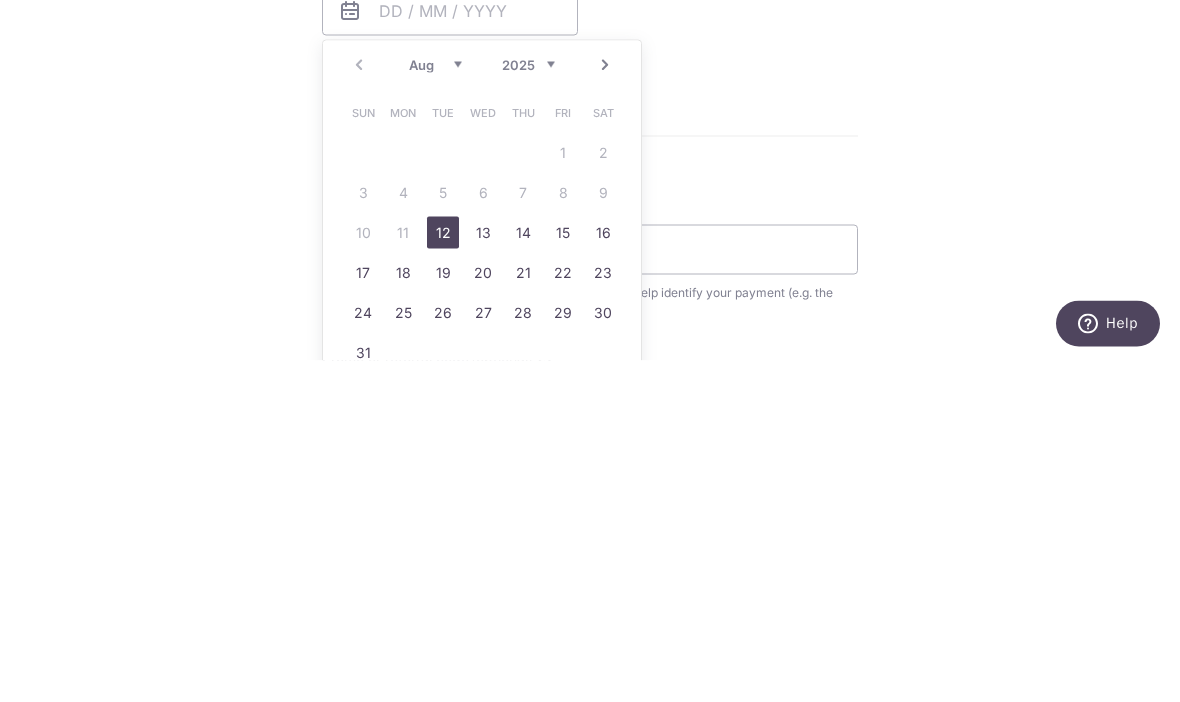 click on "14" at bounding box center [523, 574] 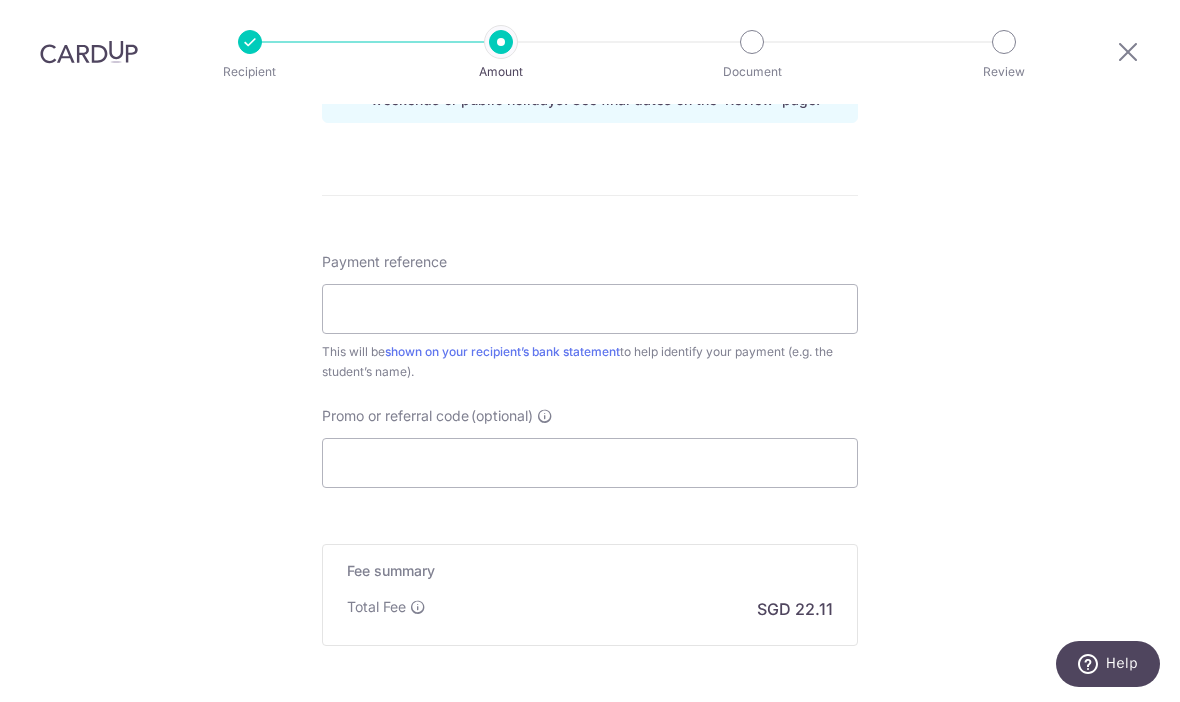 scroll, scrollTop: 1071, scrollLeft: 0, axis: vertical 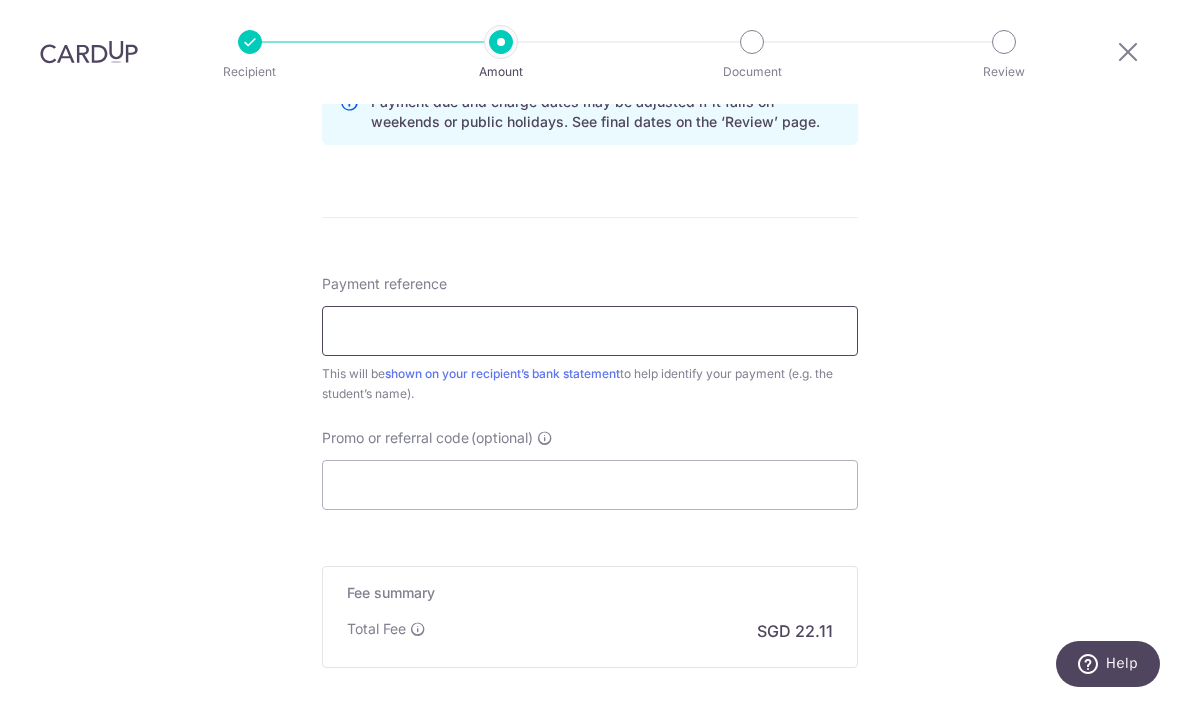 click on "Payment reference" at bounding box center (590, 332) 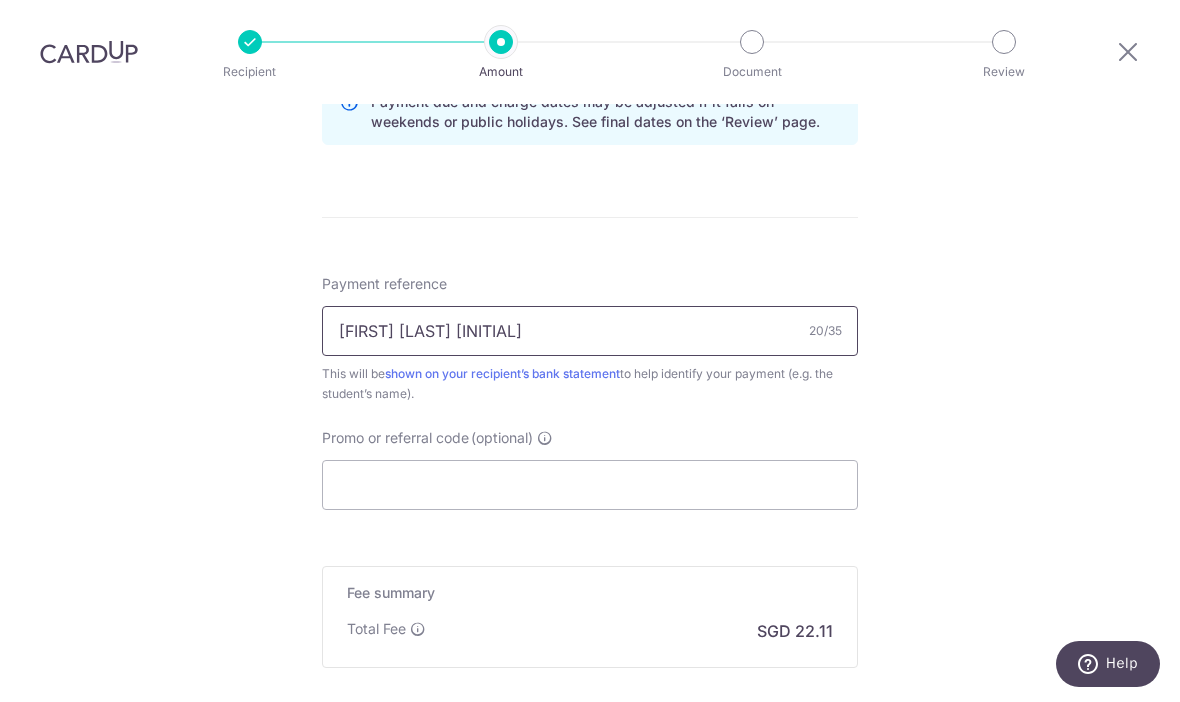 type on "[FIRST] [LAST] [INITIAL]" 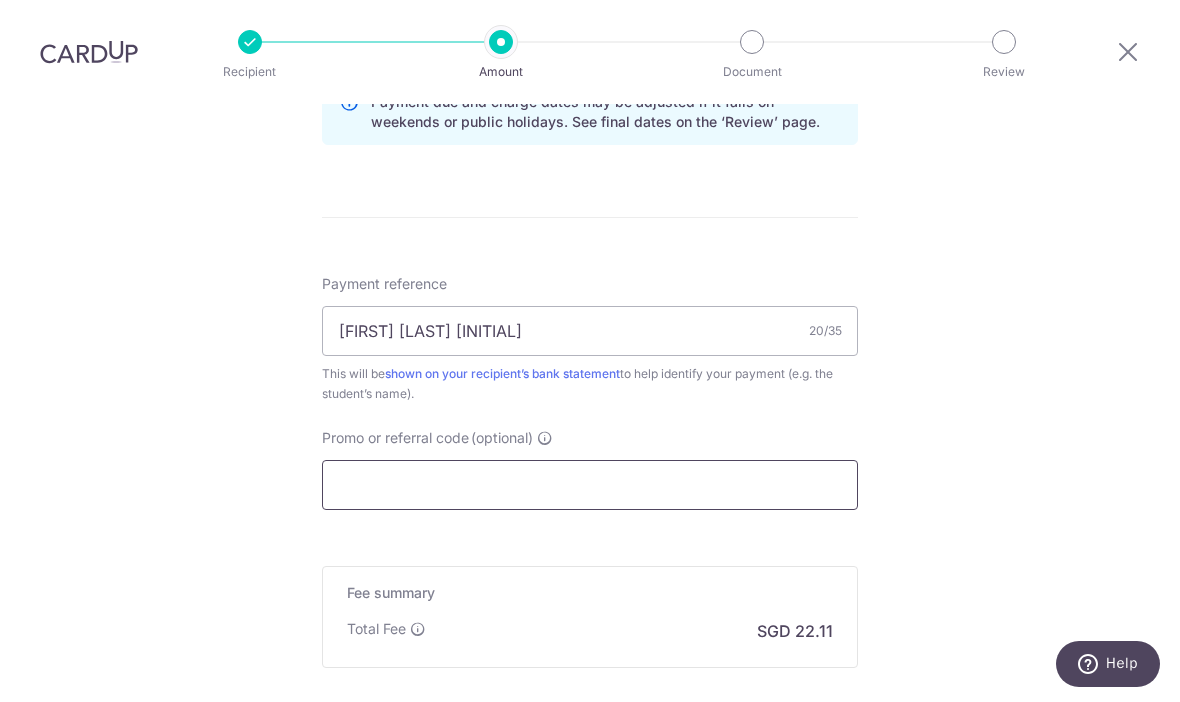 click on "Promo or referral code
(optional)" at bounding box center [590, 486] 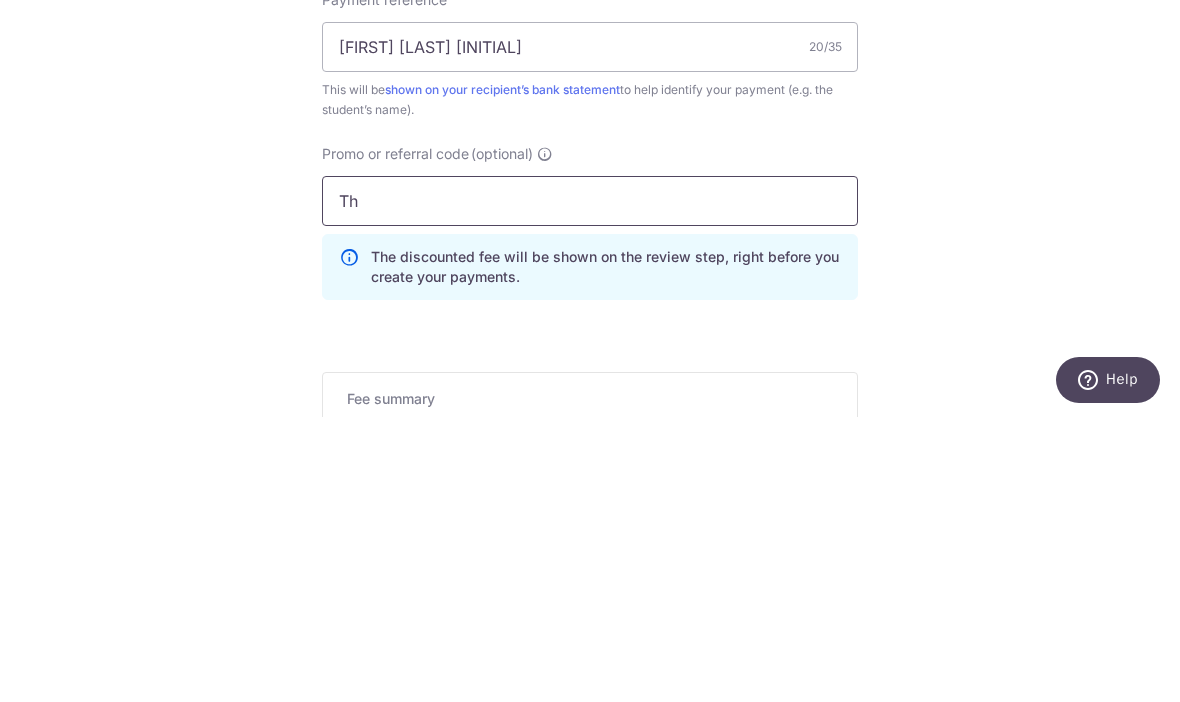 type on "T" 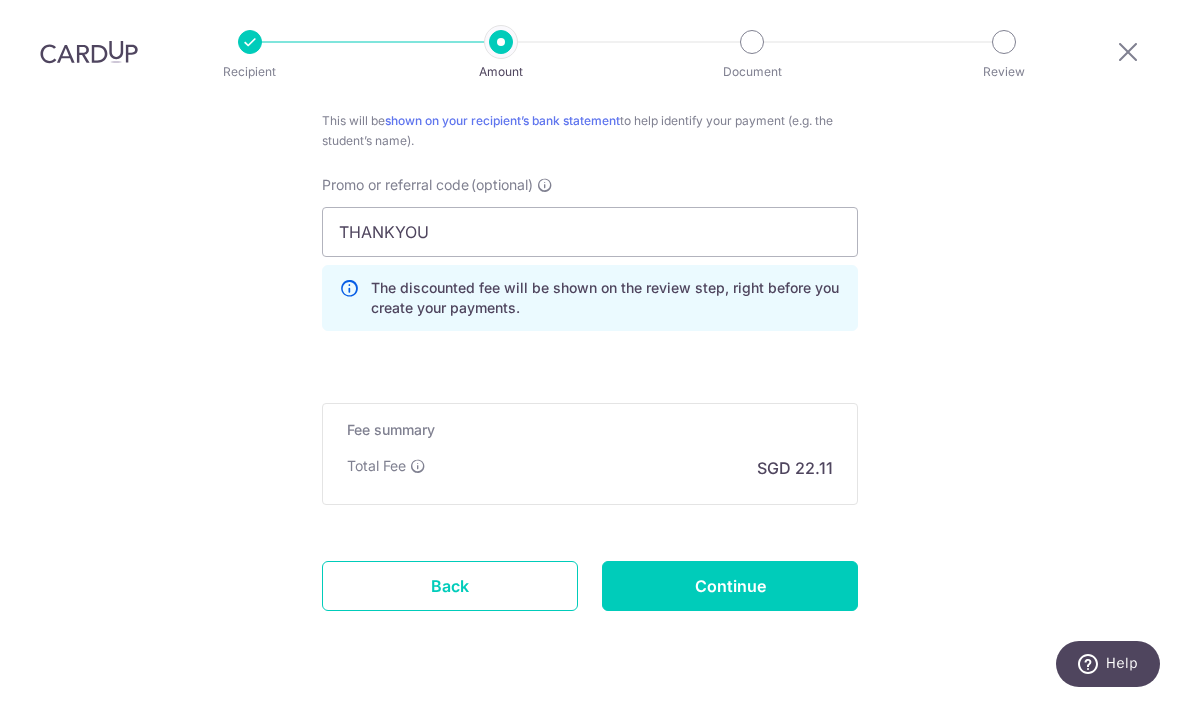 scroll, scrollTop: 1323, scrollLeft: 0, axis: vertical 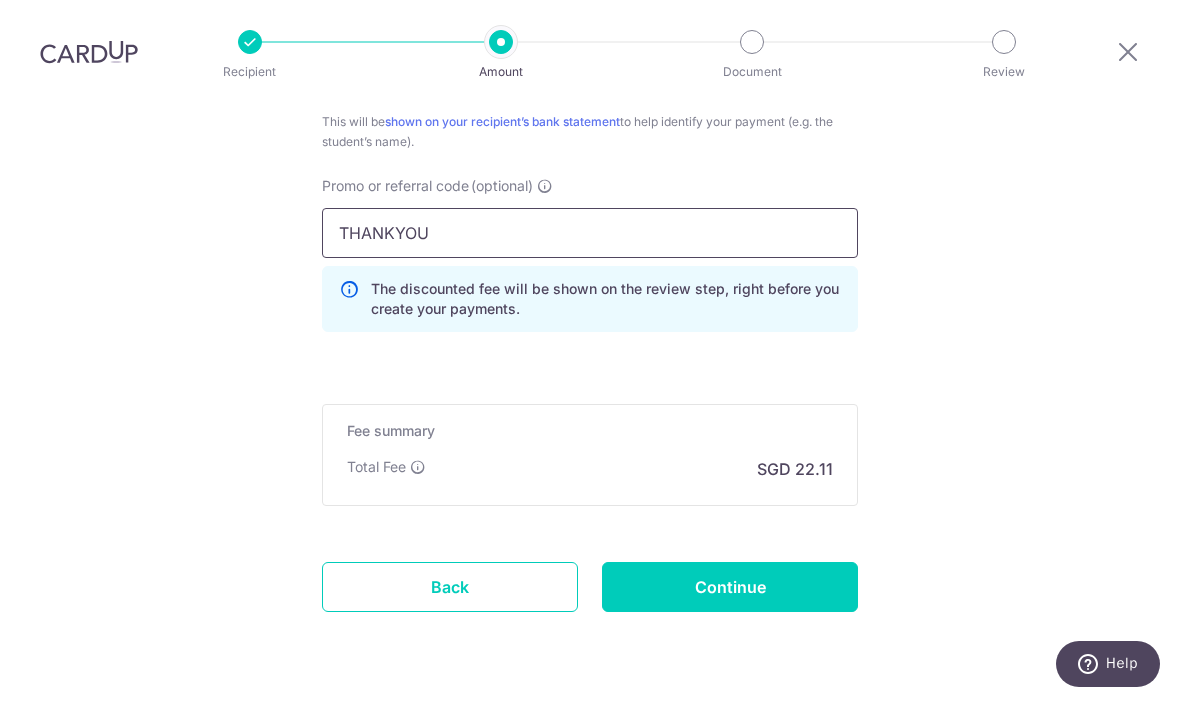 type on "THANKYOU" 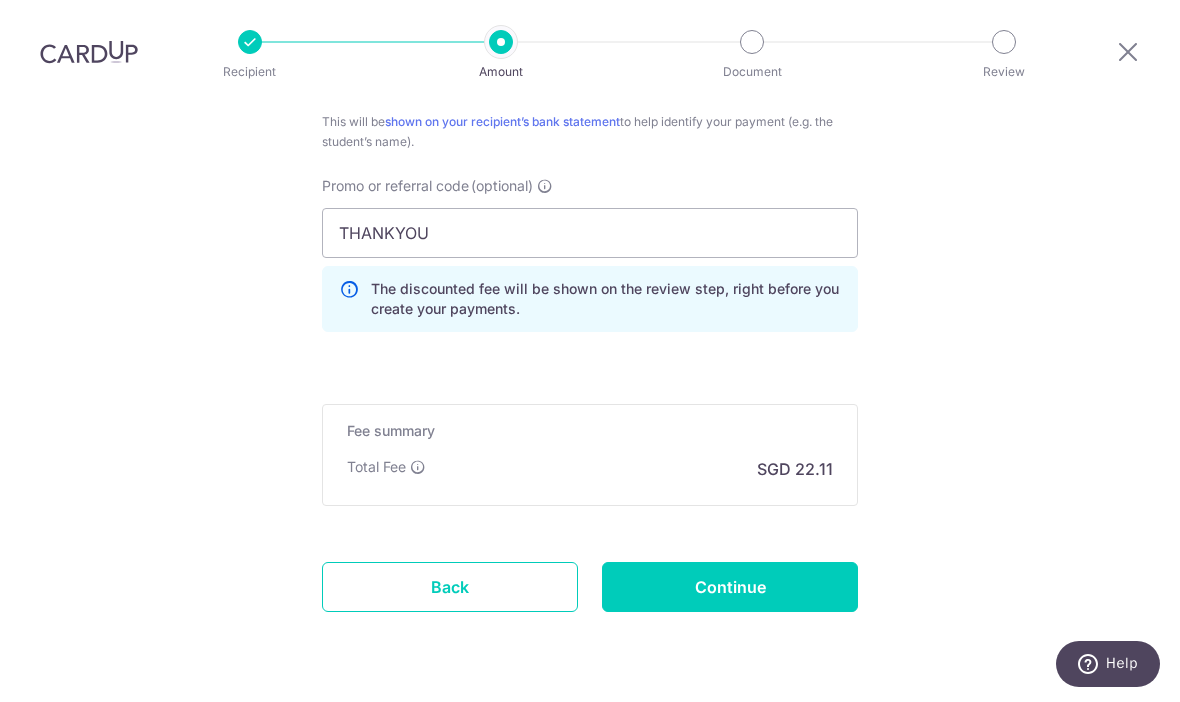 click on "Continue" at bounding box center [730, 588] 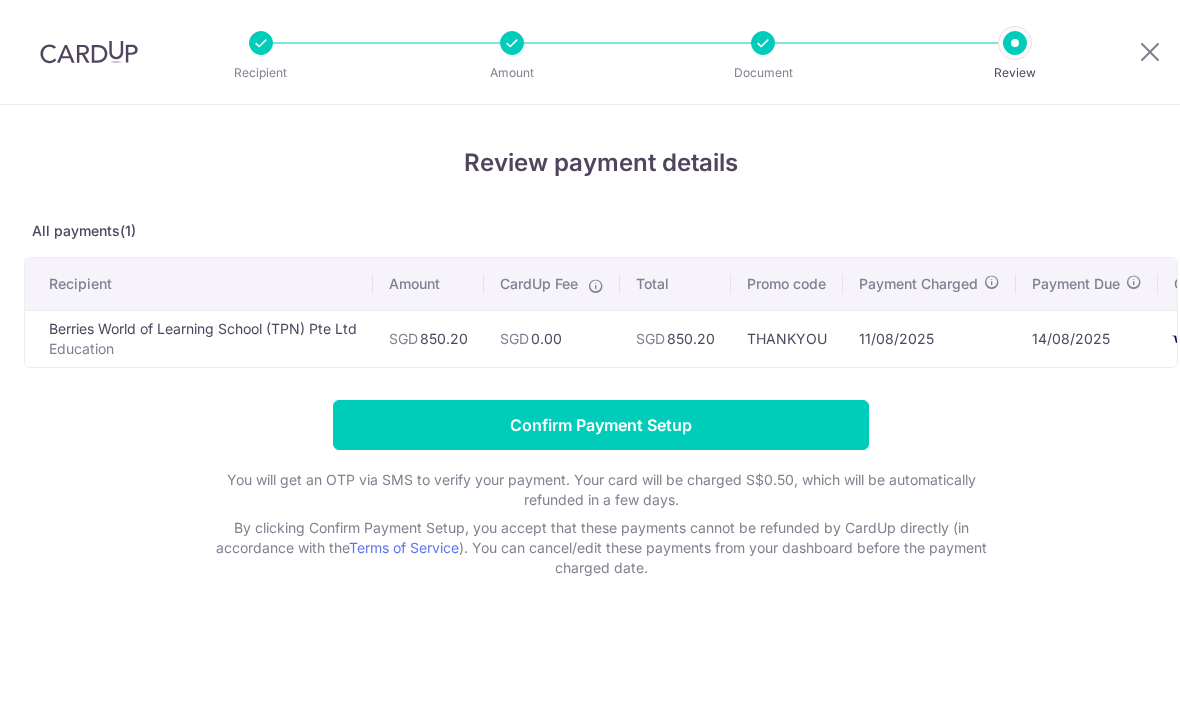 scroll, scrollTop: 0, scrollLeft: 0, axis: both 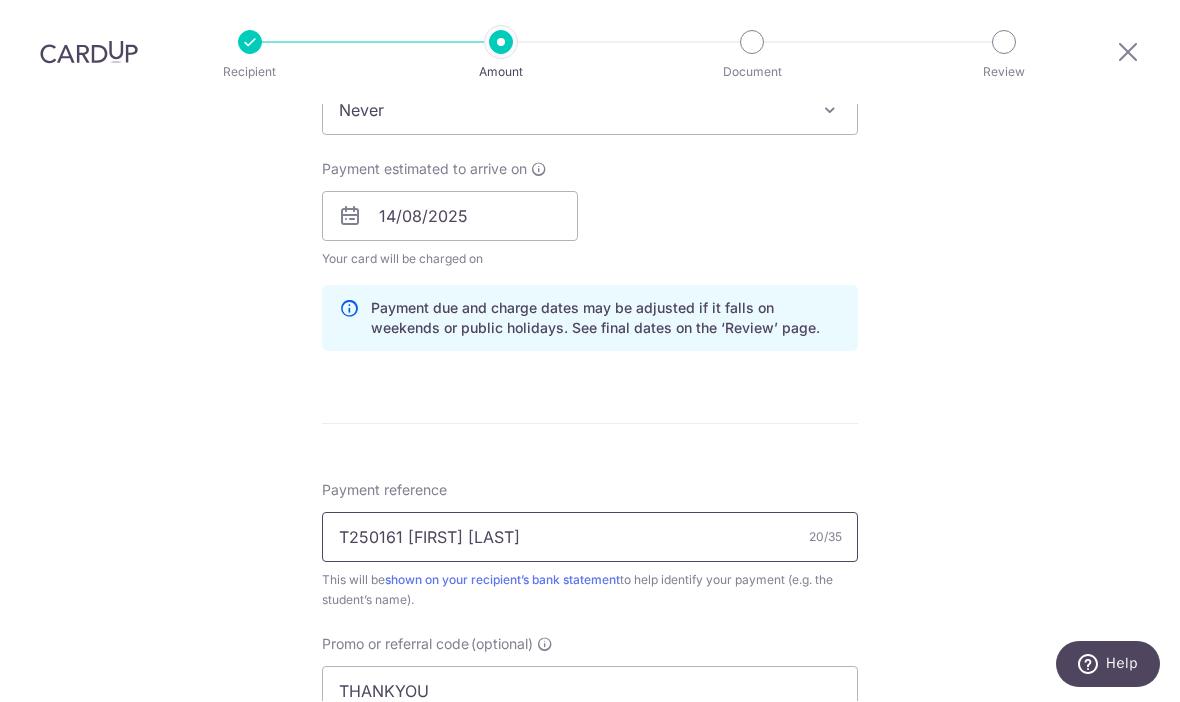 click on "T250161 [FIRST] [LAST]" at bounding box center (590, 538) 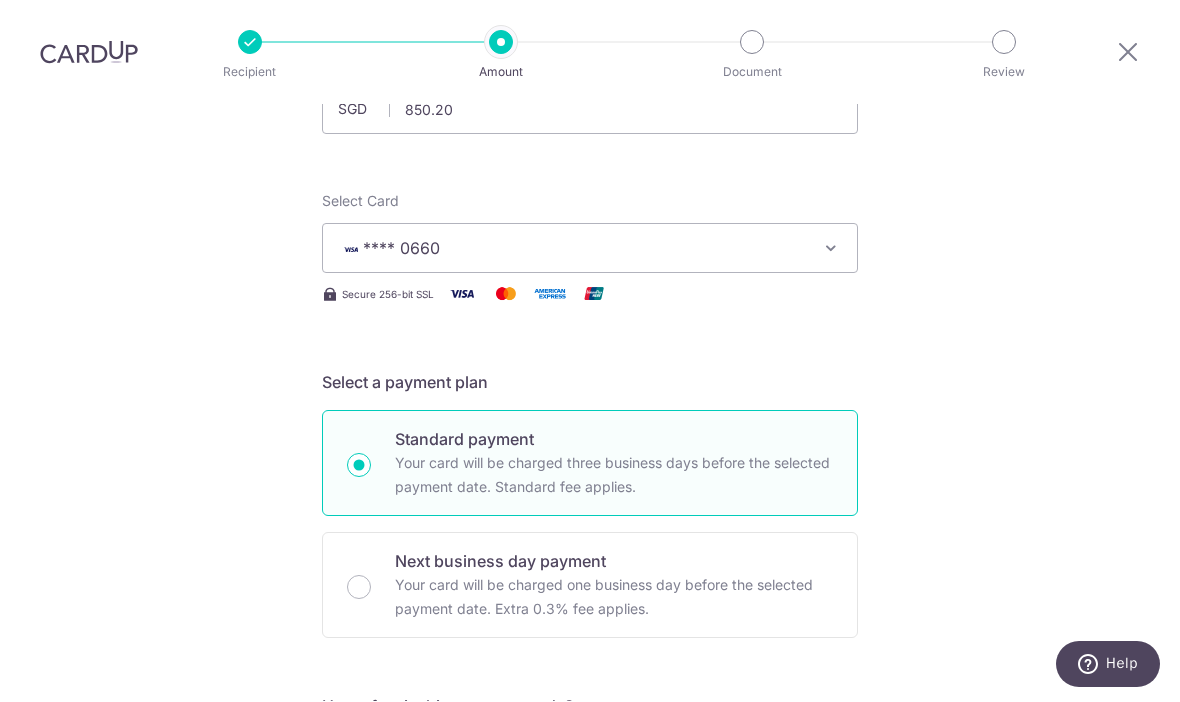 scroll, scrollTop: 161, scrollLeft: 0, axis: vertical 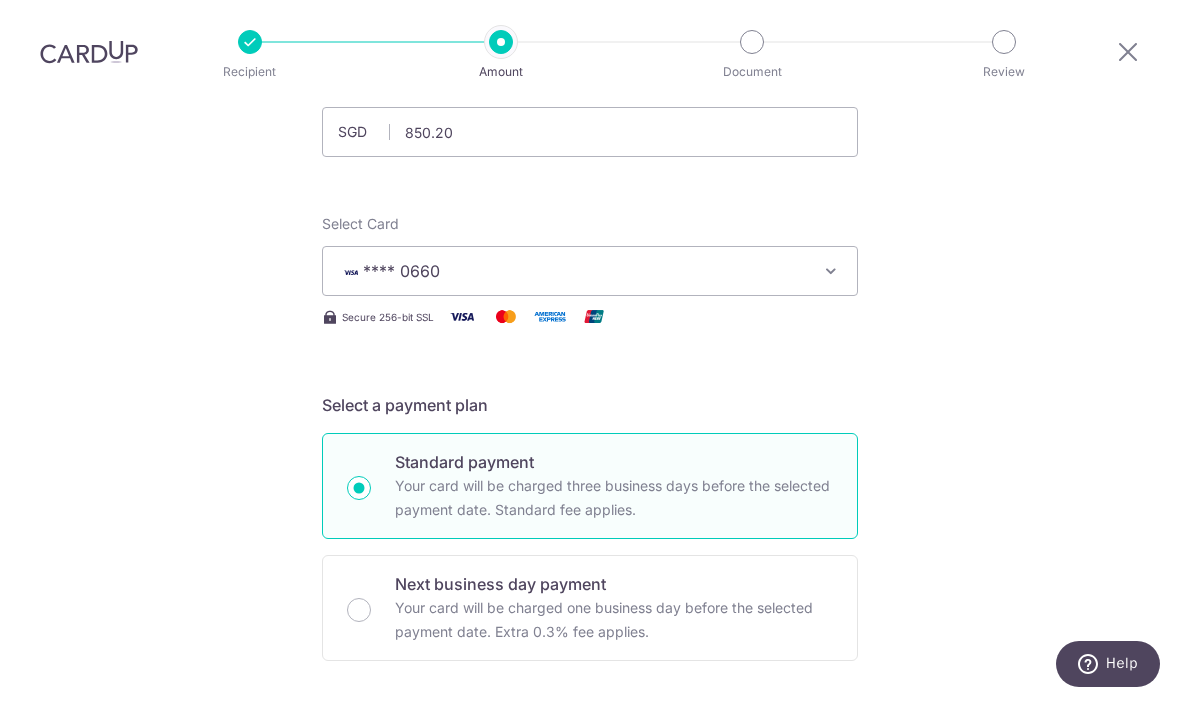 type on "T250161 and T250162" 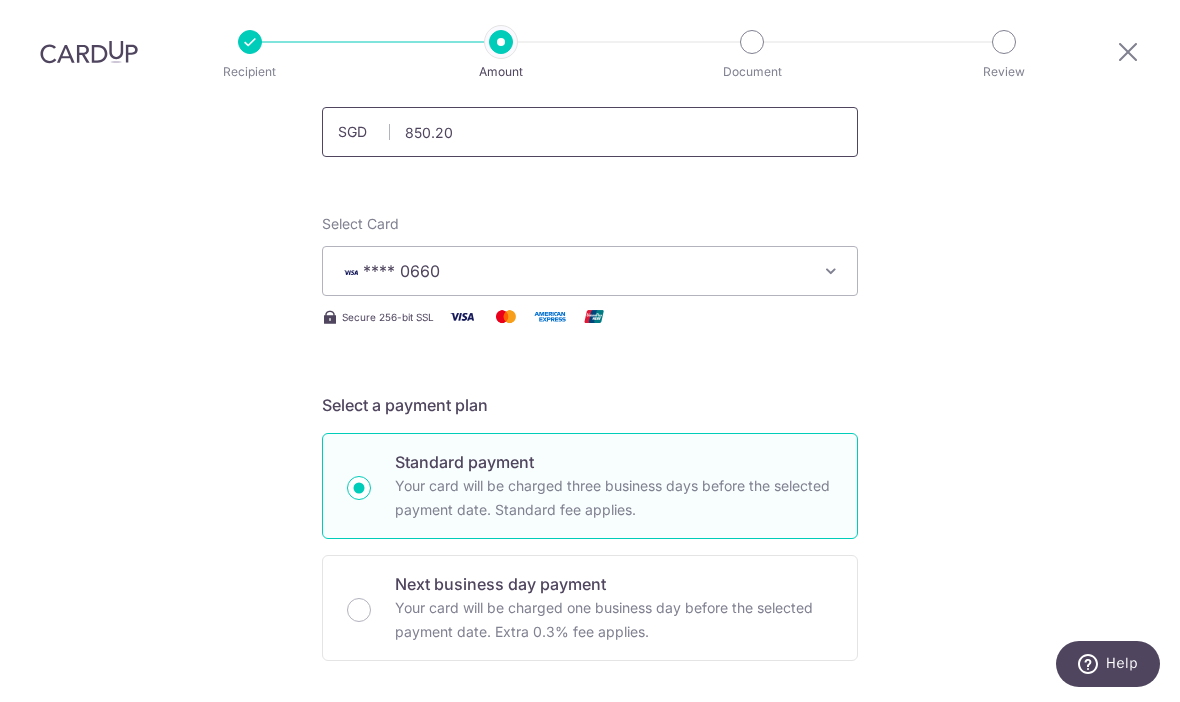 click on "850.20" at bounding box center (590, 133) 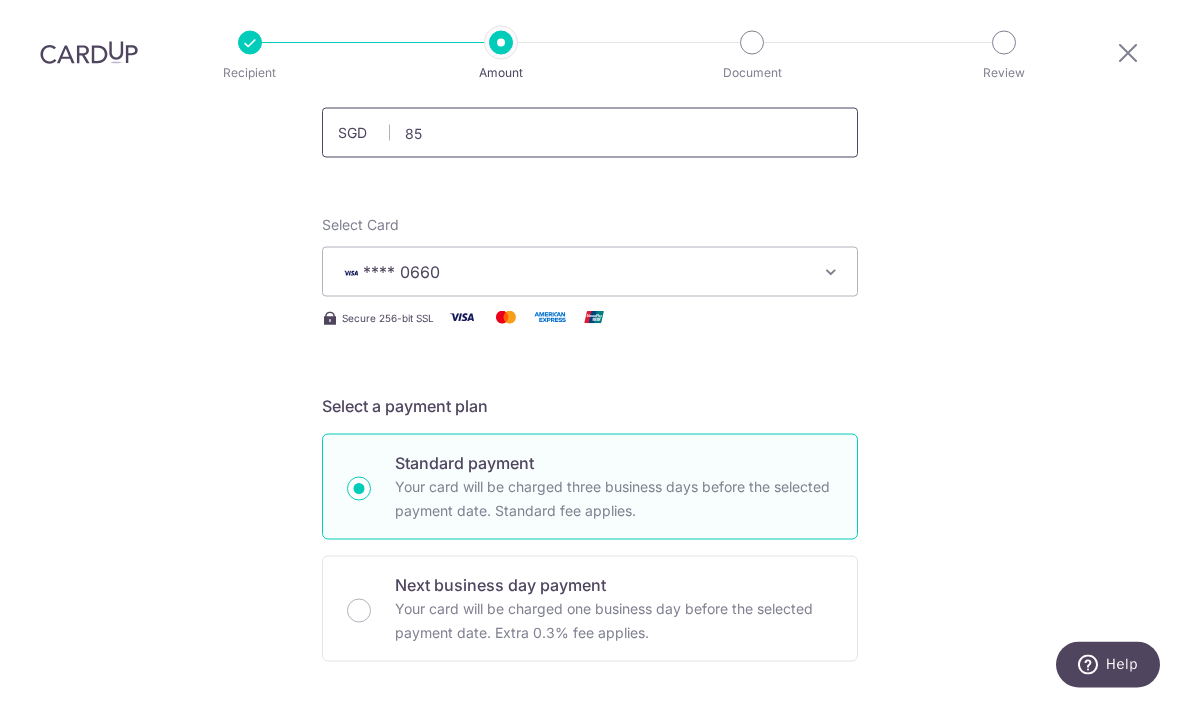 type on "8" 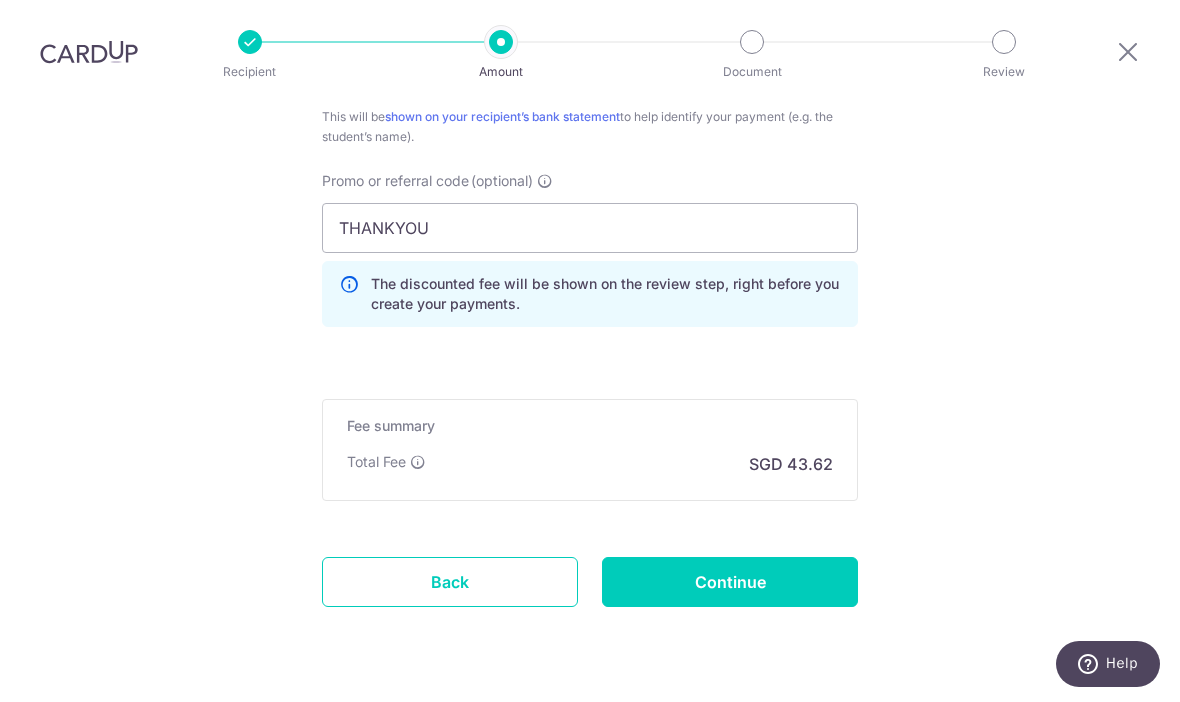 scroll, scrollTop: 1323, scrollLeft: 0, axis: vertical 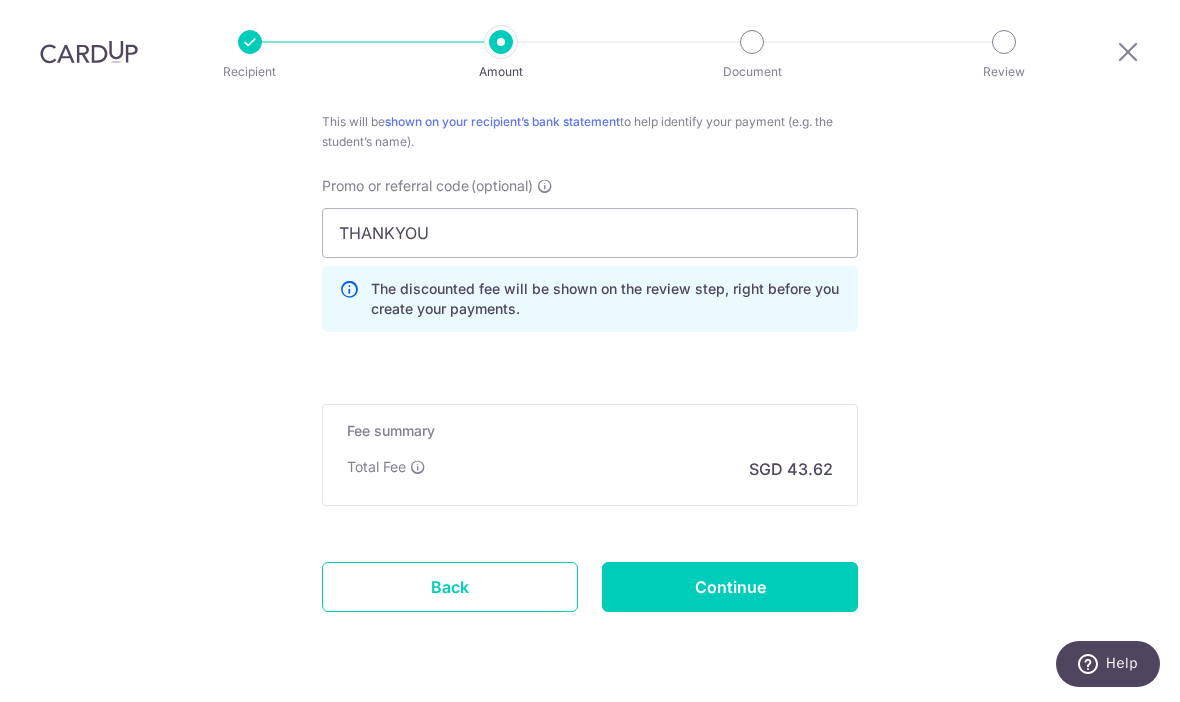 click on "Continue" at bounding box center [730, 588] 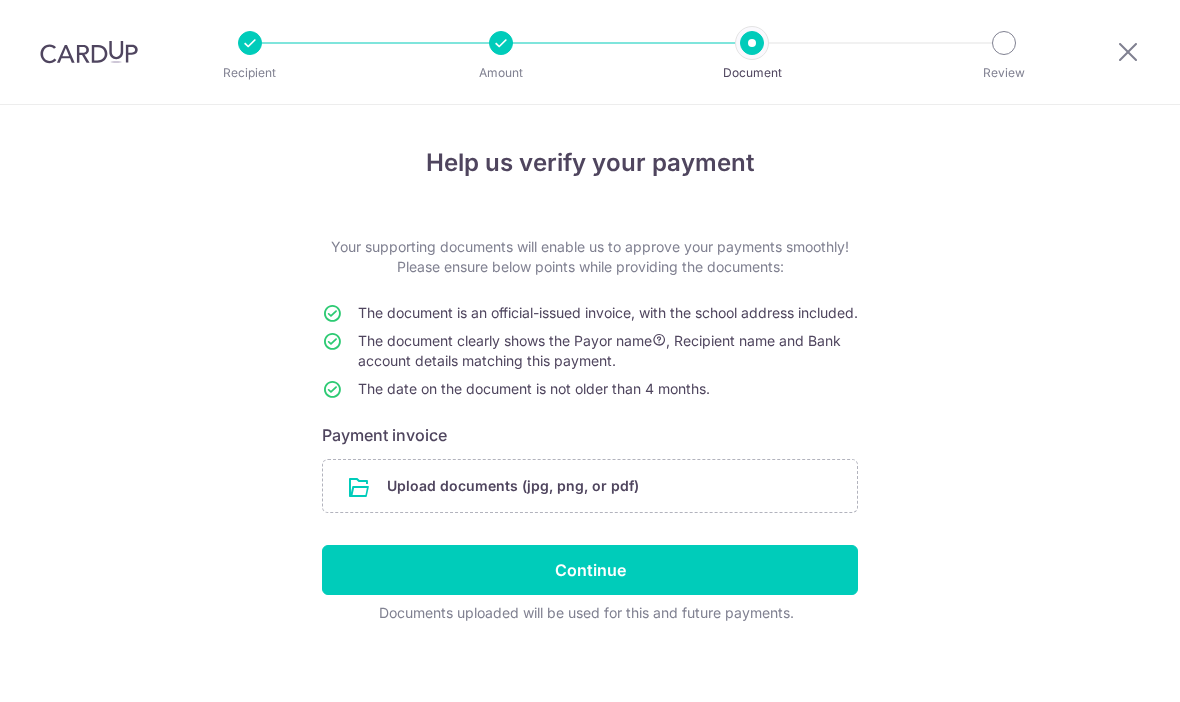 scroll, scrollTop: 0, scrollLeft: 0, axis: both 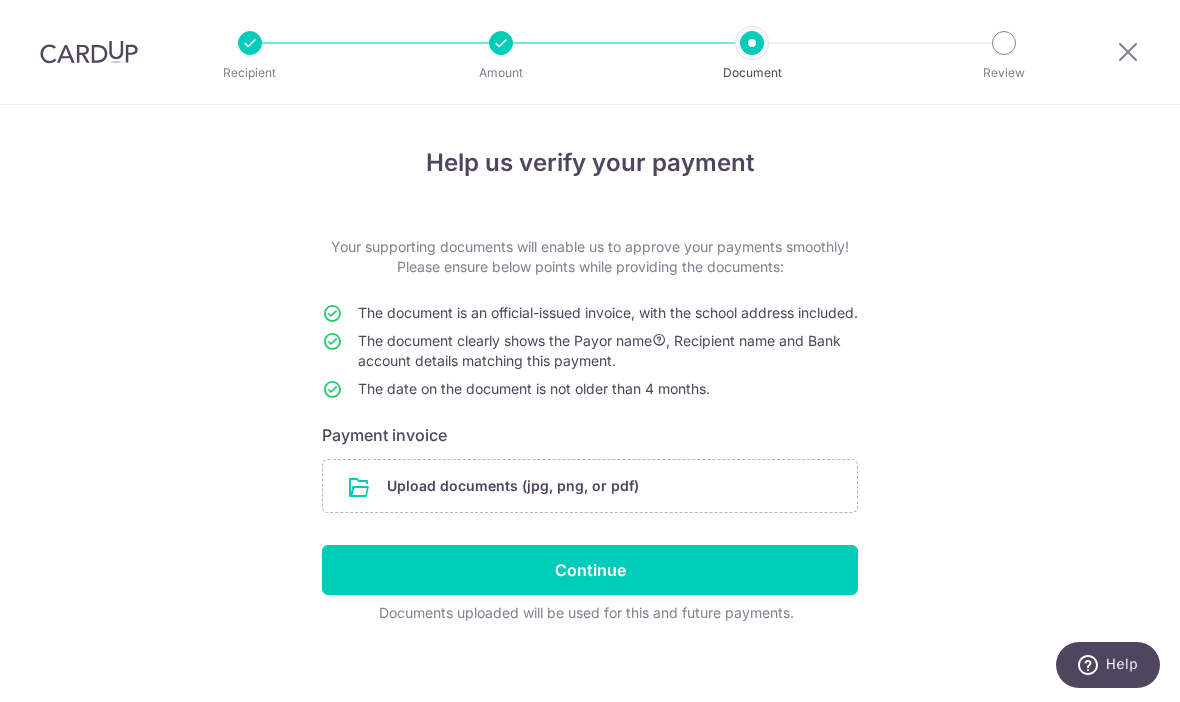 click at bounding box center [590, 486] 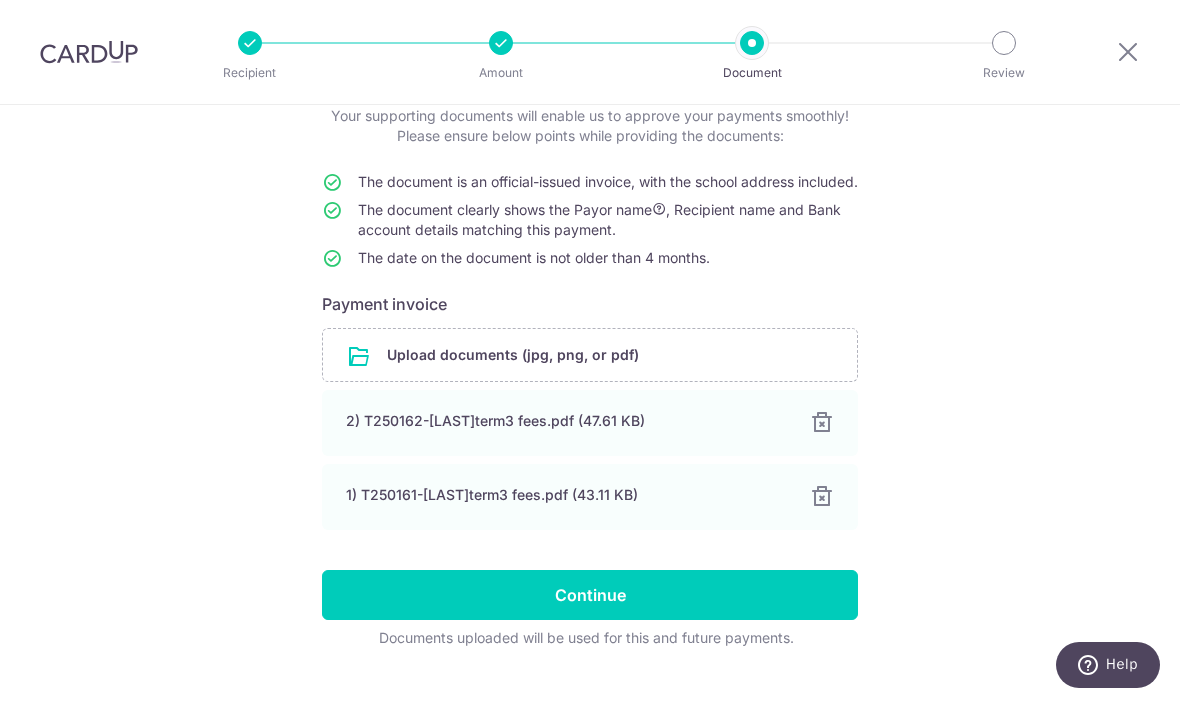 scroll, scrollTop: 130, scrollLeft: 0, axis: vertical 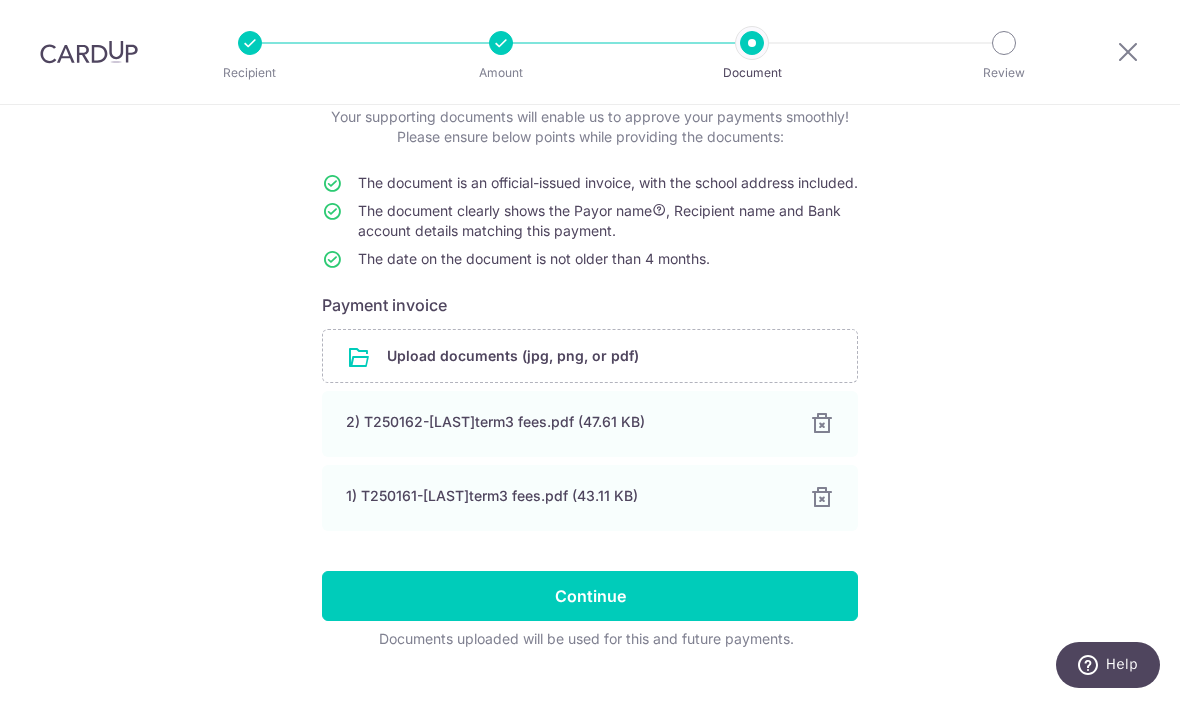 click on "Continue" at bounding box center (590, 596) 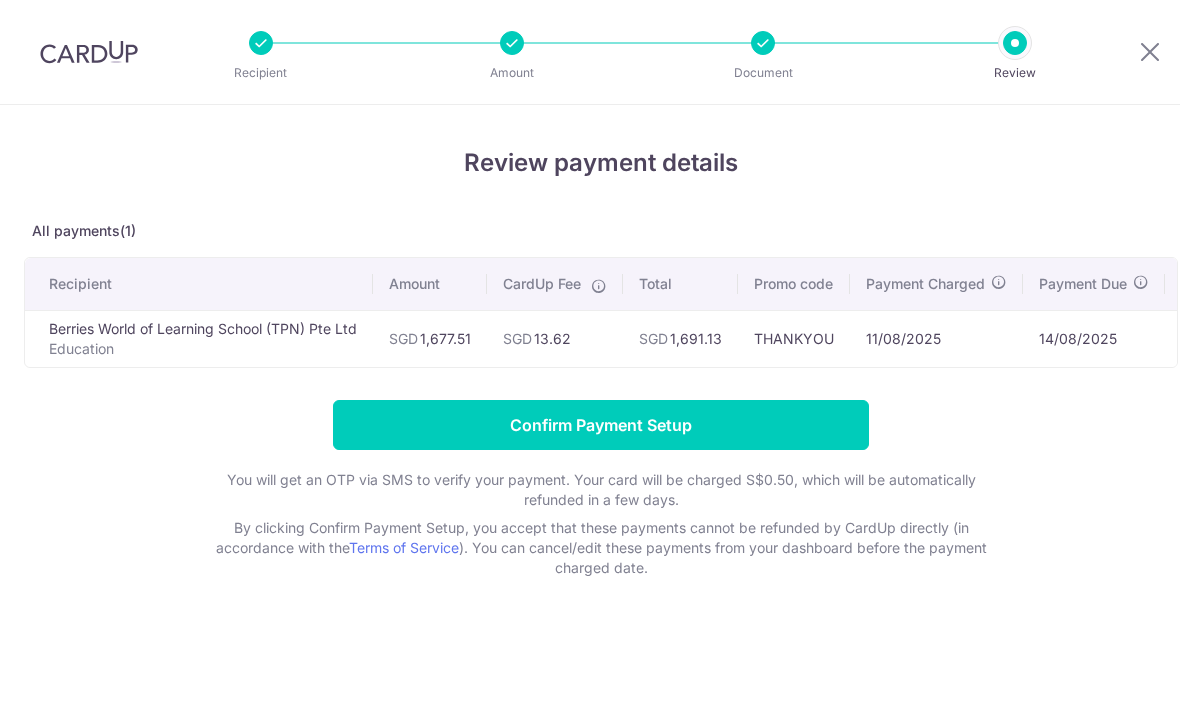 scroll, scrollTop: 0, scrollLeft: 0, axis: both 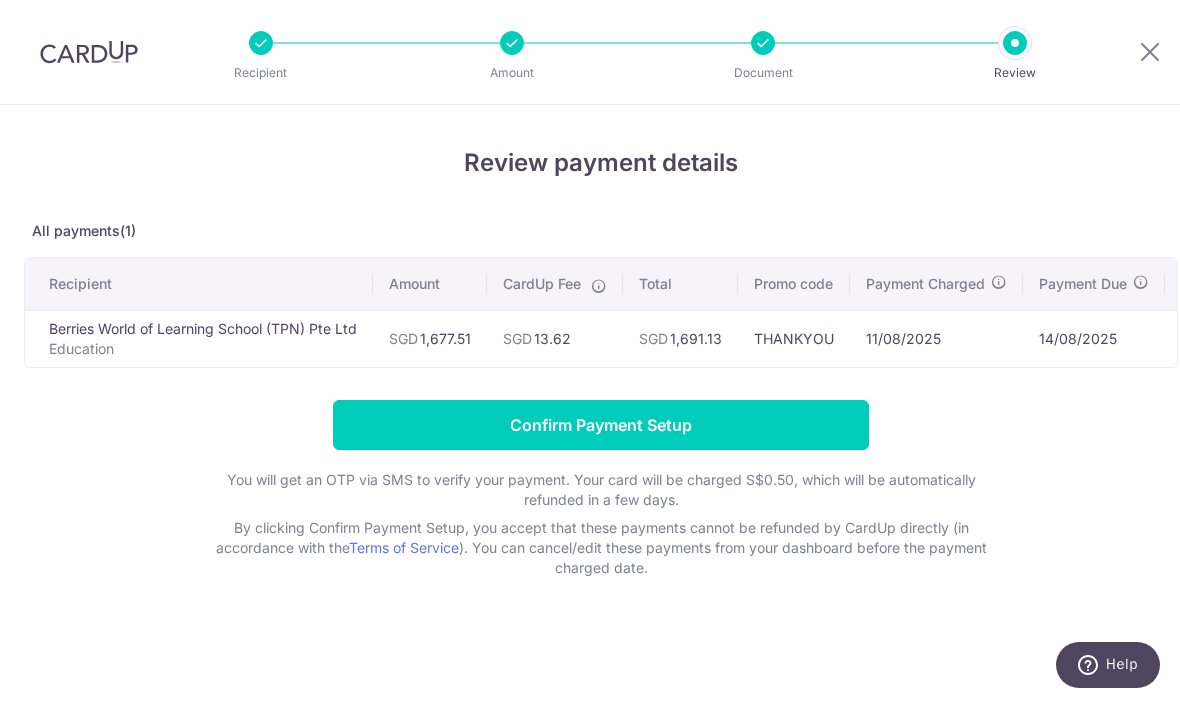 click on "Confirm Payment Setup" at bounding box center (601, 425) 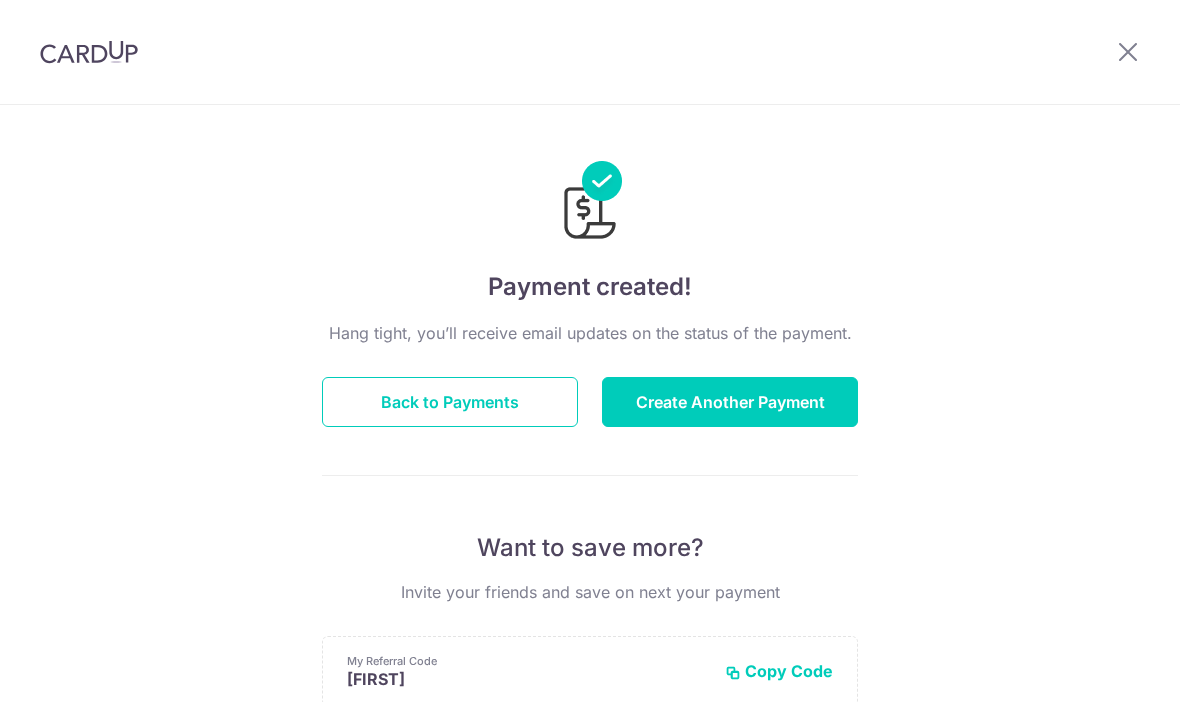 scroll, scrollTop: 0, scrollLeft: 0, axis: both 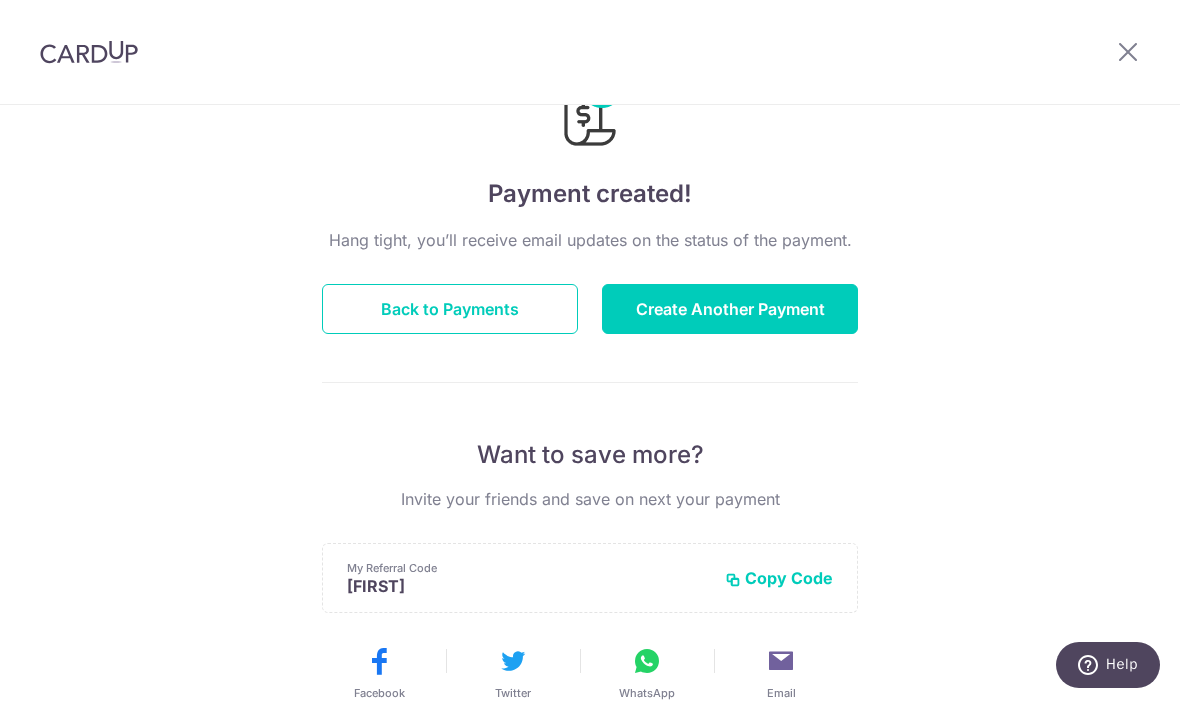click on "Back to Payments" at bounding box center (450, 309) 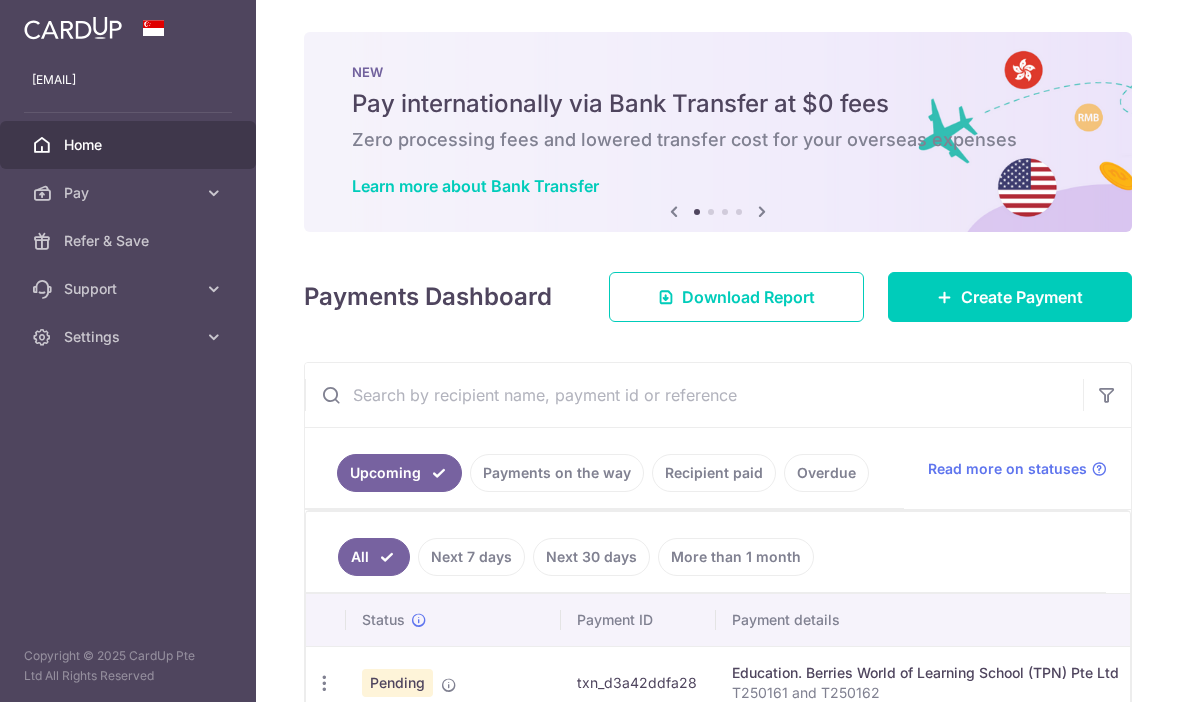 scroll, scrollTop: 0, scrollLeft: 0, axis: both 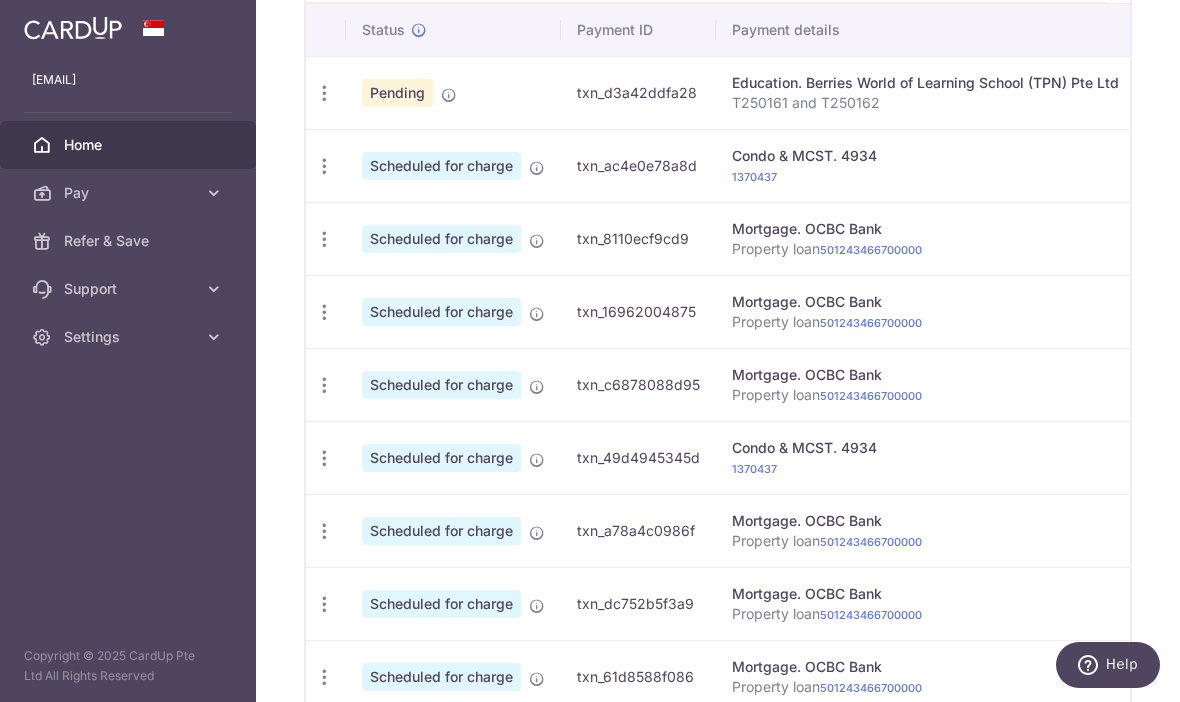 click at bounding box center [449, 95] 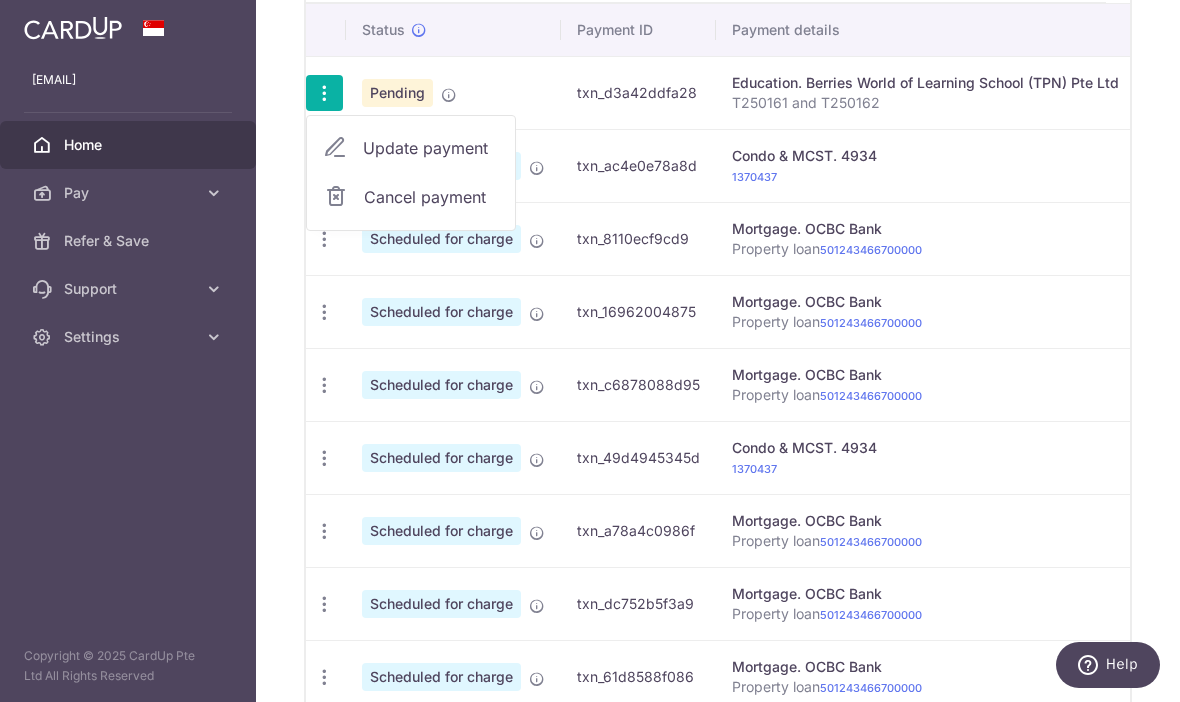 click on "Update payment" at bounding box center [431, 148] 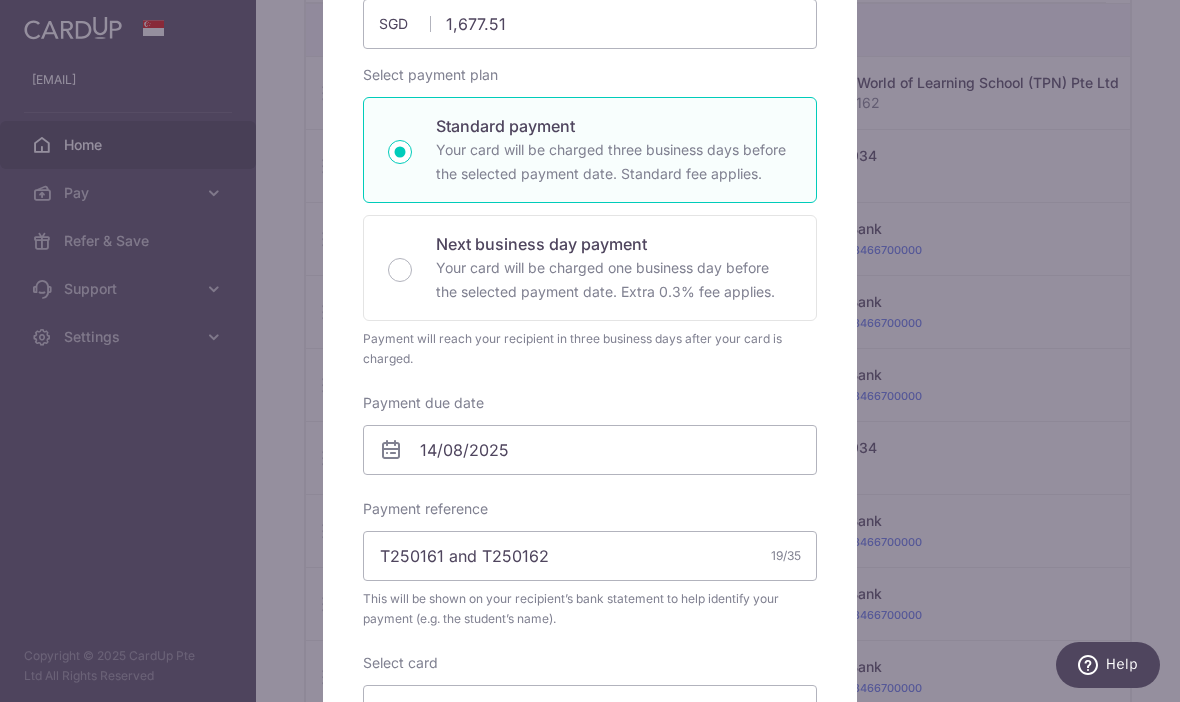 scroll, scrollTop: 263, scrollLeft: 0, axis: vertical 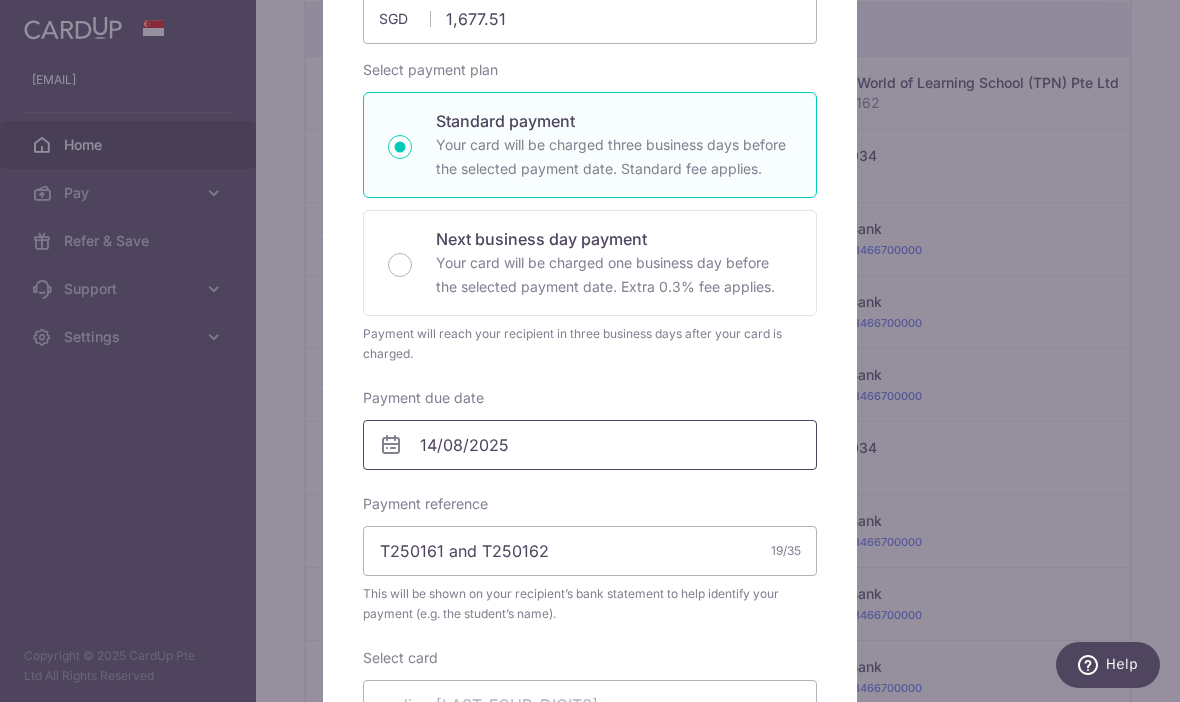 click on "14/08/2025" at bounding box center [590, 445] 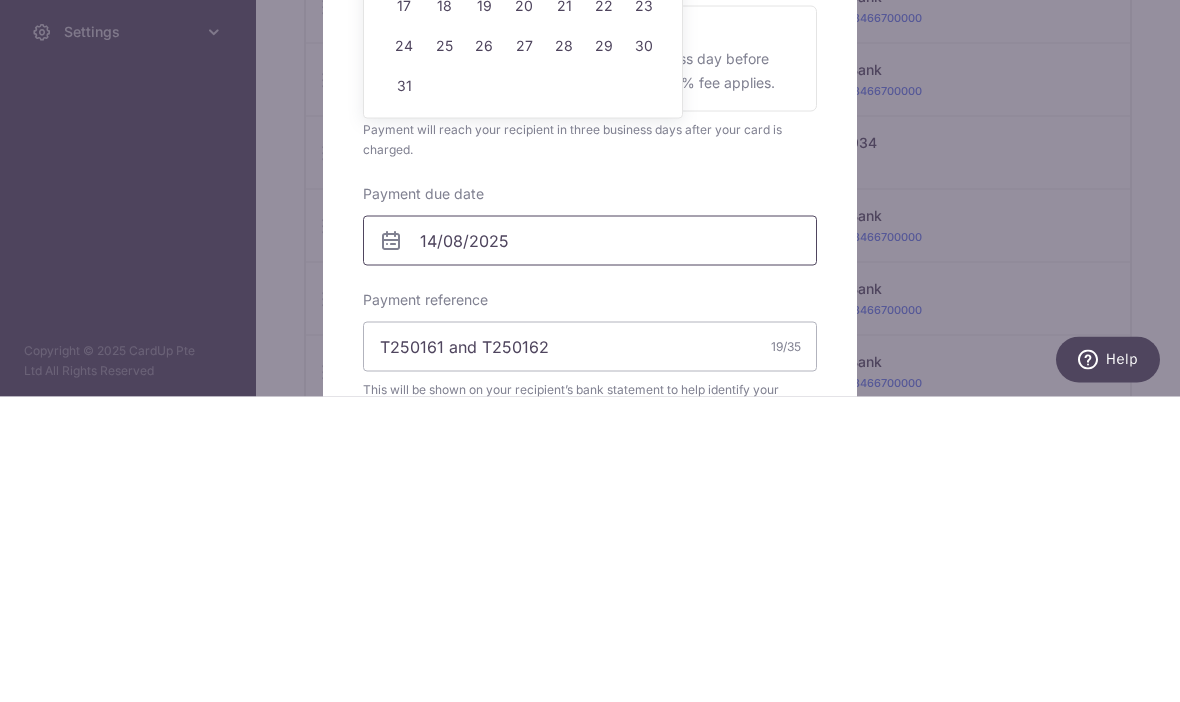 scroll, scrollTop: 168, scrollLeft: 0, axis: vertical 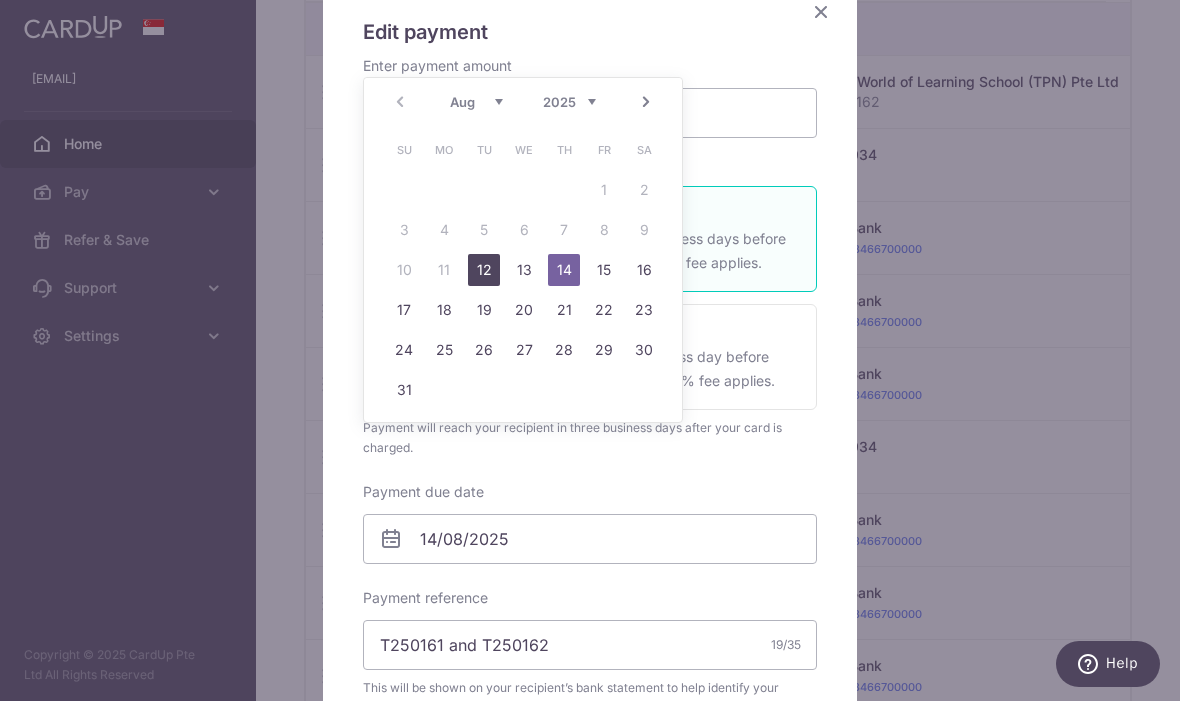 click on "12" at bounding box center (484, 271) 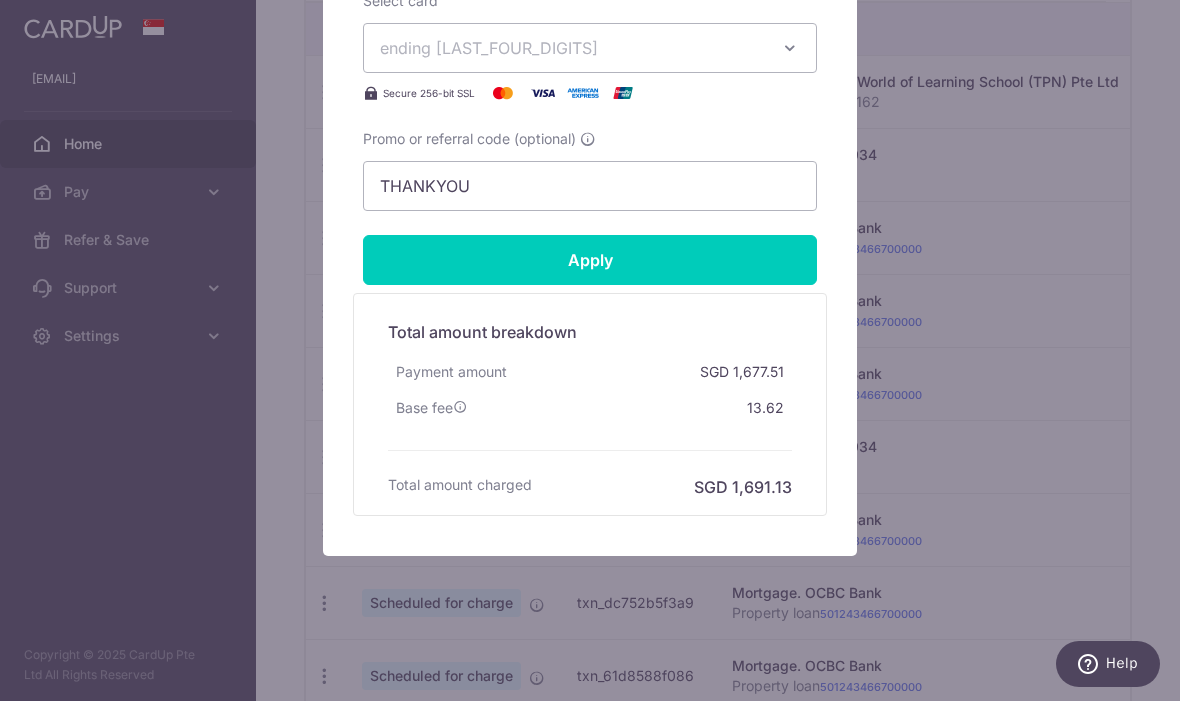 scroll, scrollTop: 947, scrollLeft: 0, axis: vertical 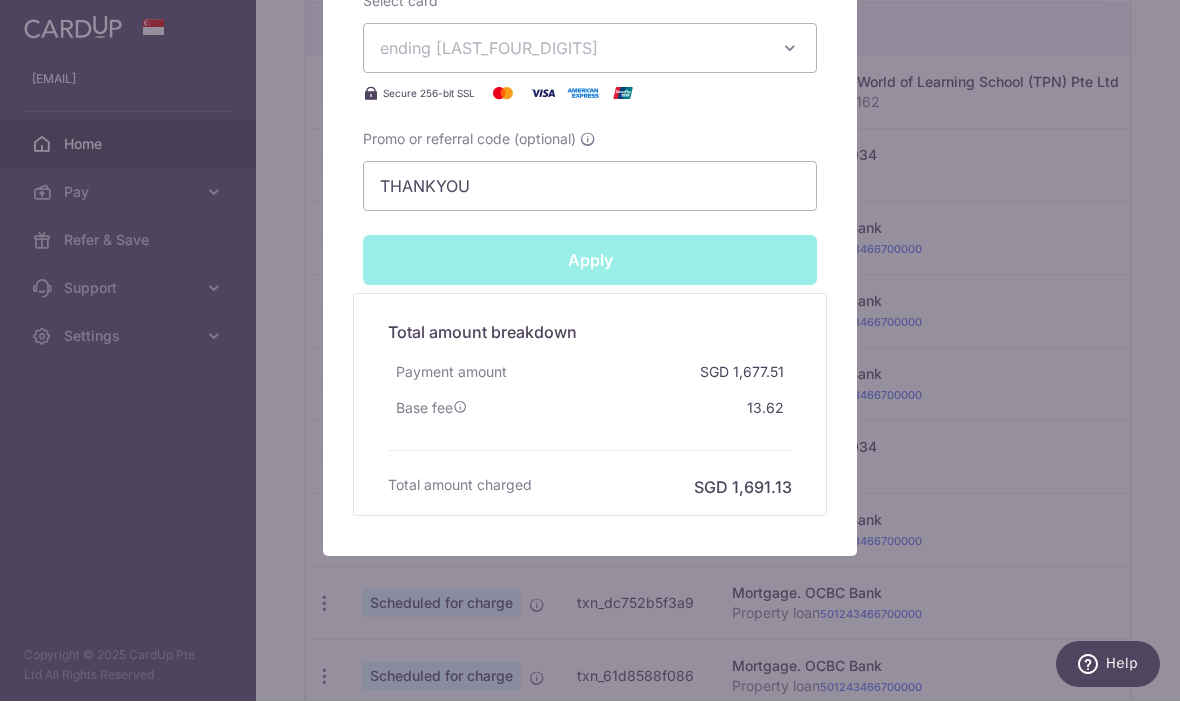 type on "Successfully Applied" 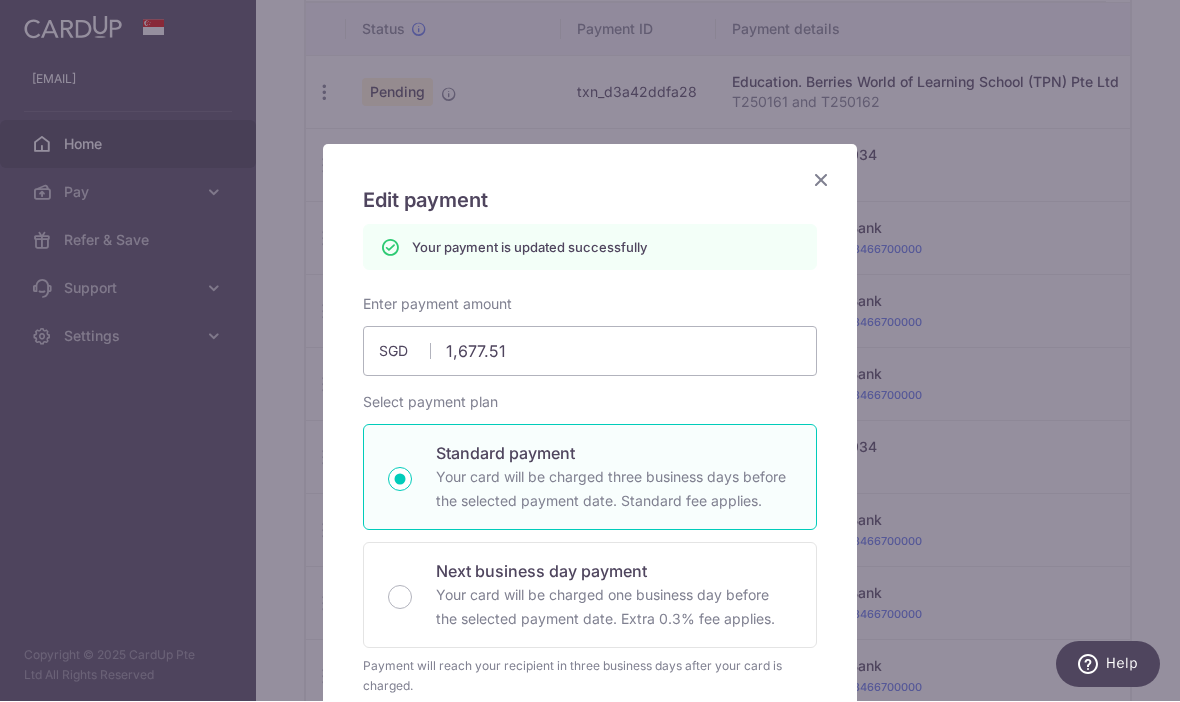scroll, scrollTop: 0, scrollLeft: 0, axis: both 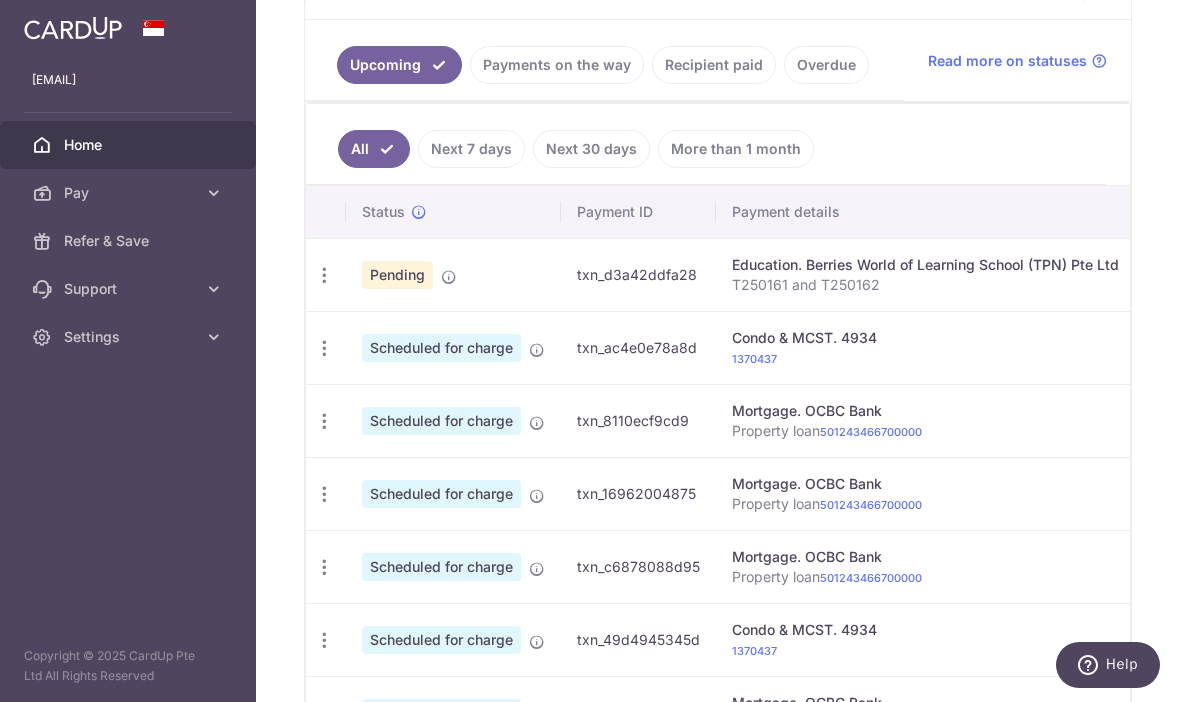 click at bounding box center (324, 275) 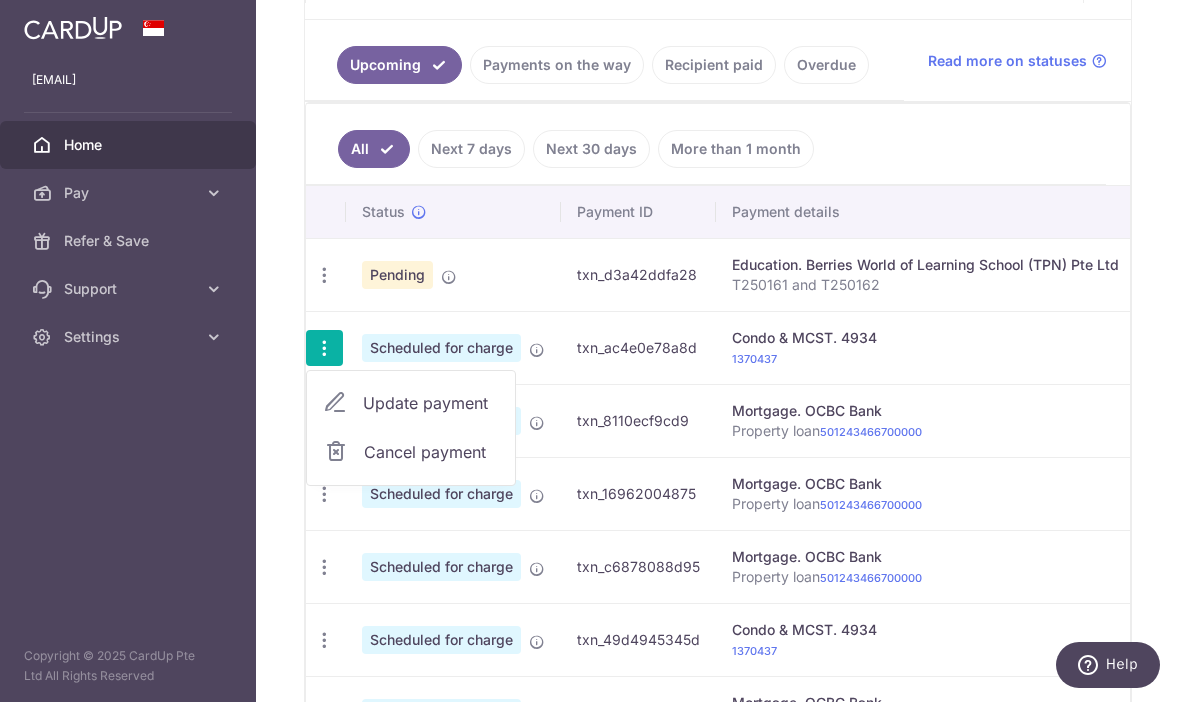 click on "Update payment" at bounding box center (431, 403) 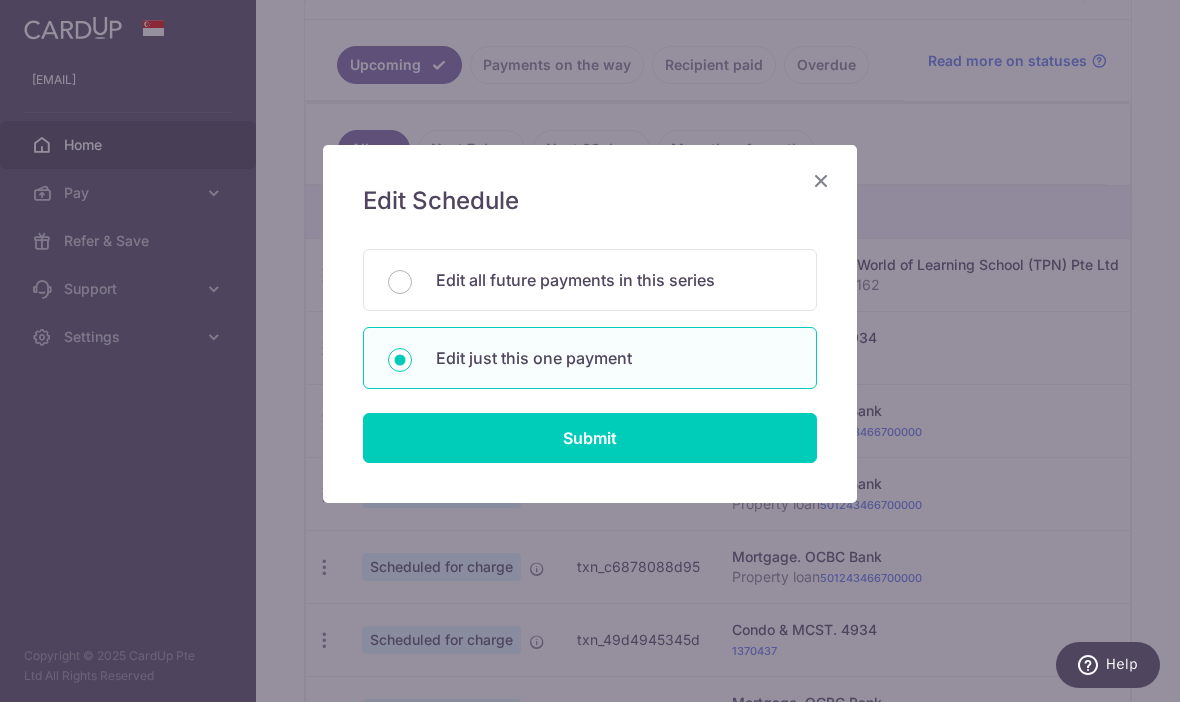 click on "Edit all future payments in this series" at bounding box center (614, 280) 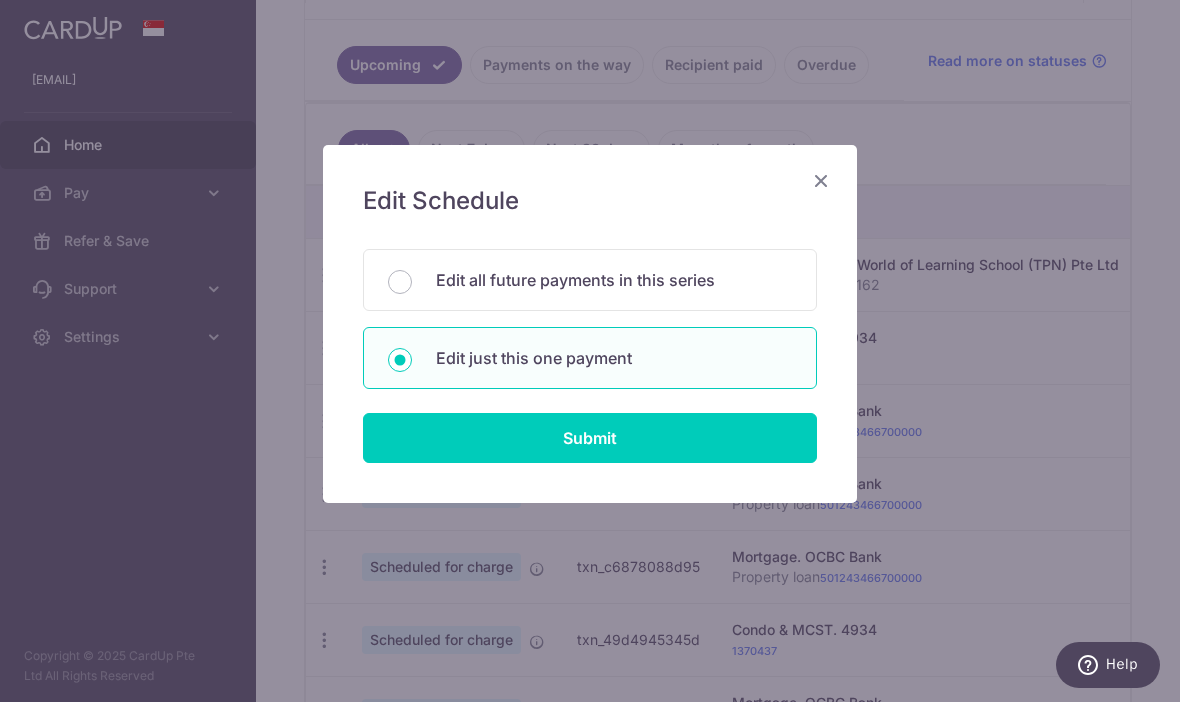 radio on "true" 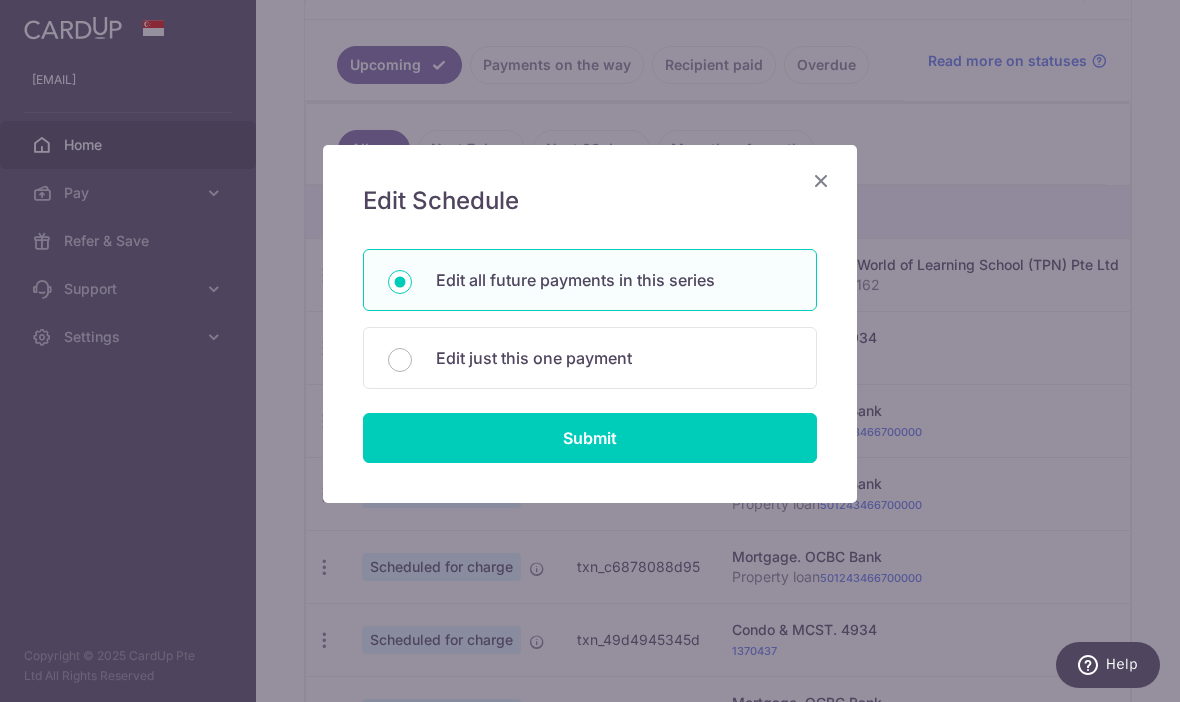 click on "Submit" at bounding box center (590, 438) 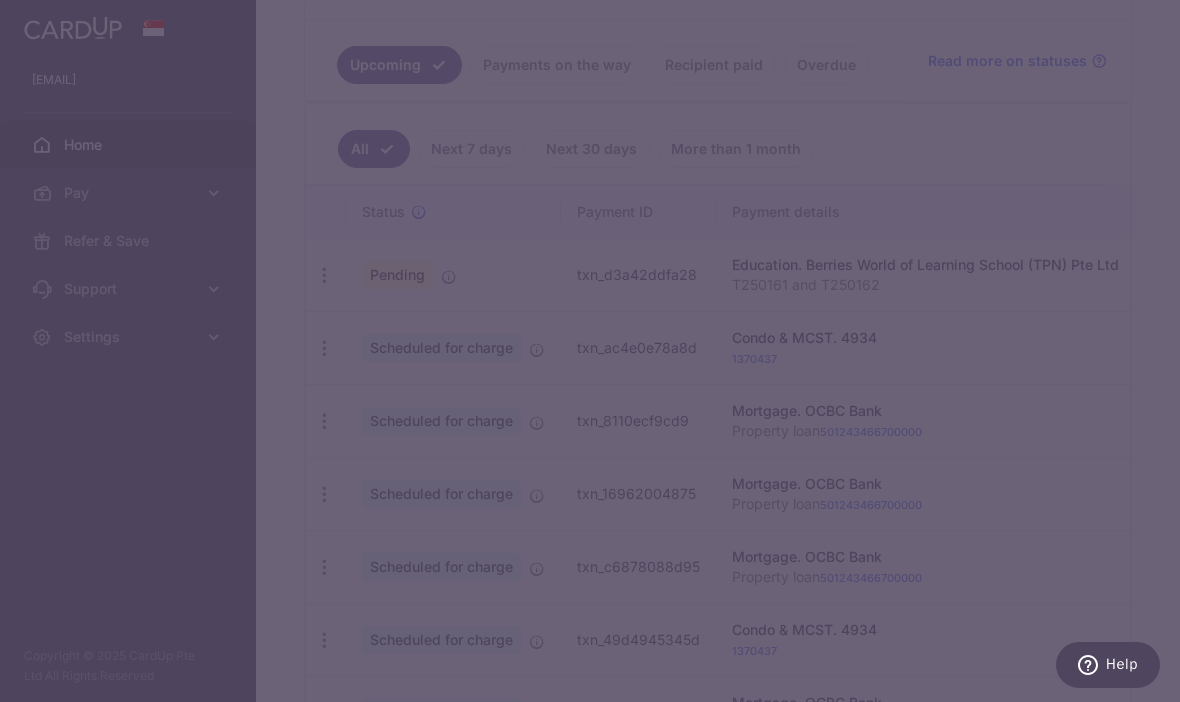 type on "1,258.95" 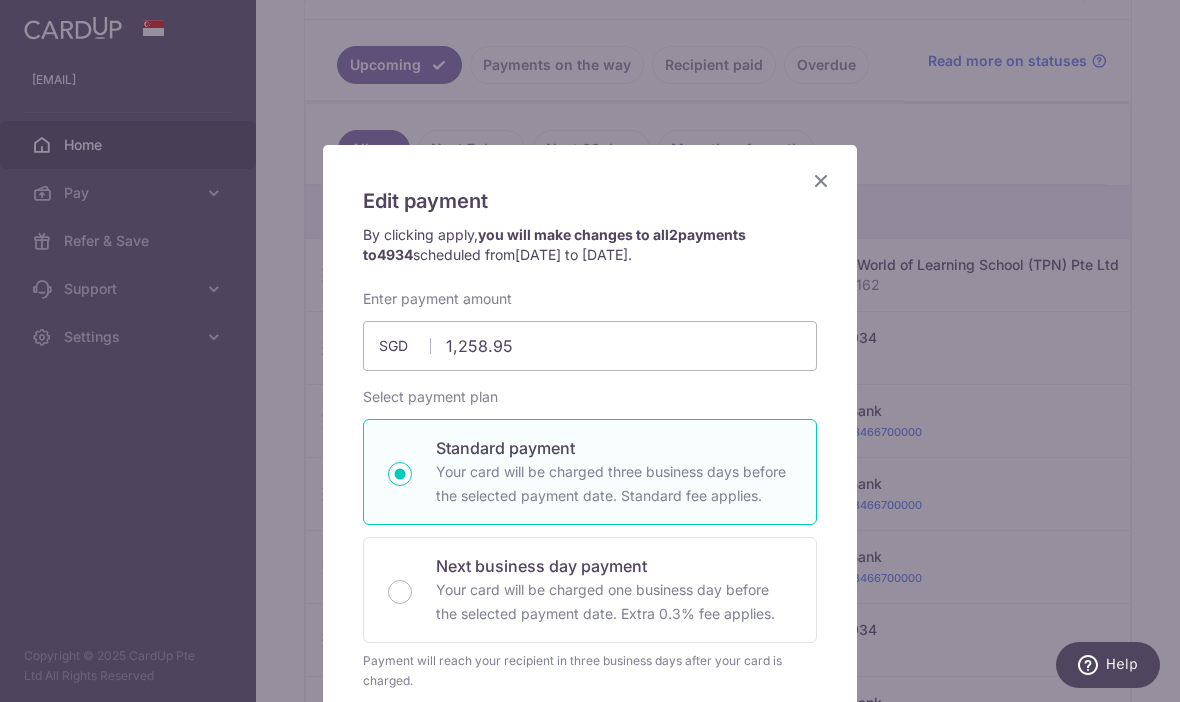 scroll, scrollTop: 0, scrollLeft: 0, axis: both 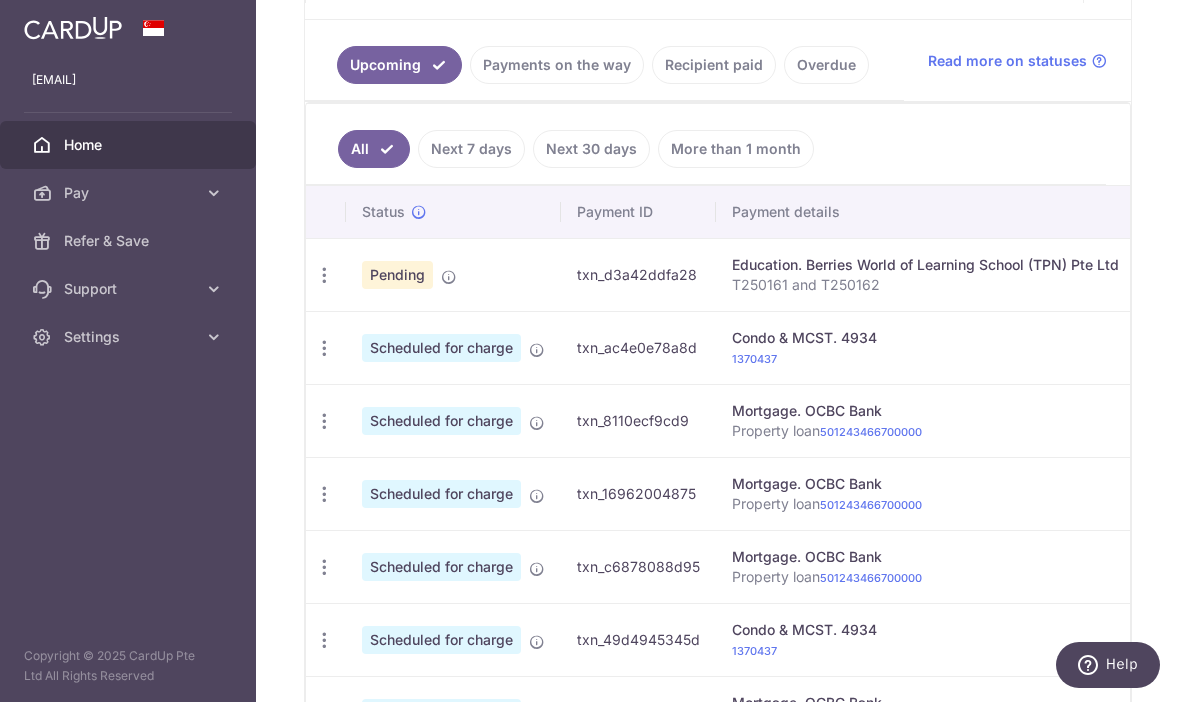 click on "All
Next 7 days
Next 30 days
More than 1 month" at bounding box center (706, 144) 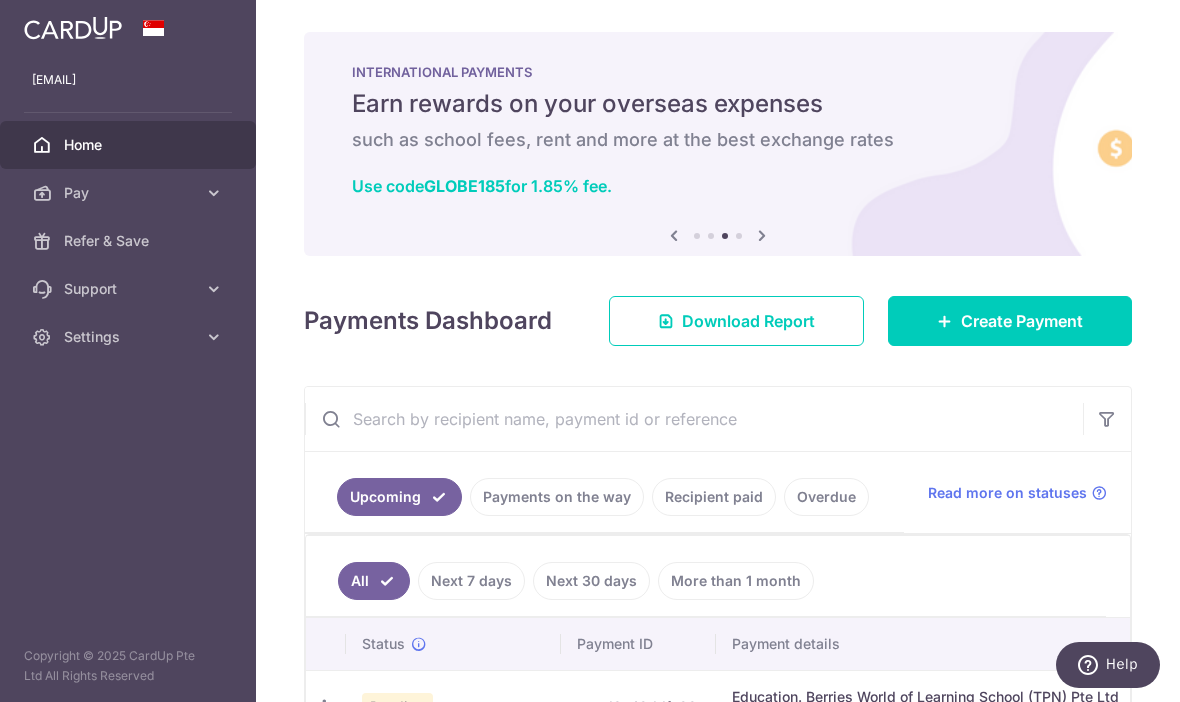 scroll, scrollTop: 0, scrollLeft: 0, axis: both 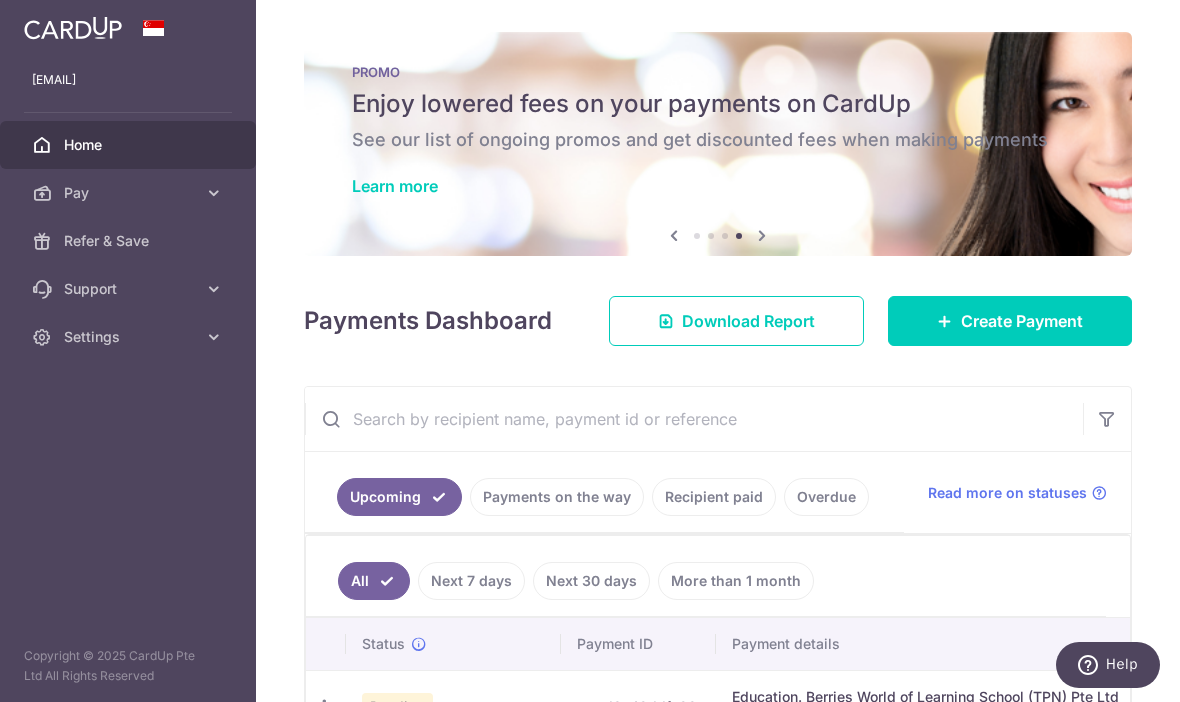 click at bounding box center (0, 0) 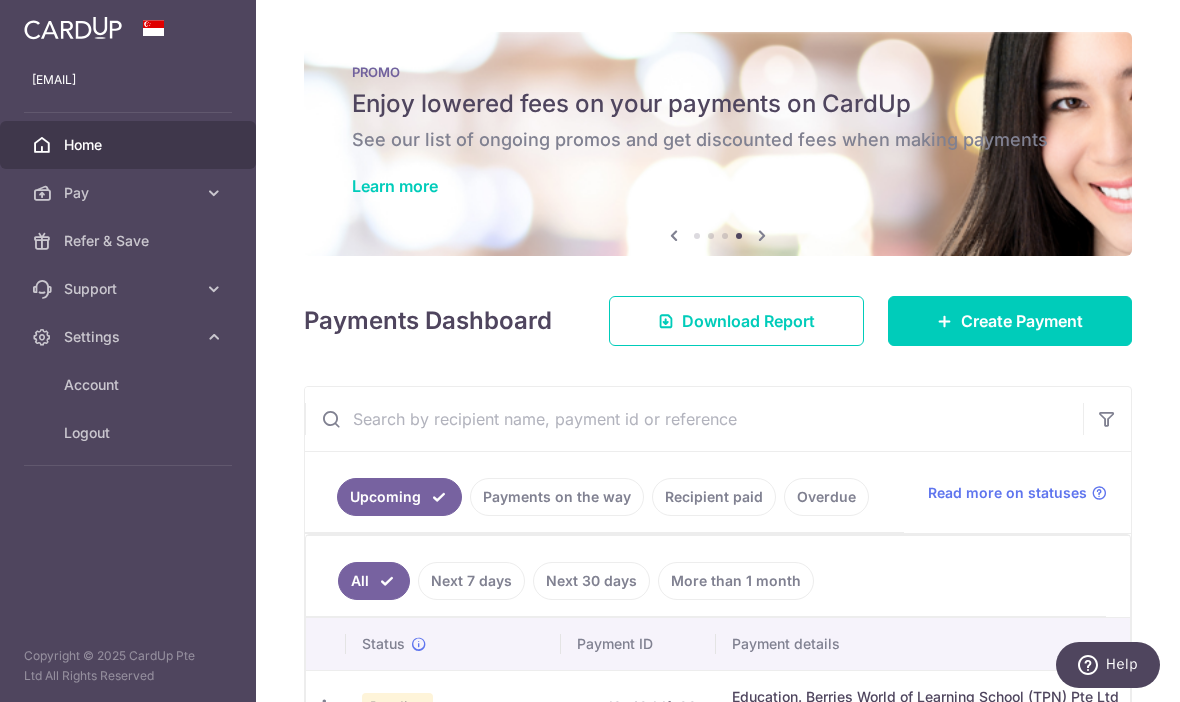 click on "Logout" at bounding box center [130, 433] 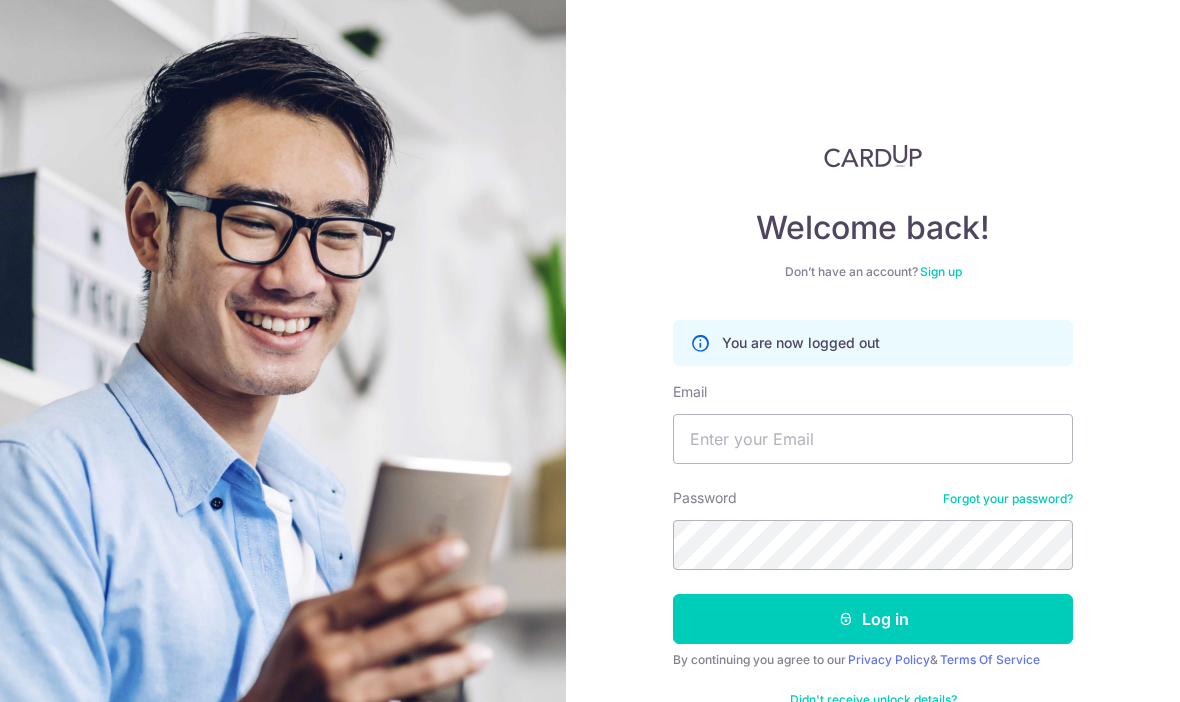 scroll, scrollTop: 0, scrollLeft: 0, axis: both 